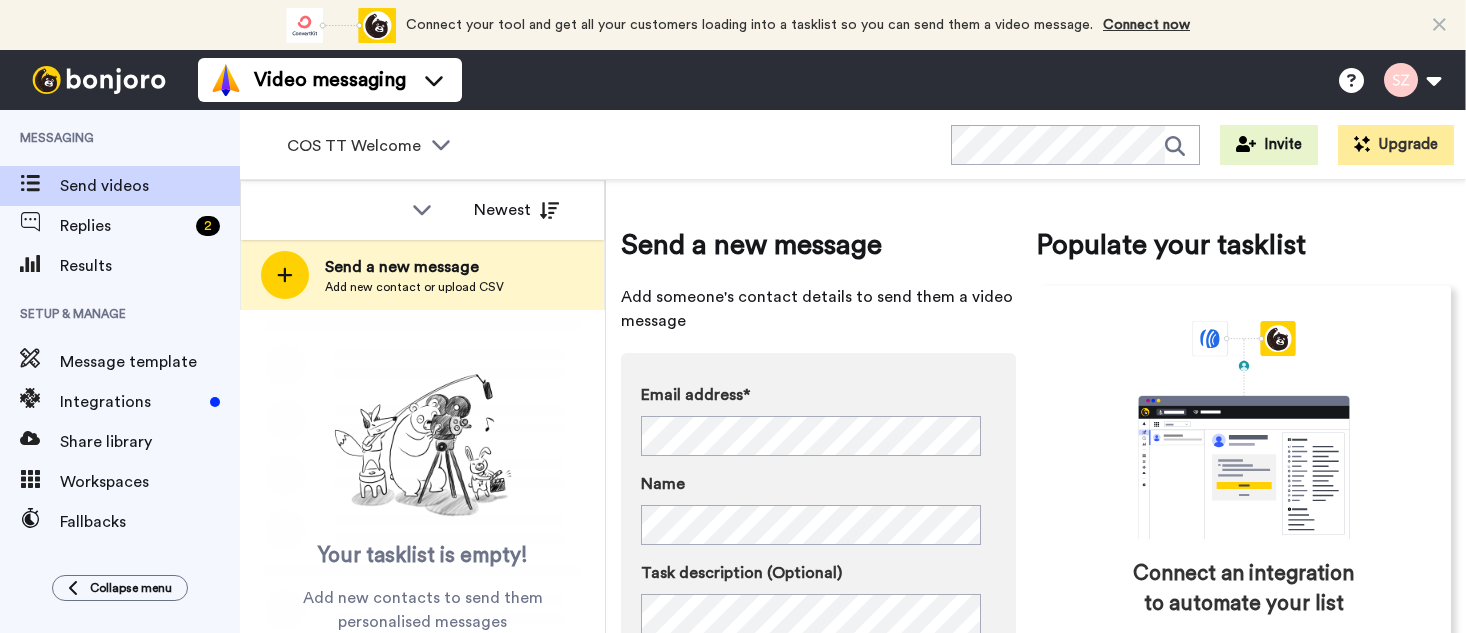 scroll, scrollTop: 0, scrollLeft: 0, axis: both 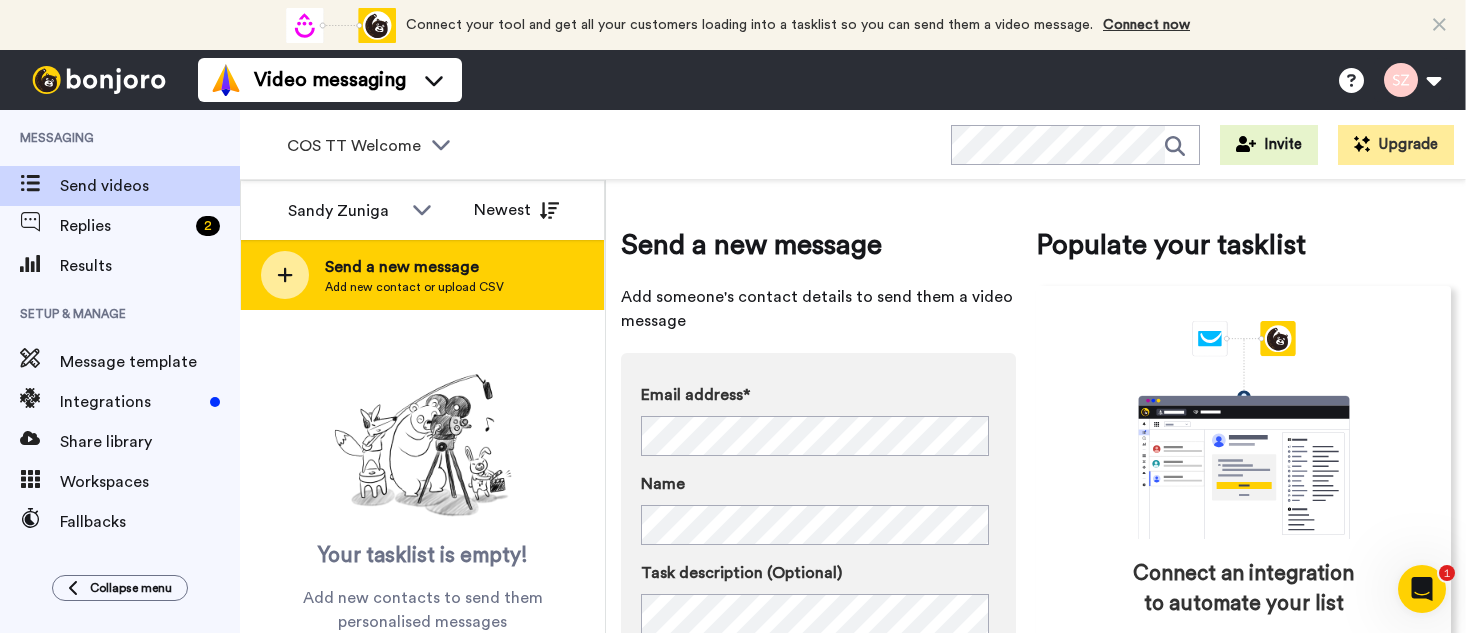 click on "Add new contact or upload CSV" at bounding box center [414, 287] 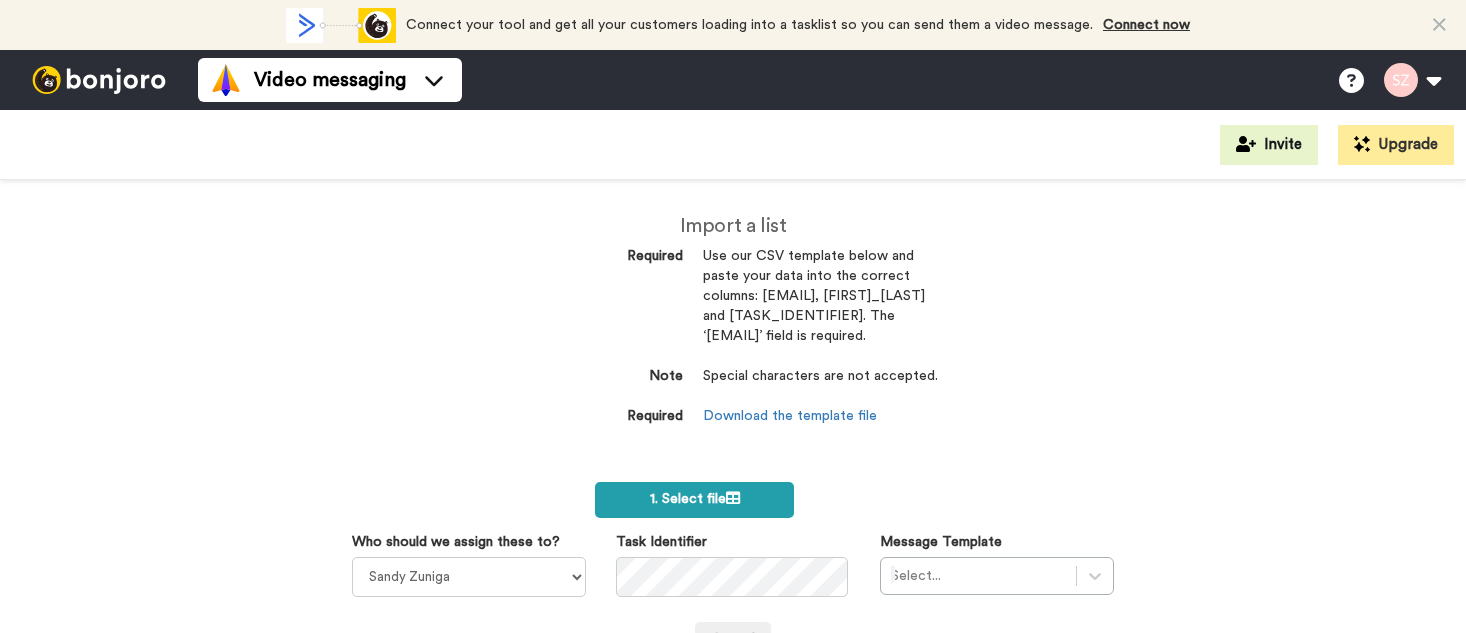 scroll, scrollTop: 0, scrollLeft: 0, axis: both 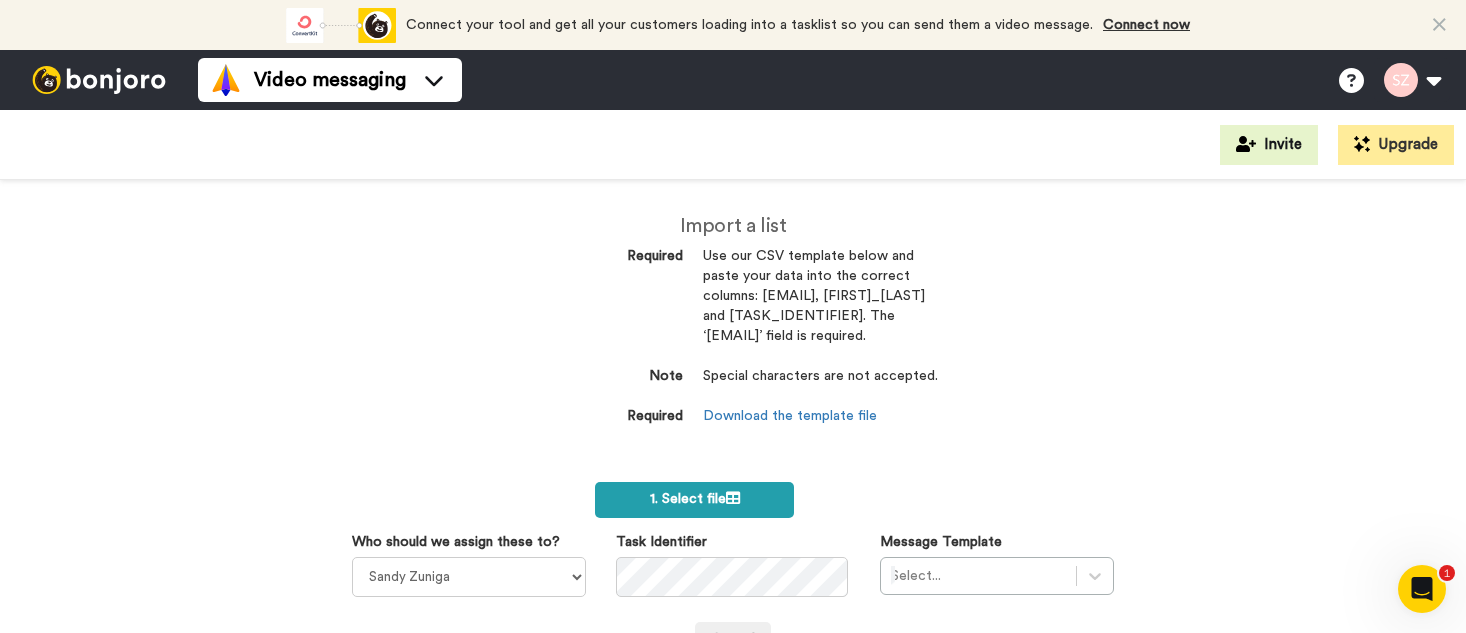 click on "1. Select file" at bounding box center (694, 500) 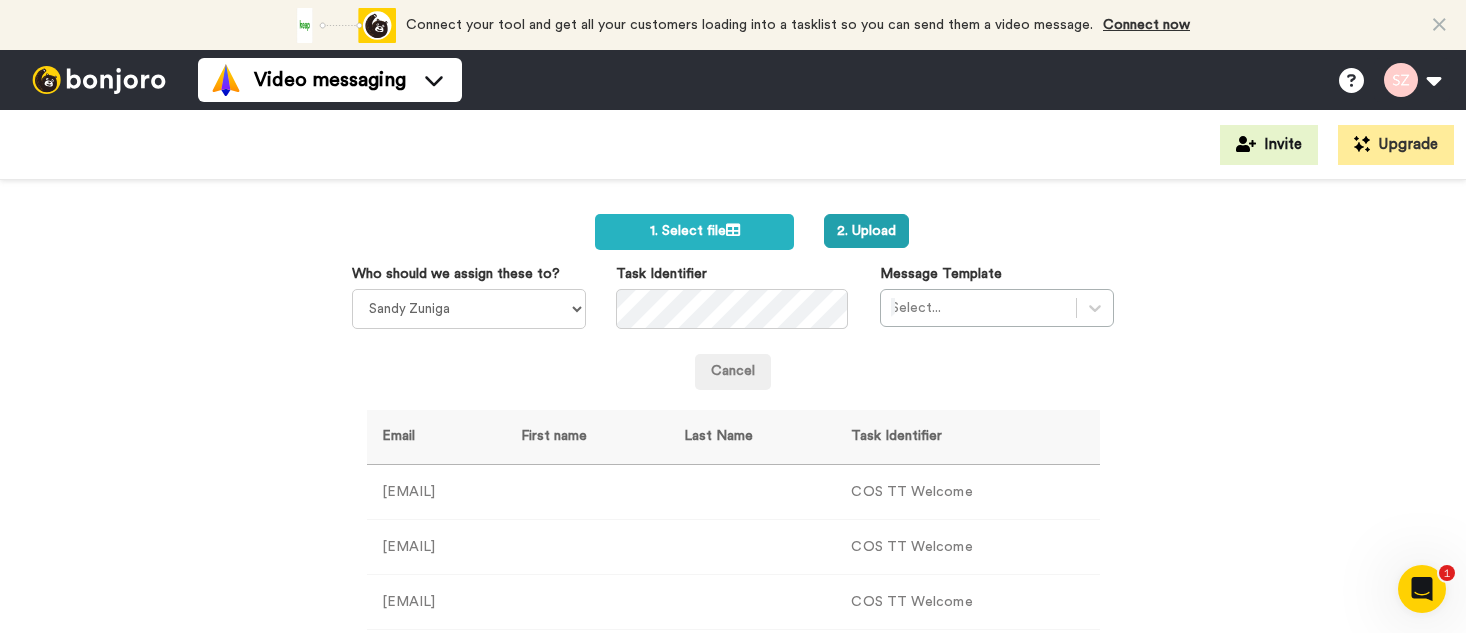 scroll, scrollTop: 327, scrollLeft: 0, axis: vertical 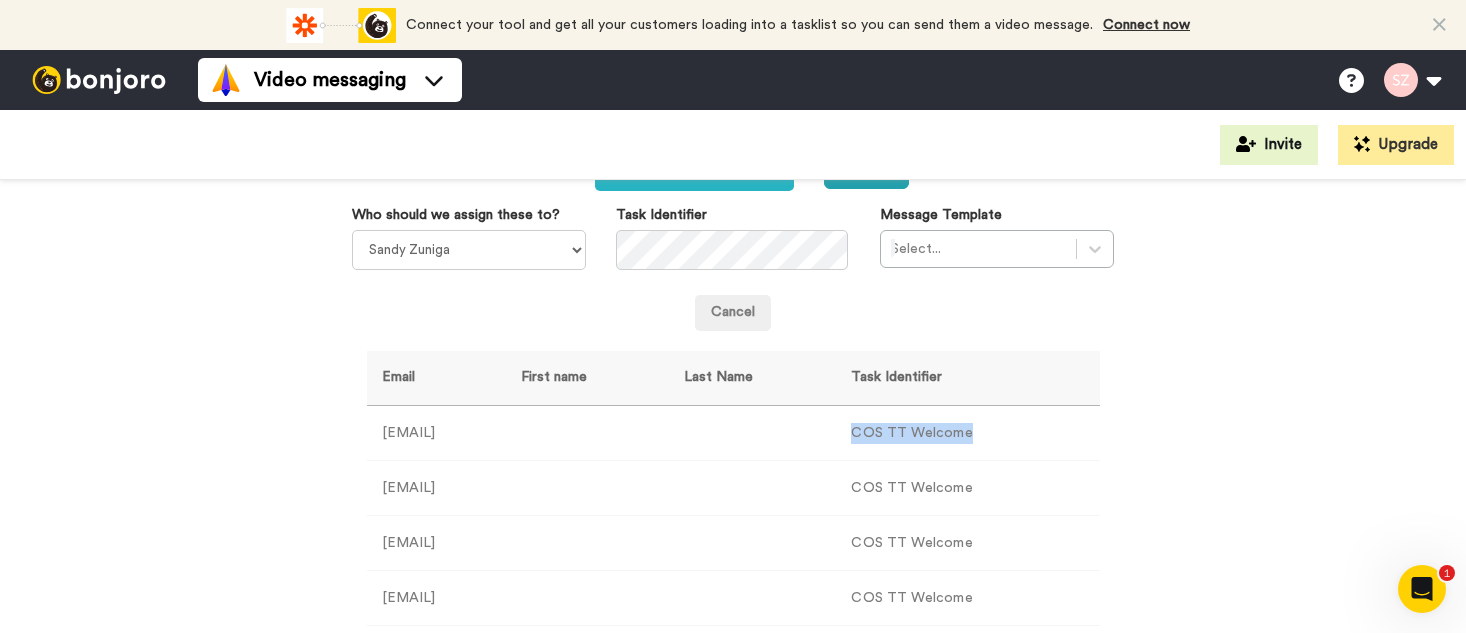 drag, startPoint x: 906, startPoint y: 422, endPoint x: 1028, endPoint y: 430, distance: 122.26202 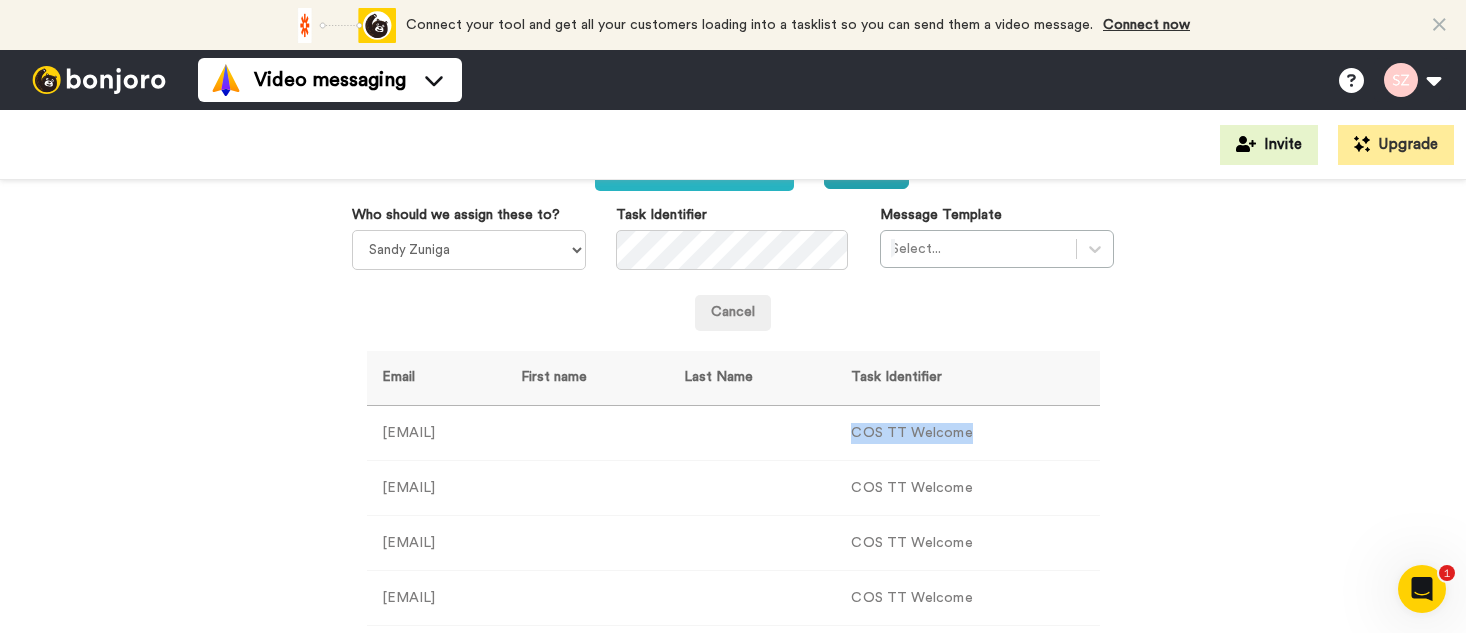 copy on "COS TT Welcome" 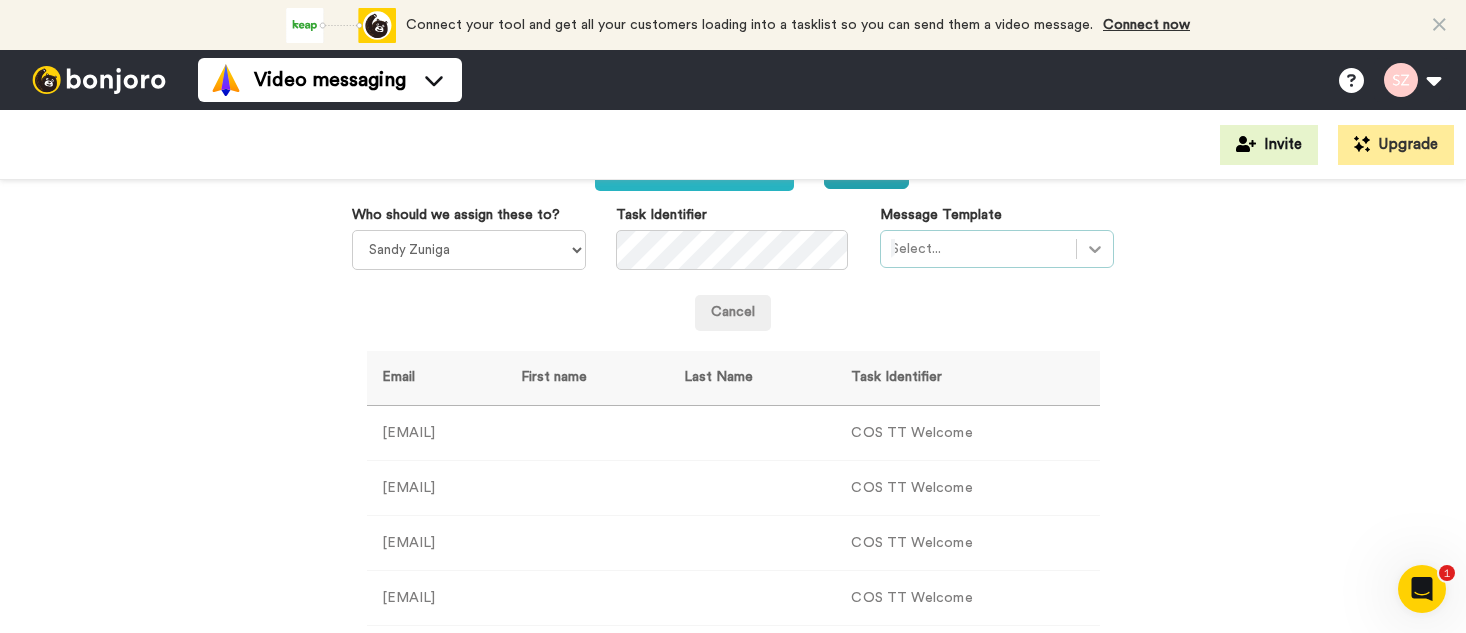 click 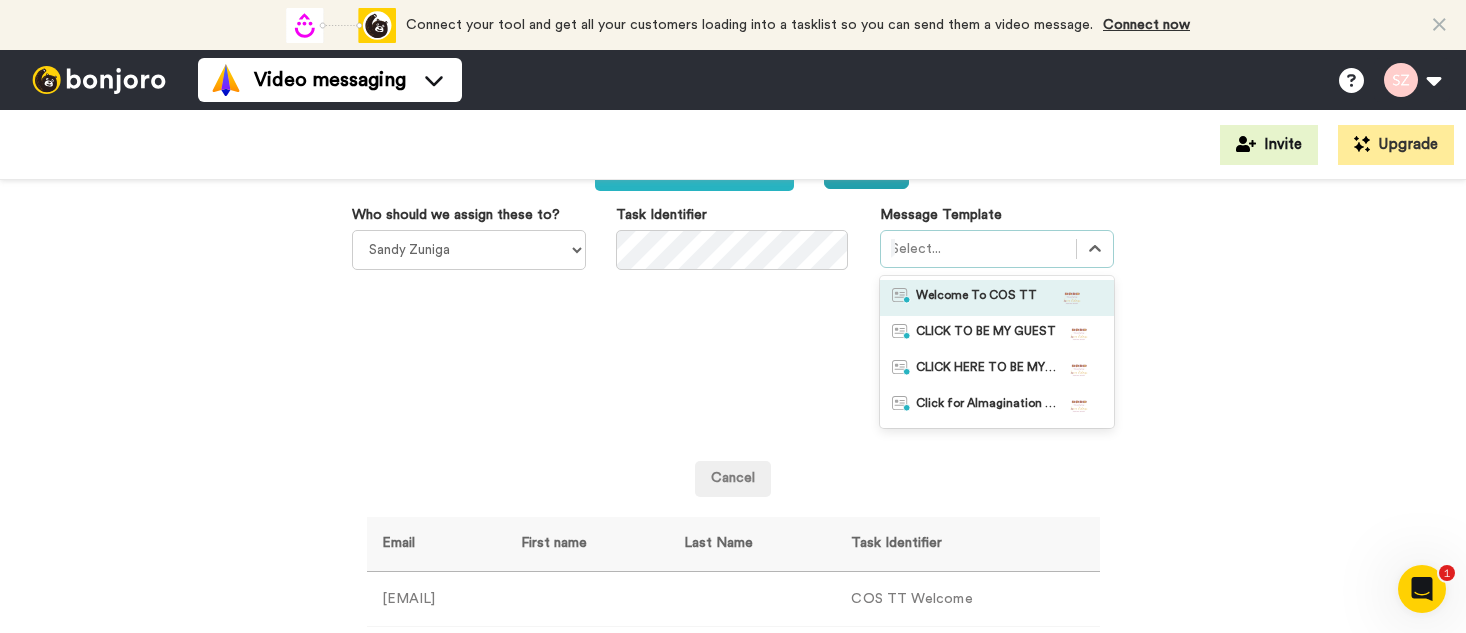 click on "Welcome To COS TT" at bounding box center [997, 298] 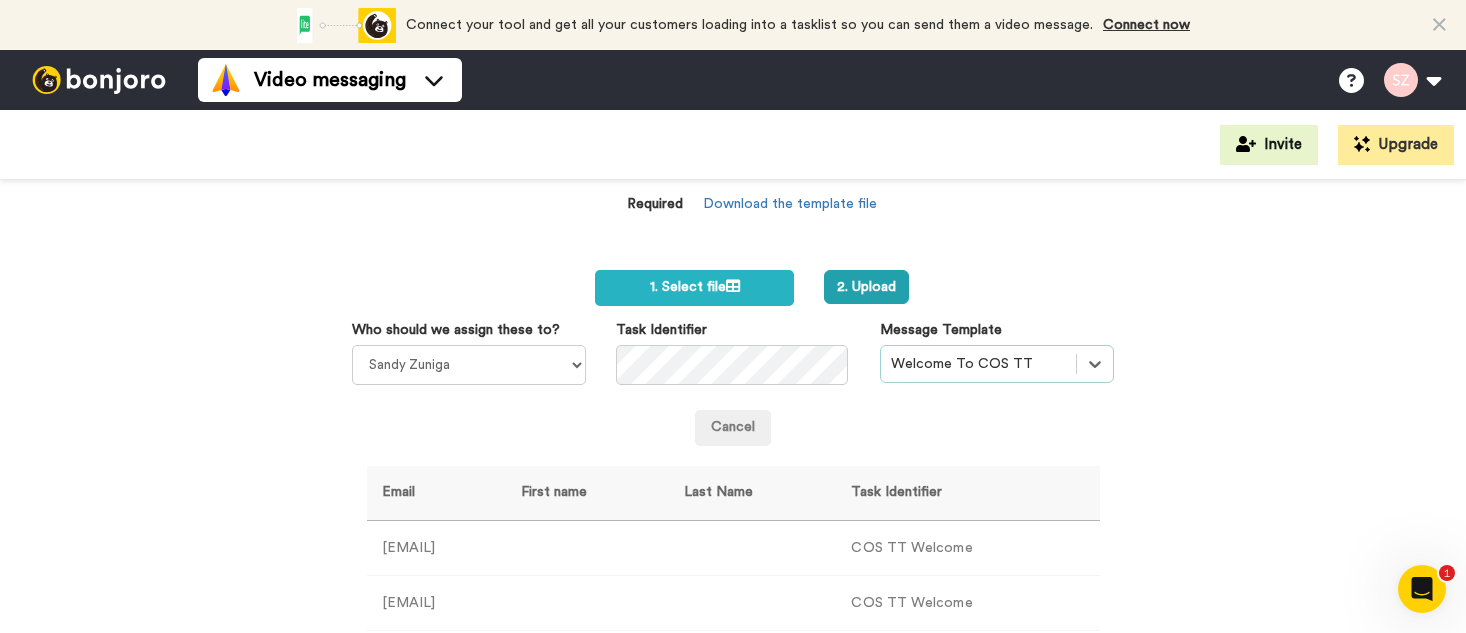 scroll, scrollTop: 188, scrollLeft: 0, axis: vertical 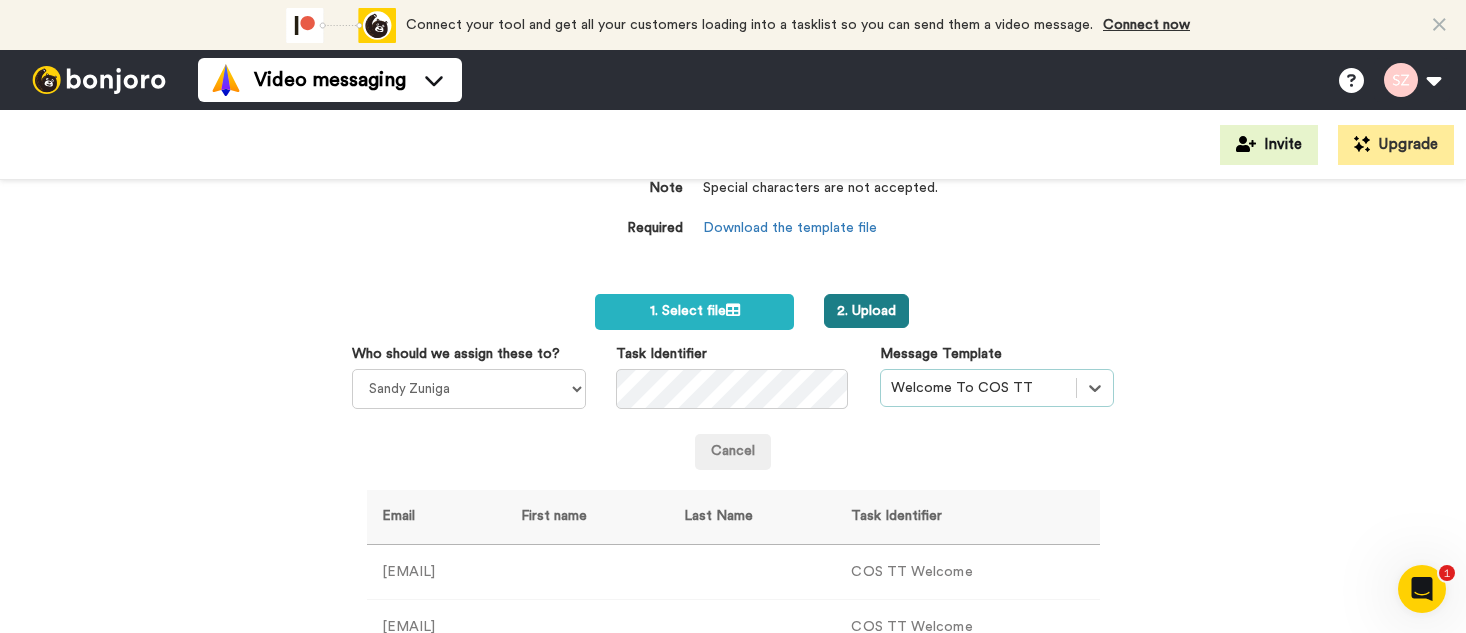 click on "2. Upload" at bounding box center [866, 311] 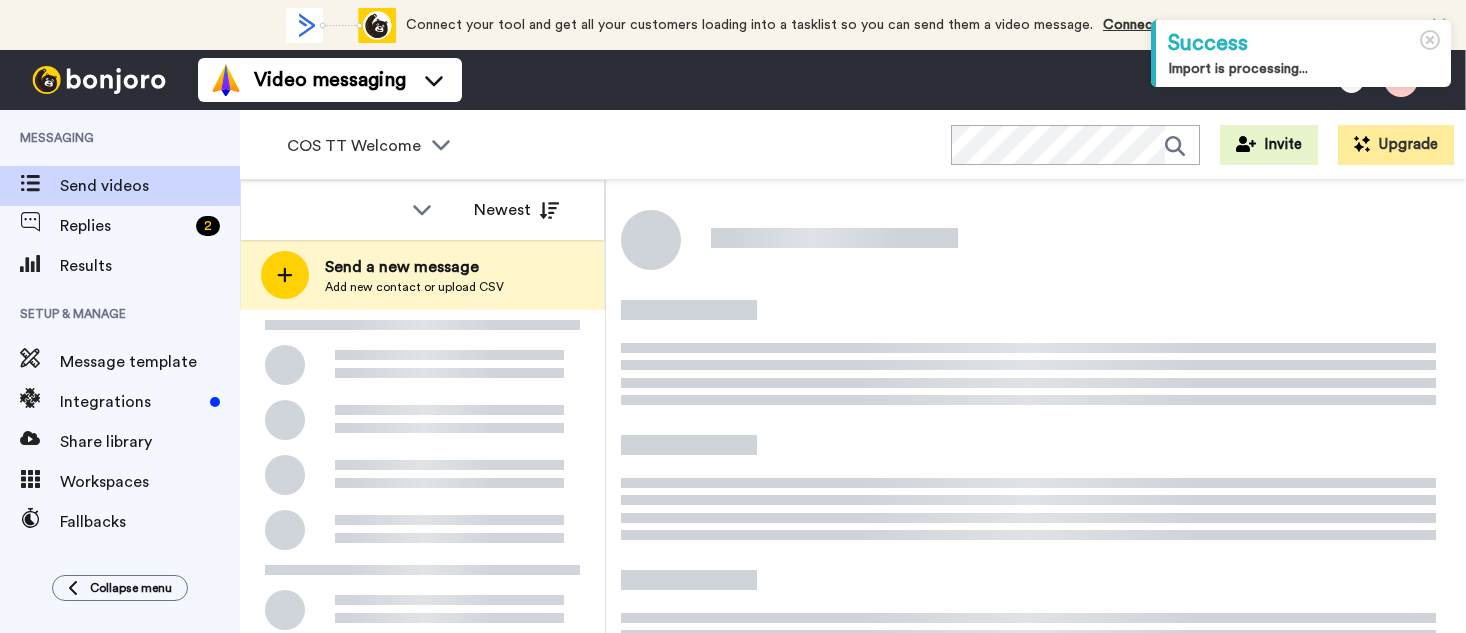 scroll, scrollTop: 0, scrollLeft: 0, axis: both 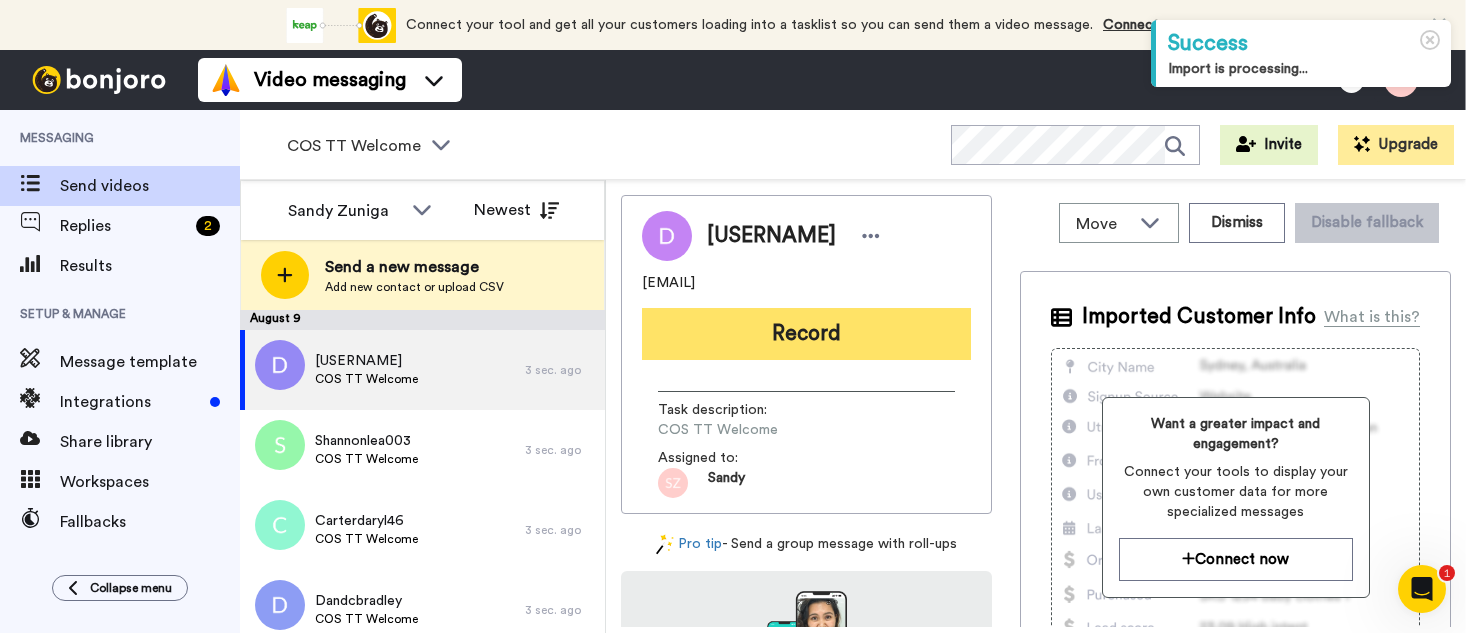 click on "Record" at bounding box center [806, 334] 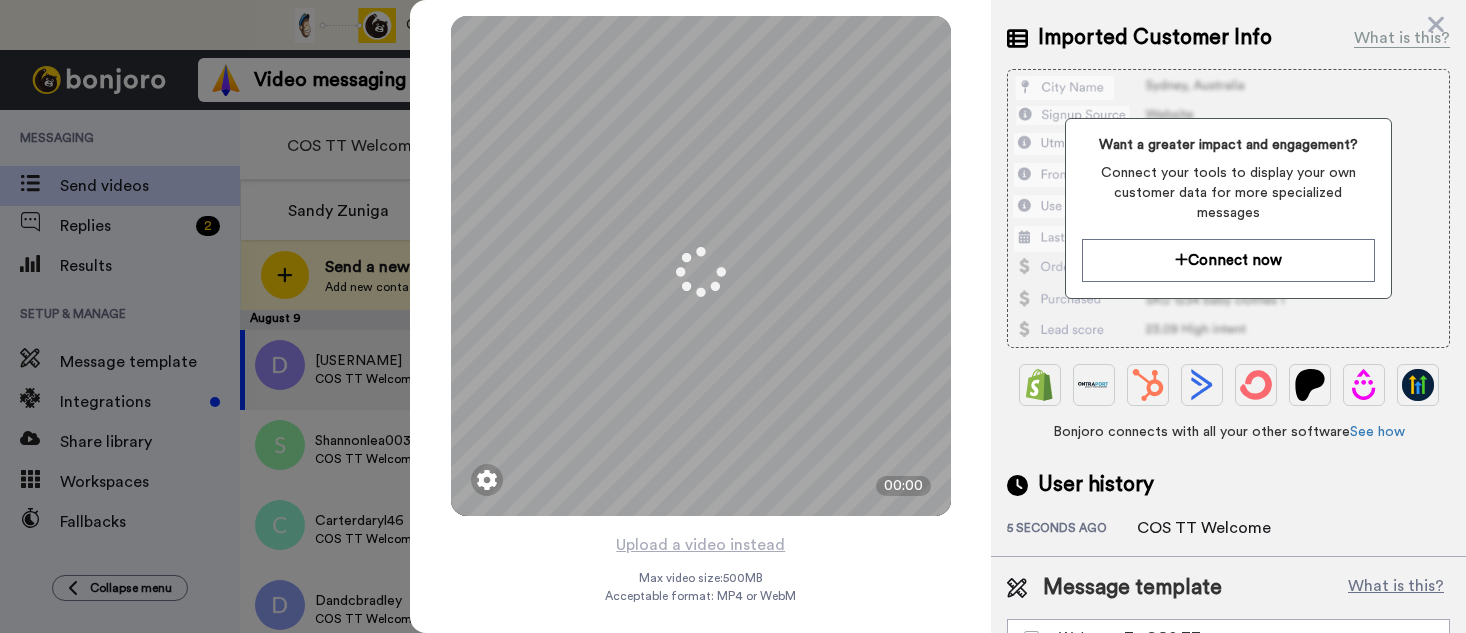 scroll, scrollTop: 213, scrollLeft: 0, axis: vertical 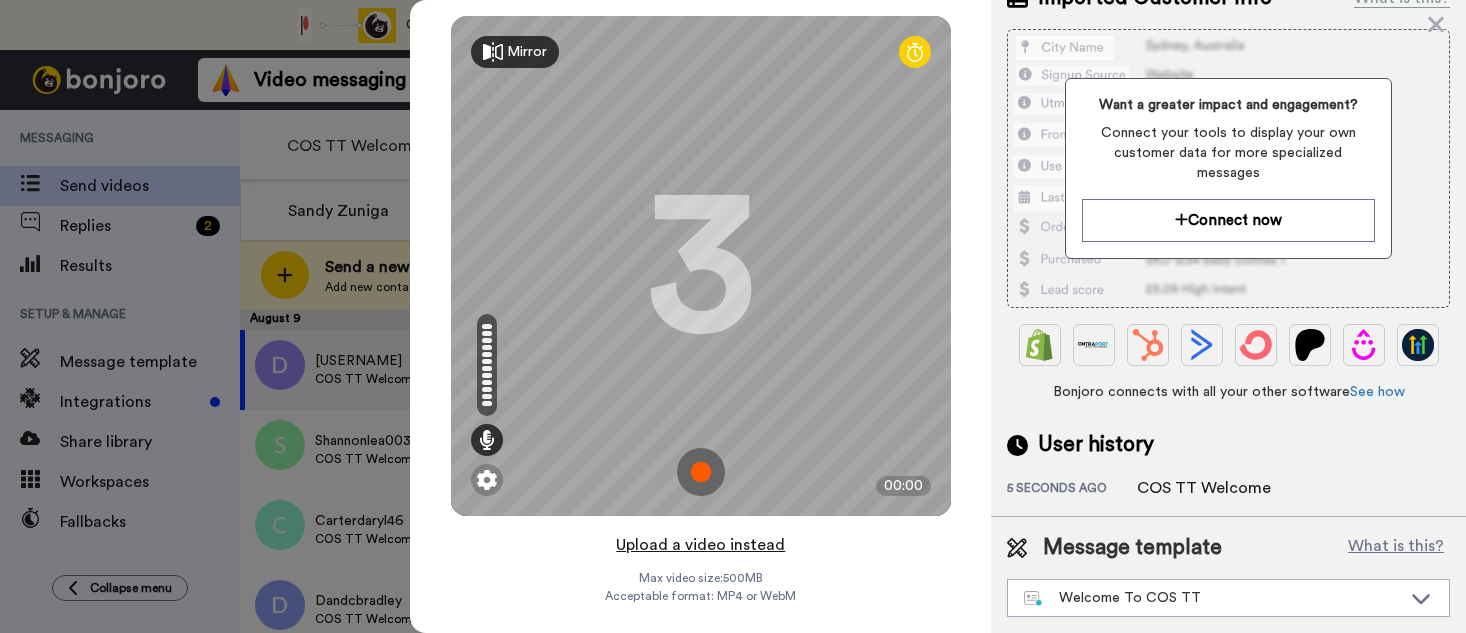 click on "Upload a video instead" at bounding box center (700, 545) 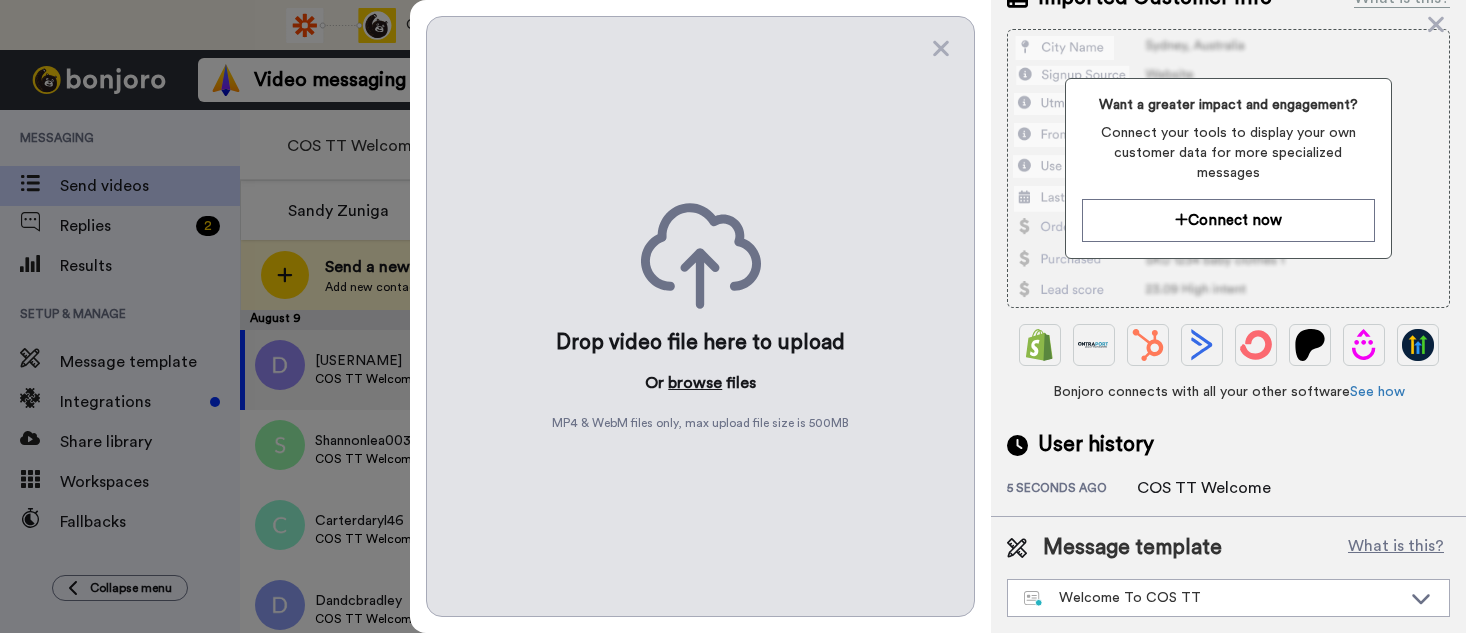 click on "browse" at bounding box center [695, 383] 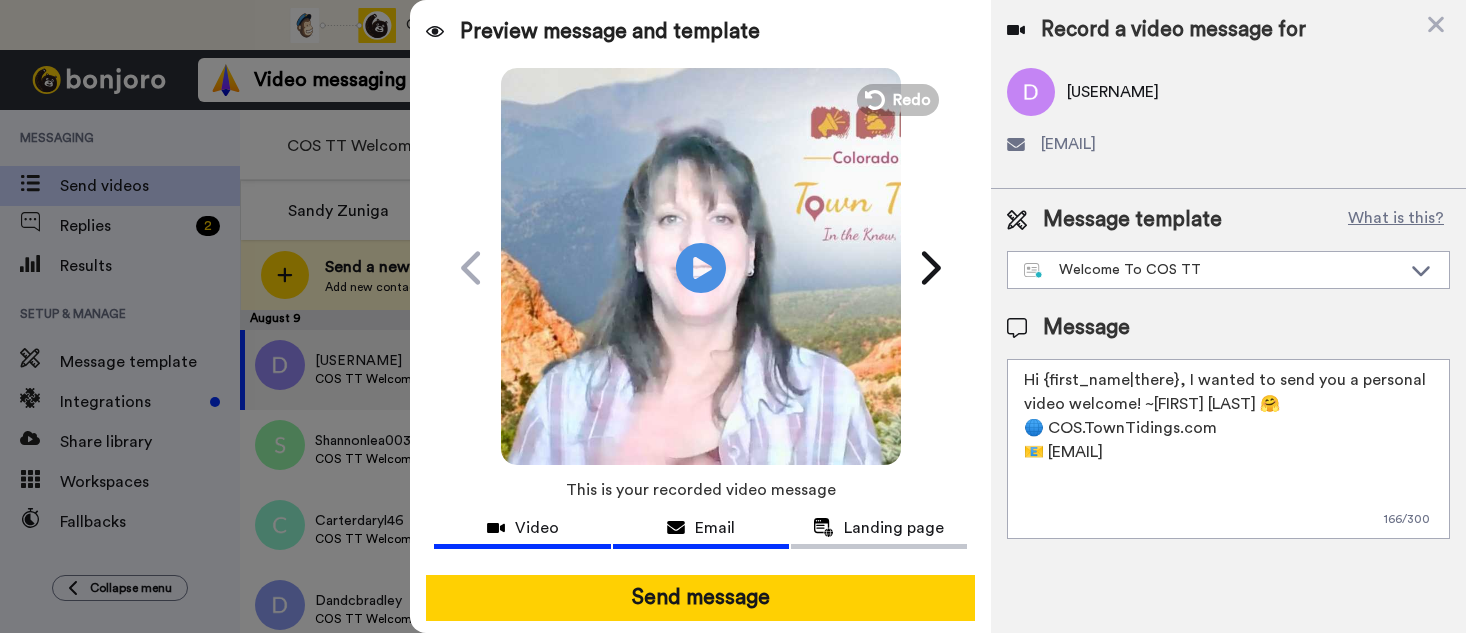 scroll, scrollTop: 0, scrollLeft: 0, axis: both 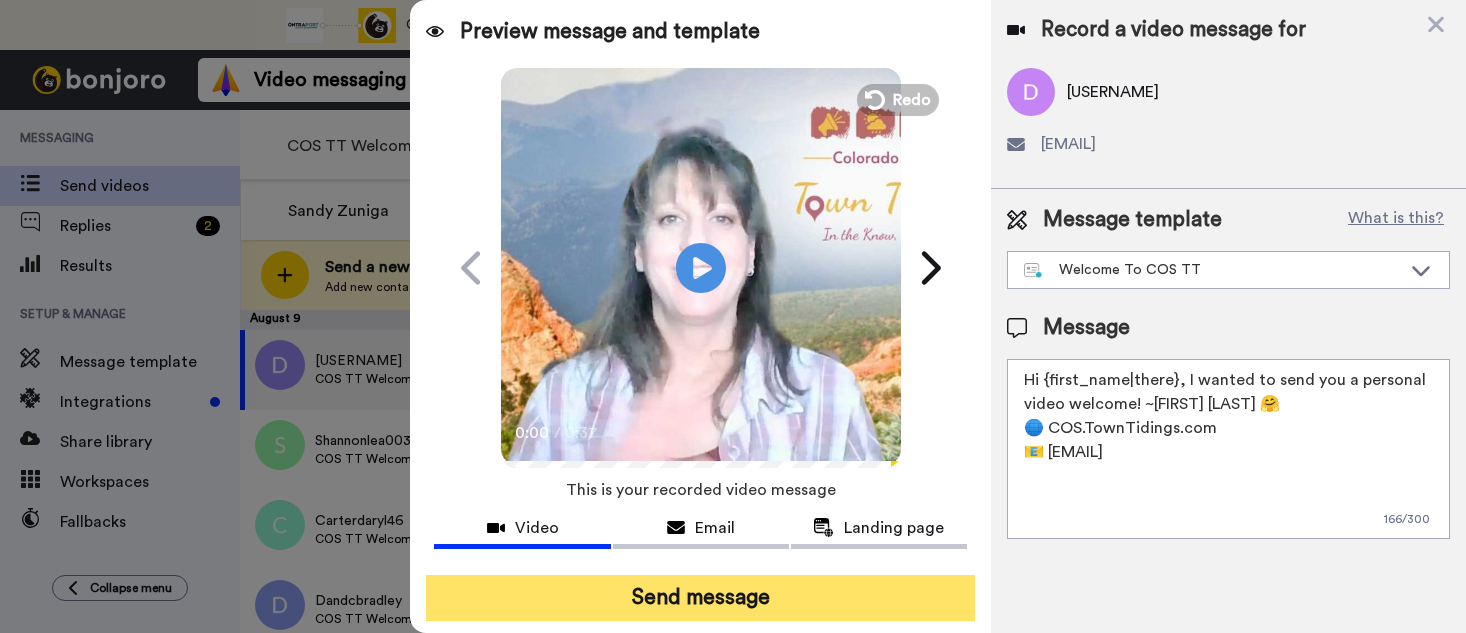click on "Send message" at bounding box center (700, 598) 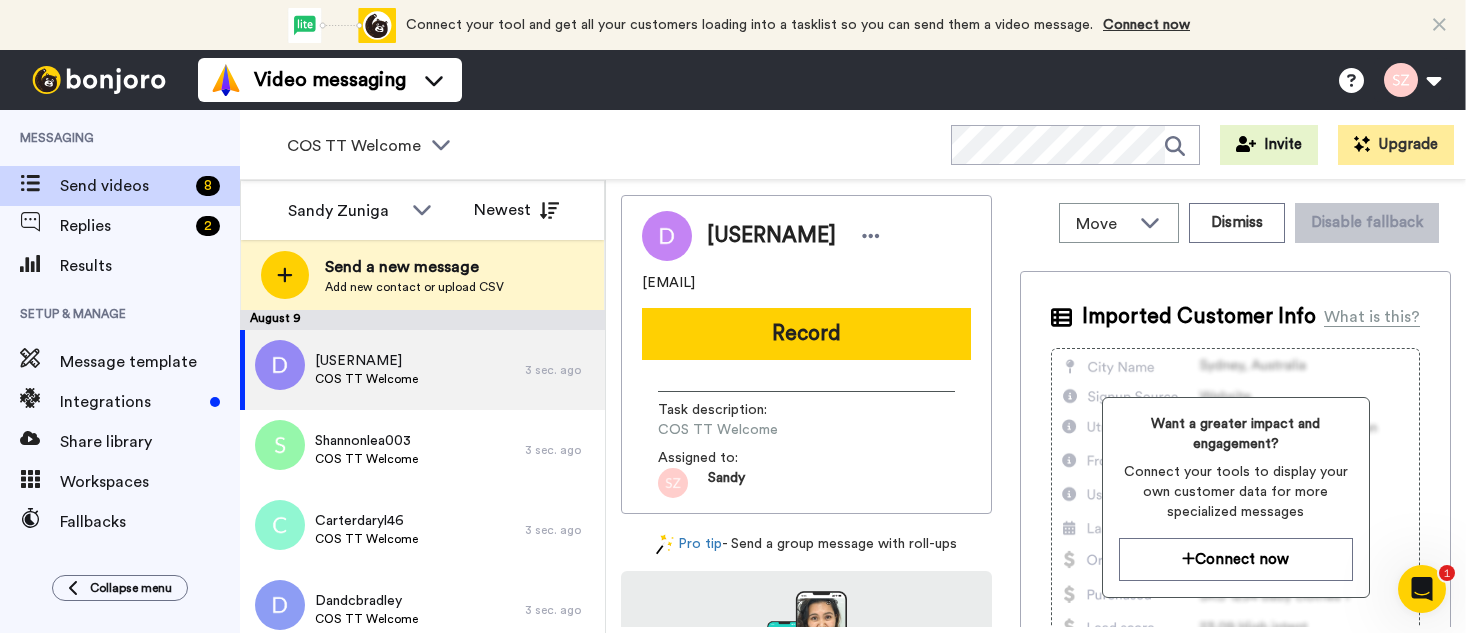 scroll, scrollTop: 0, scrollLeft: 0, axis: both 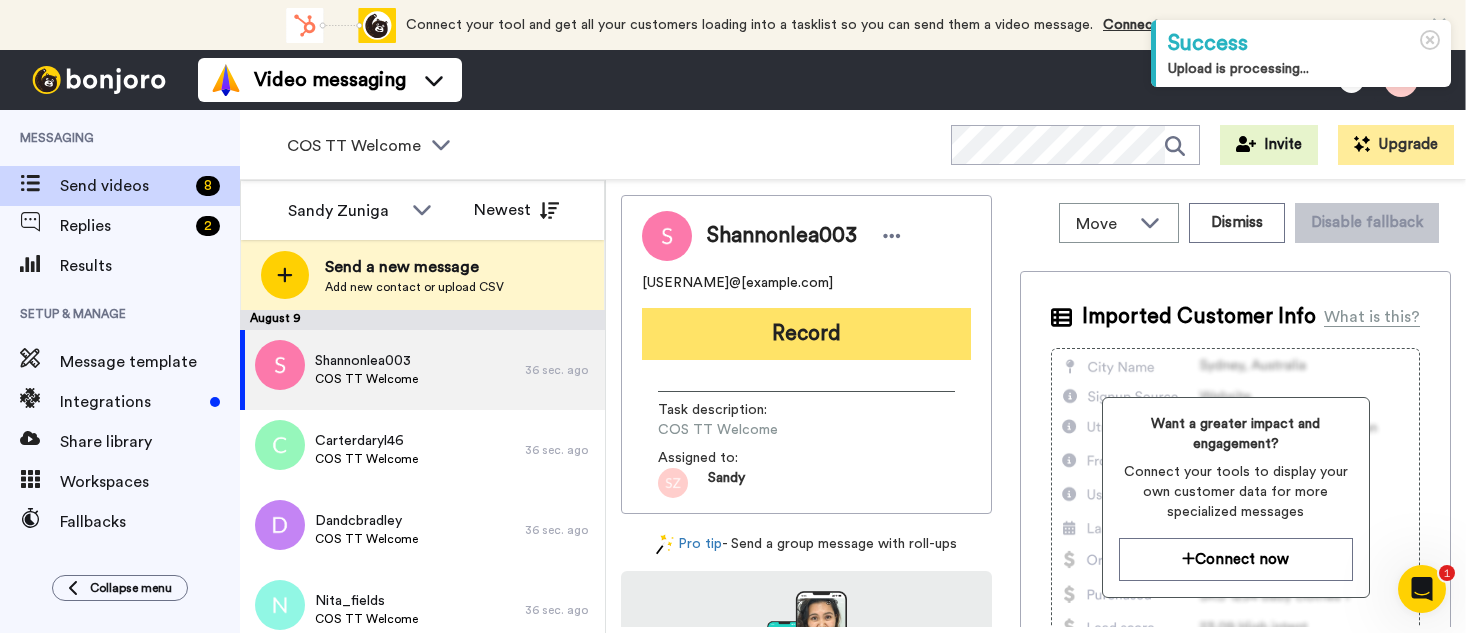 click on "Record" at bounding box center (806, 334) 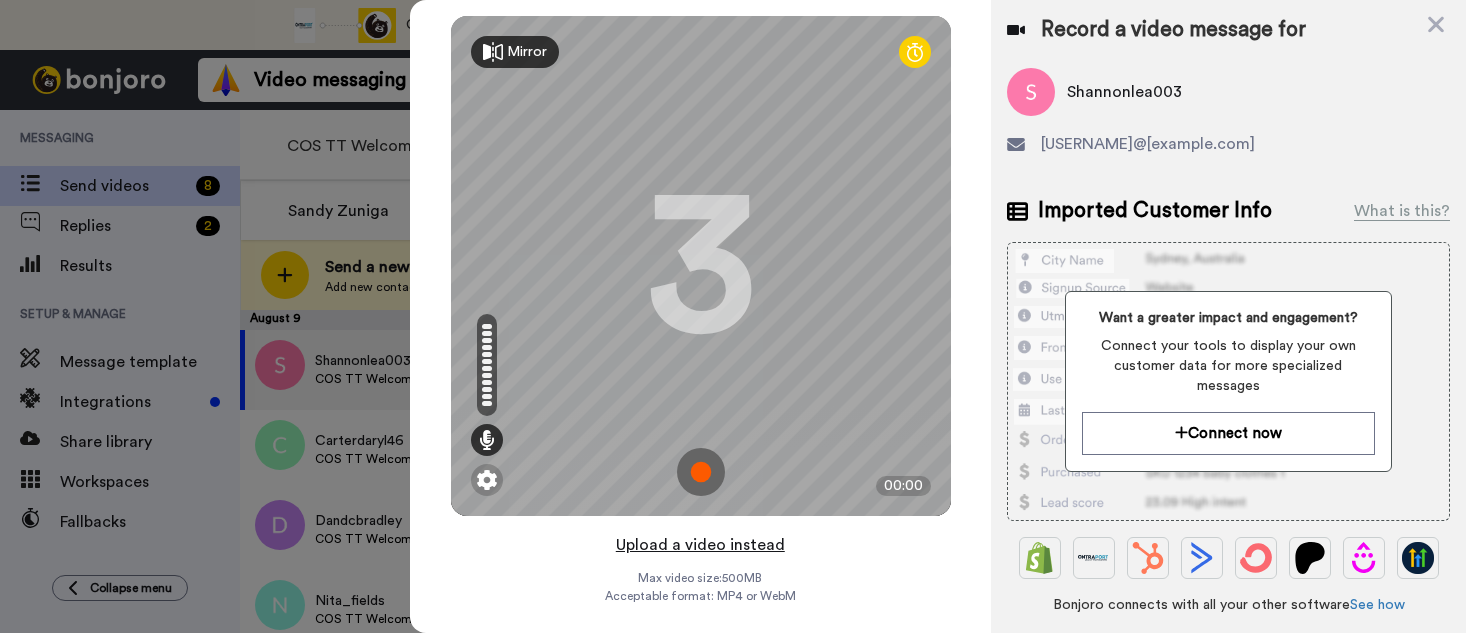 click on "Upload a video instead" at bounding box center (700, 545) 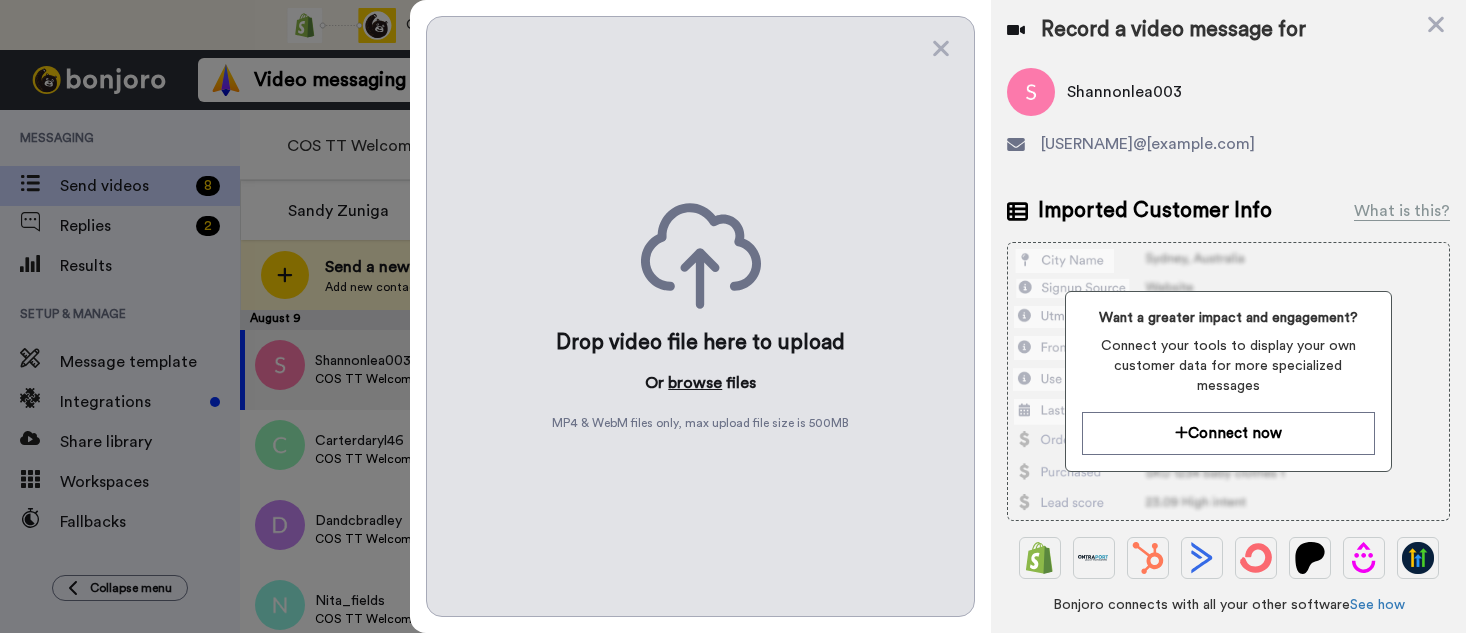 click on "browse" at bounding box center [695, 383] 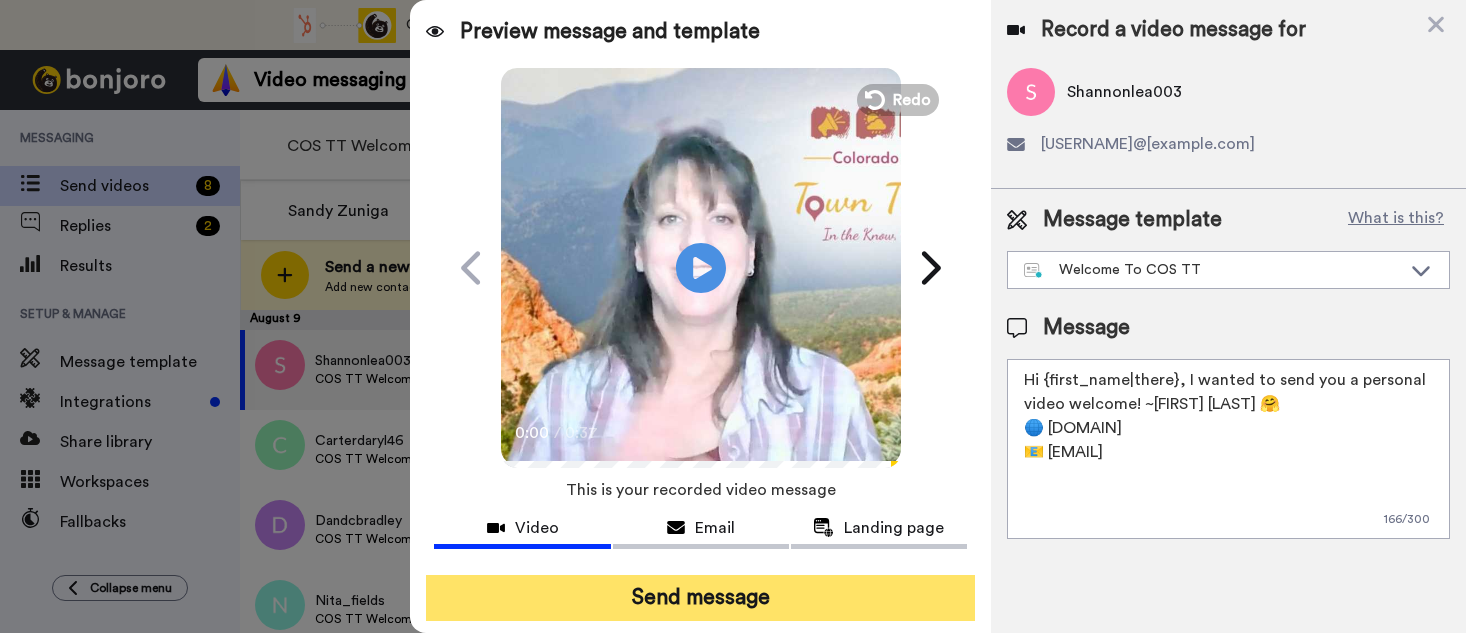 click on "Send message" at bounding box center (700, 598) 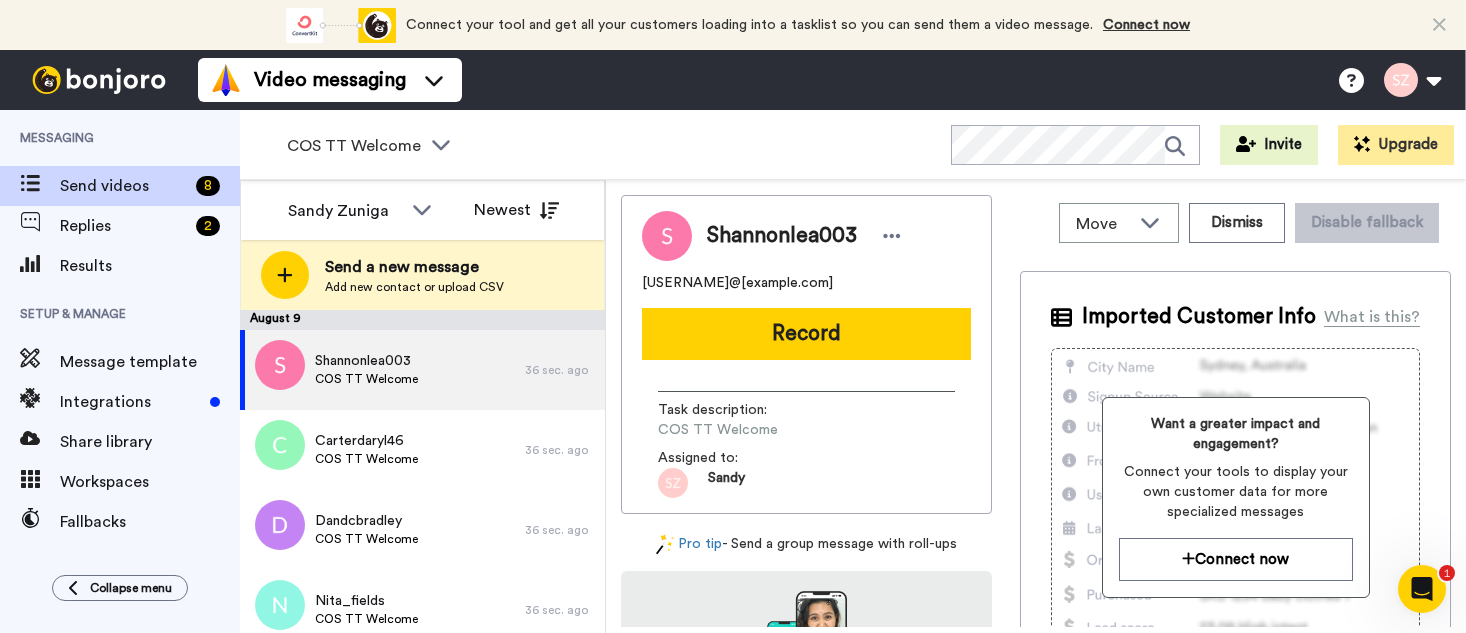 scroll, scrollTop: 0, scrollLeft: 0, axis: both 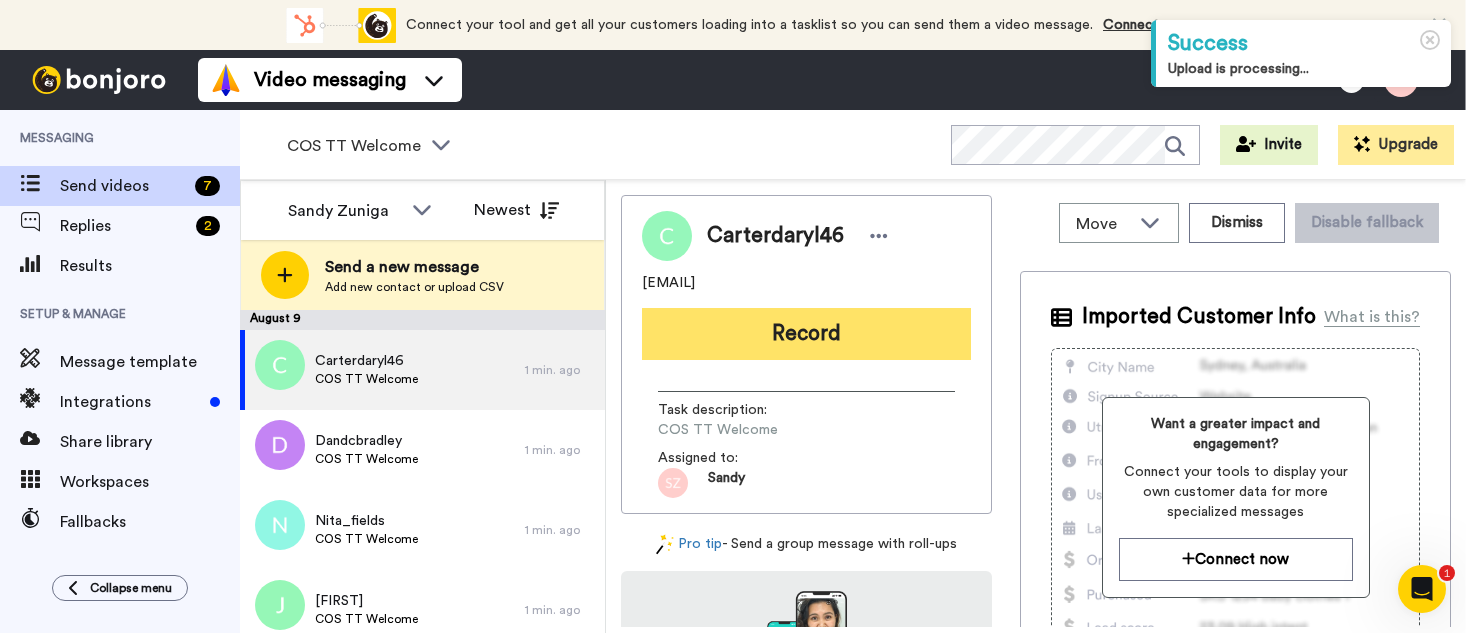 click on "Record" at bounding box center (806, 334) 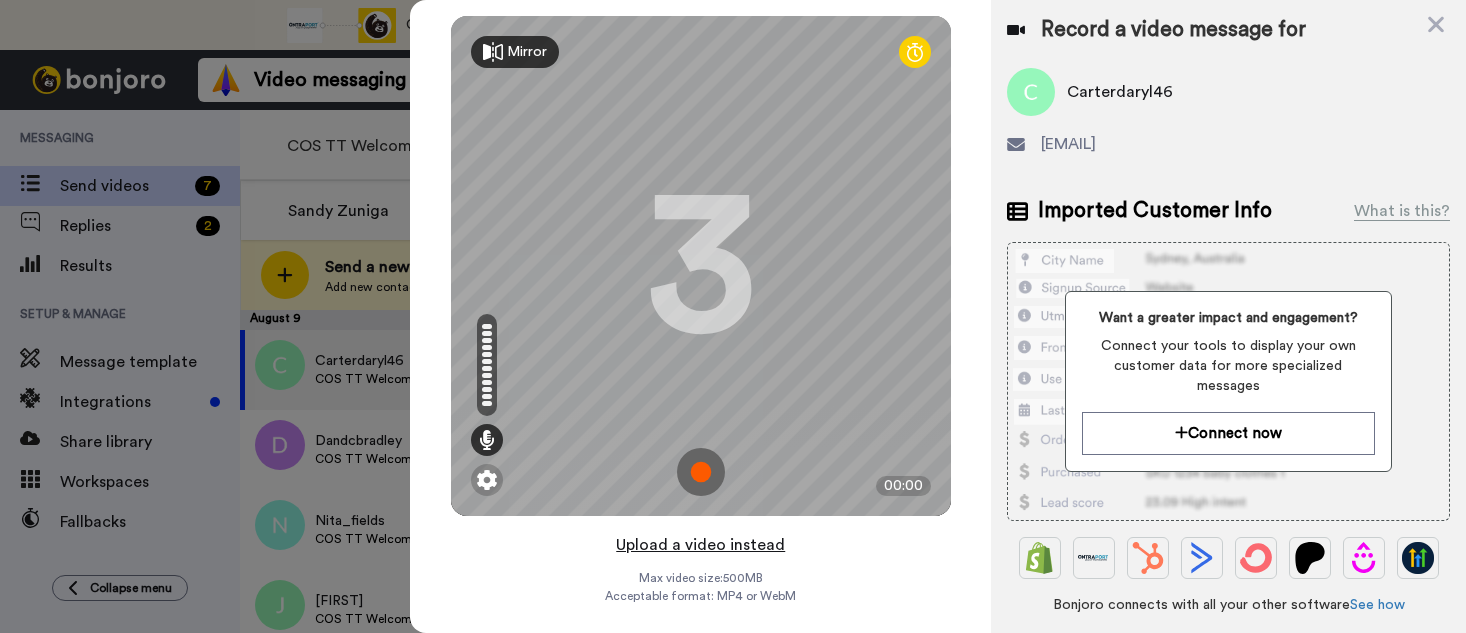 click on "Upload a video instead" at bounding box center (700, 545) 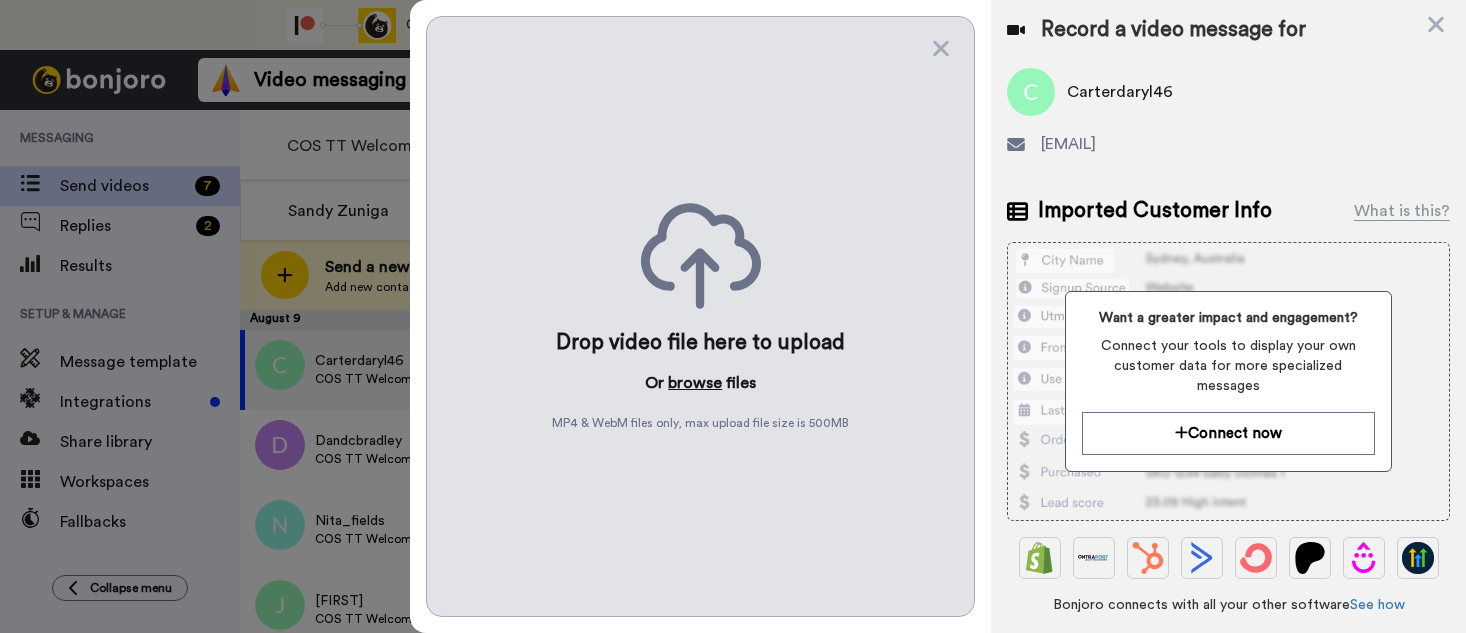 click on "browse" at bounding box center [695, 383] 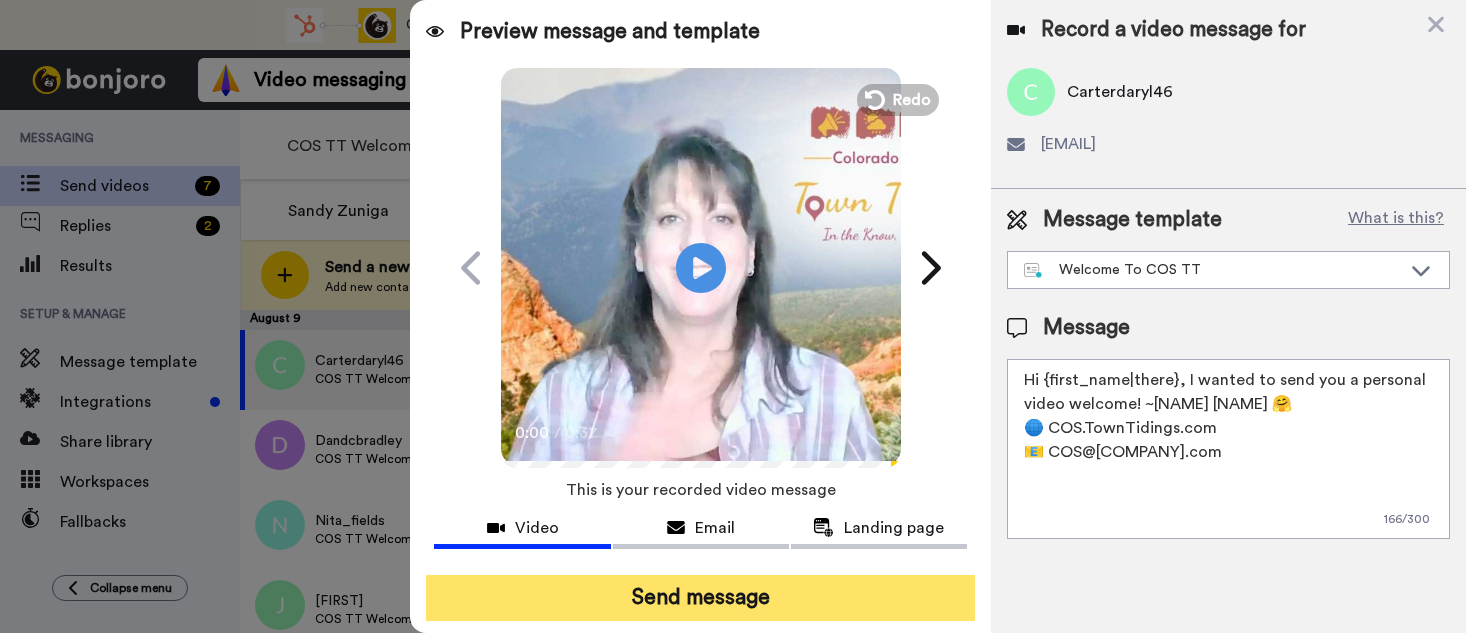 click on "Send message" at bounding box center [700, 598] 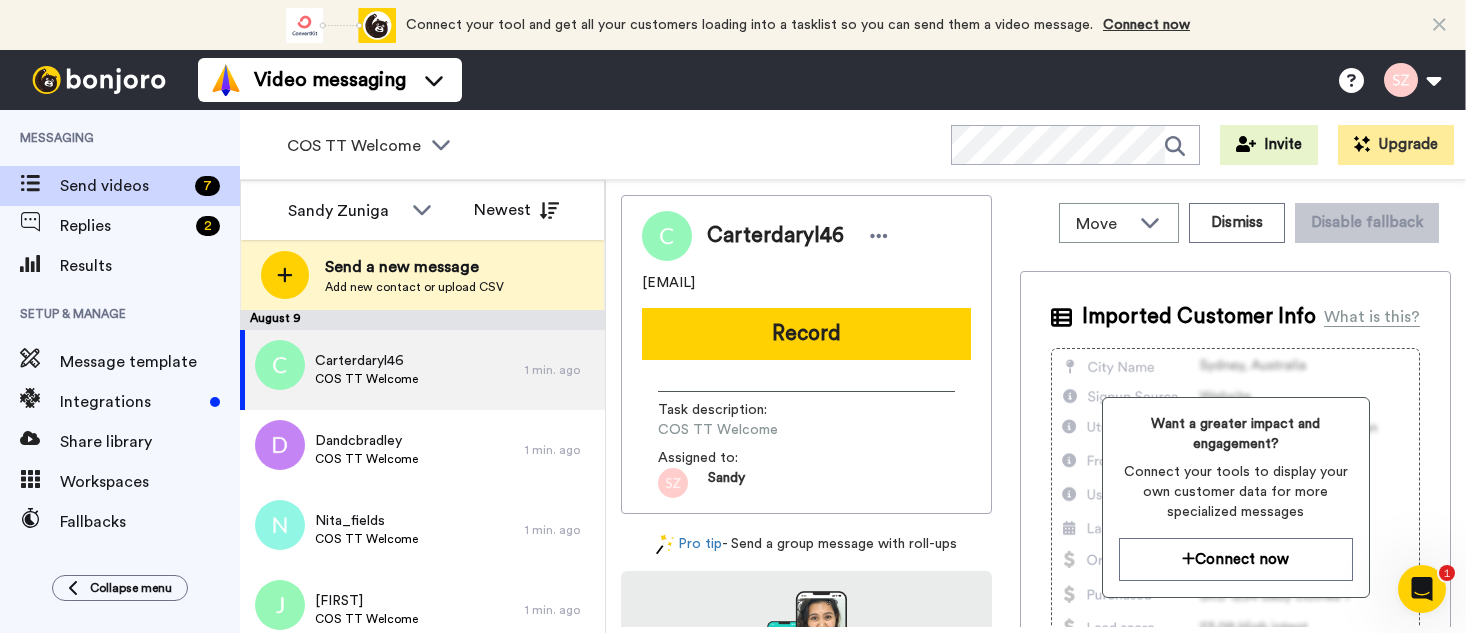 scroll, scrollTop: 0, scrollLeft: 0, axis: both 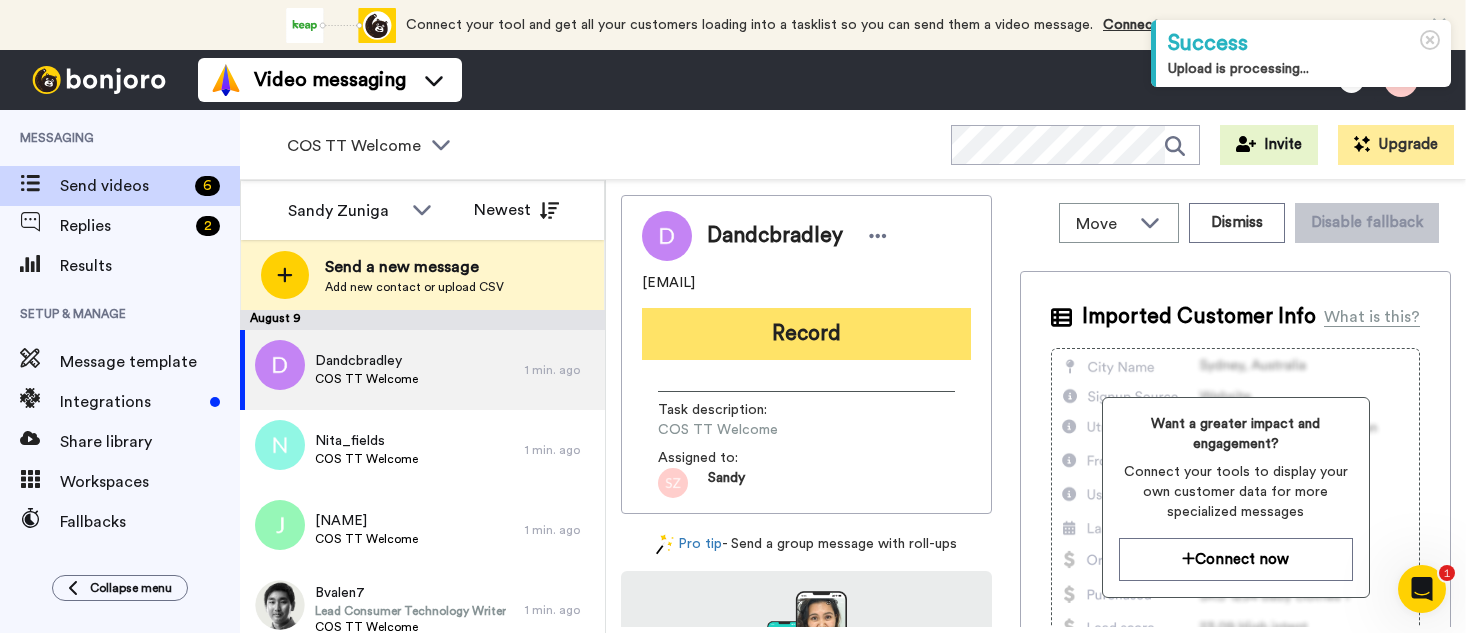 click on "Record" at bounding box center [806, 334] 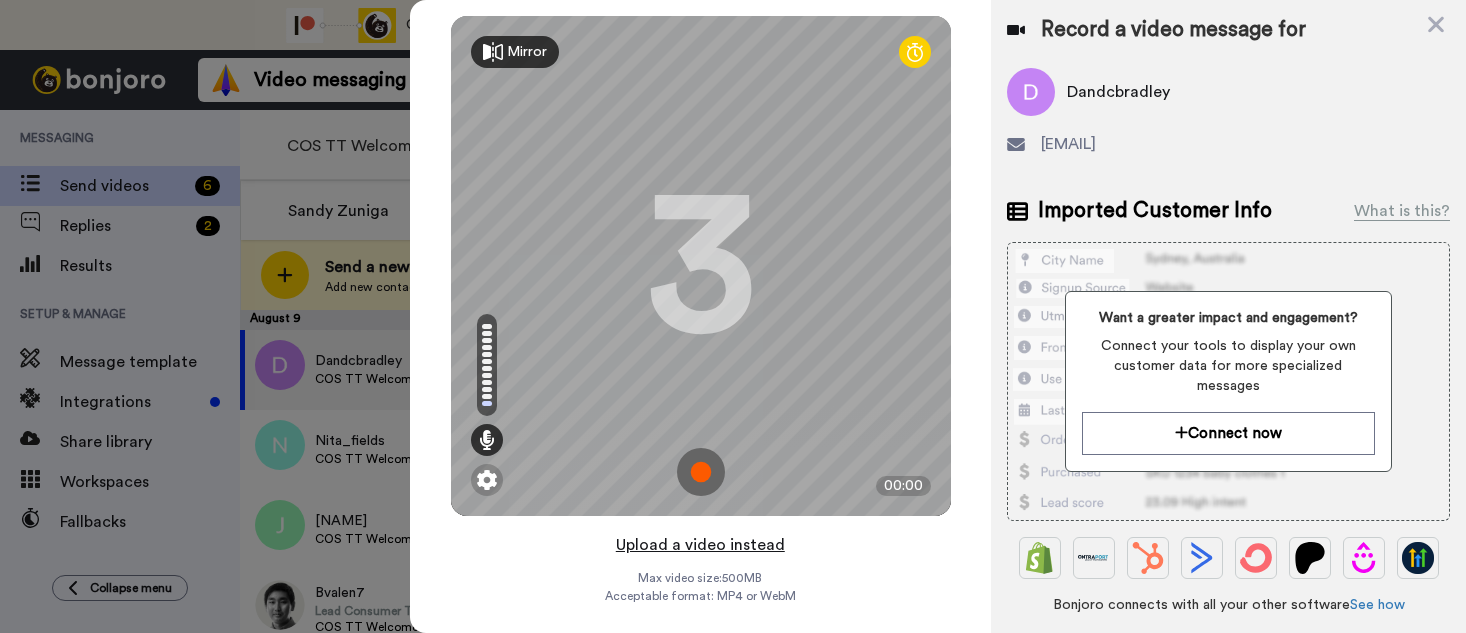 click on "Upload a video instead" at bounding box center (700, 545) 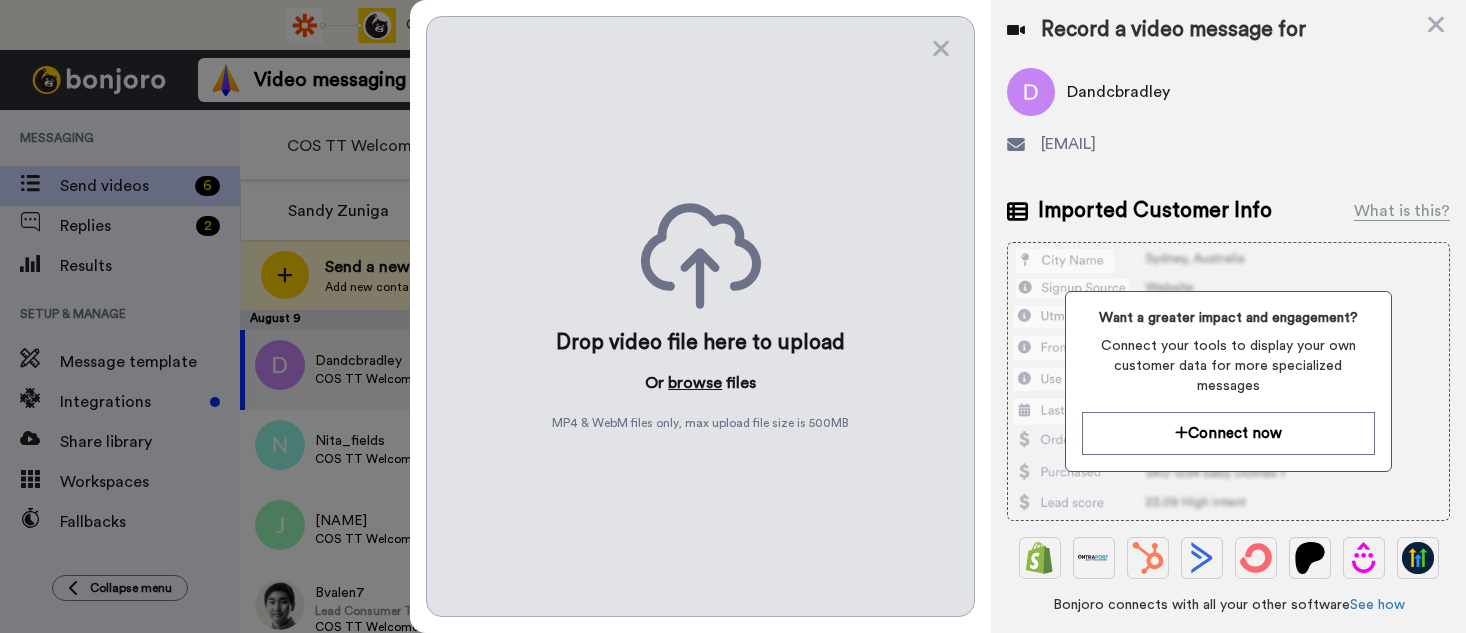 click on "browse" at bounding box center [695, 383] 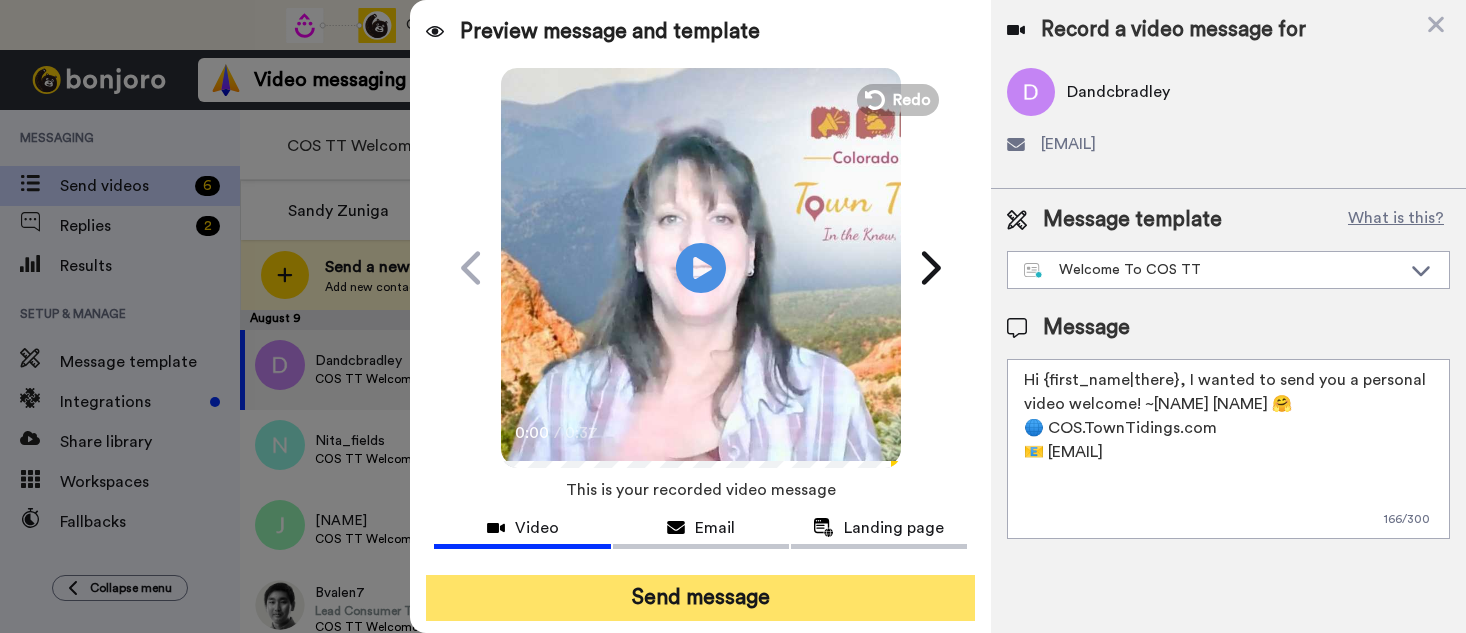 click on "Send message" at bounding box center [700, 598] 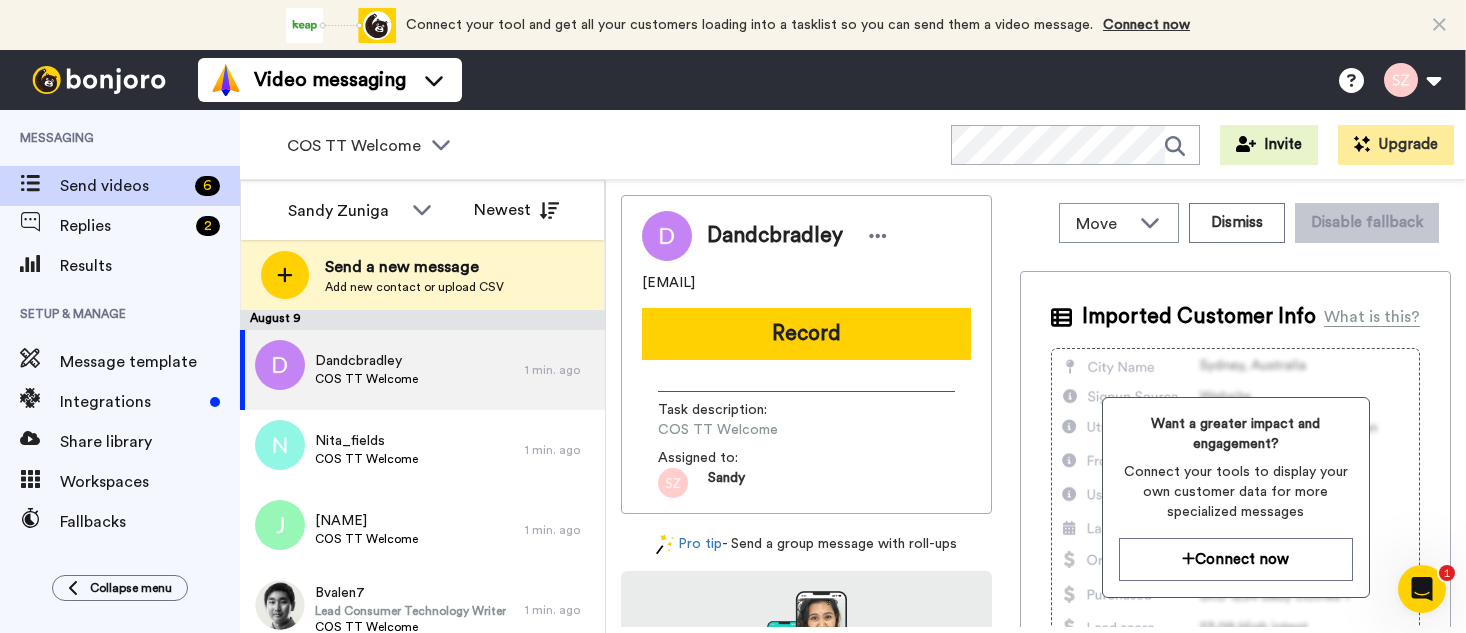 scroll, scrollTop: 0, scrollLeft: 0, axis: both 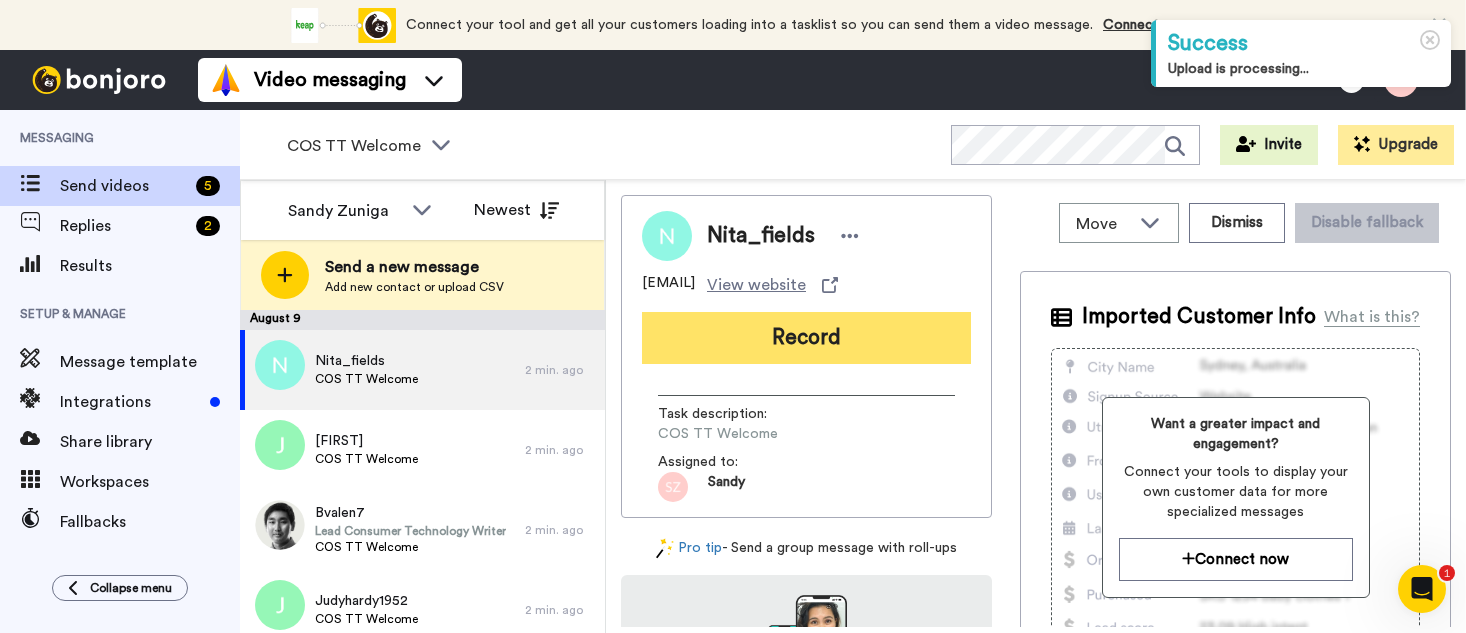 click on "Record" at bounding box center [806, 338] 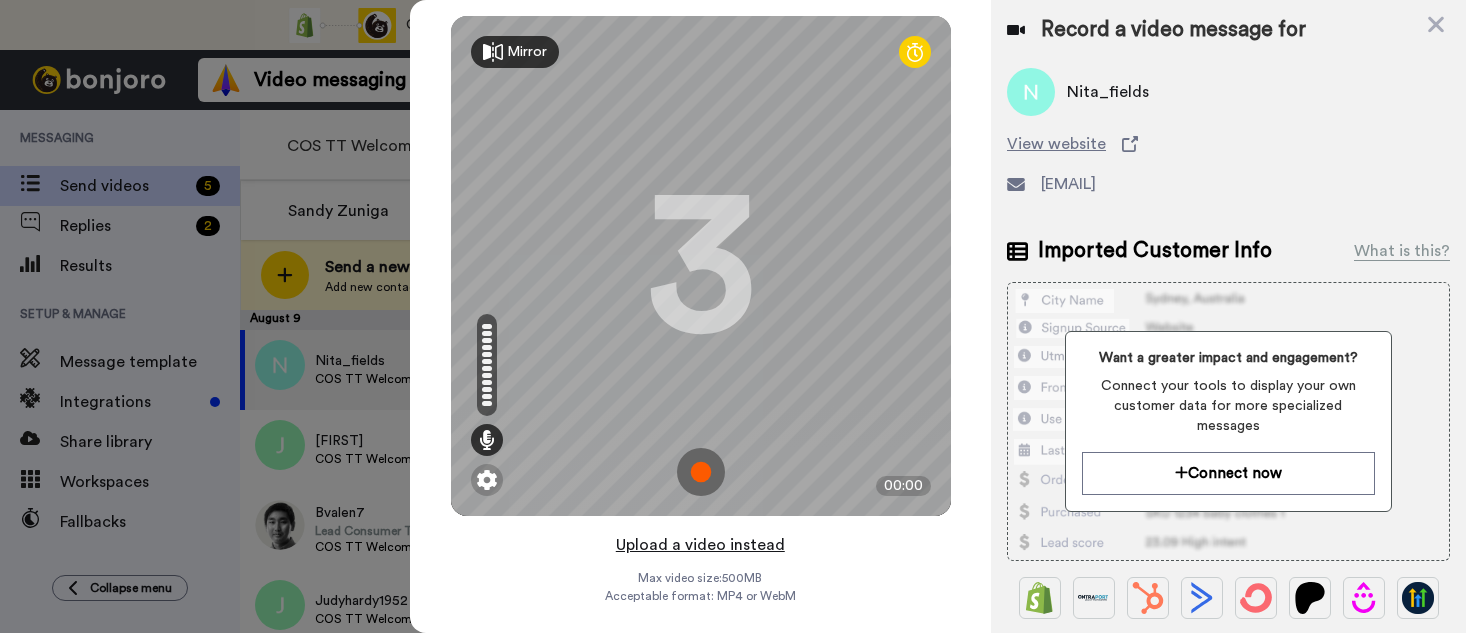 click on "Upload a video instead" at bounding box center [700, 545] 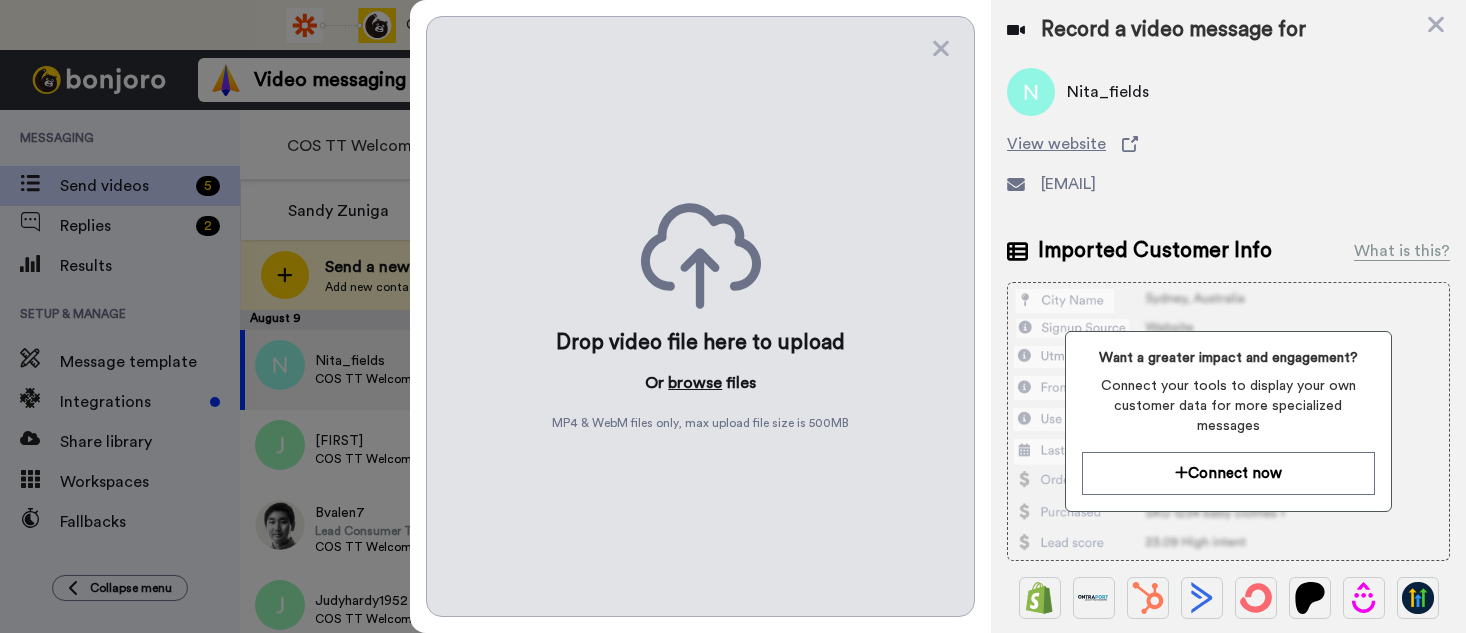 click on "browse" at bounding box center (695, 383) 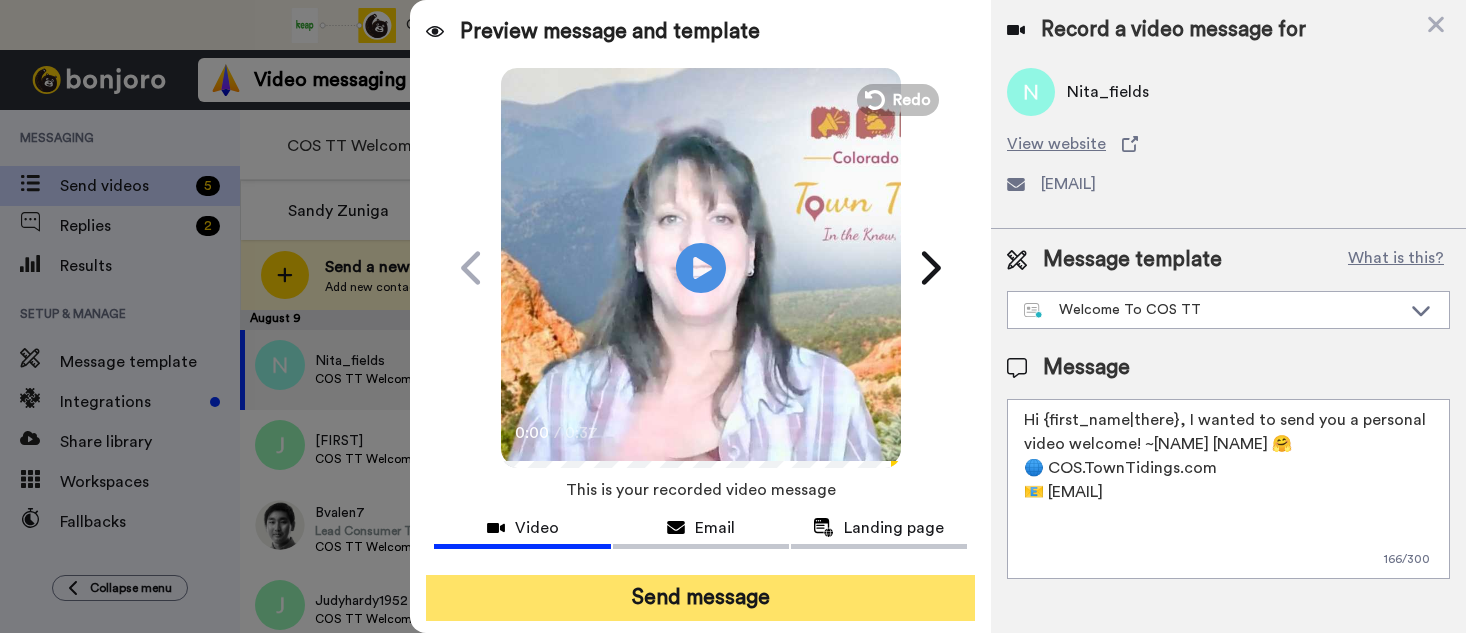 click on "Send message" at bounding box center (700, 598) 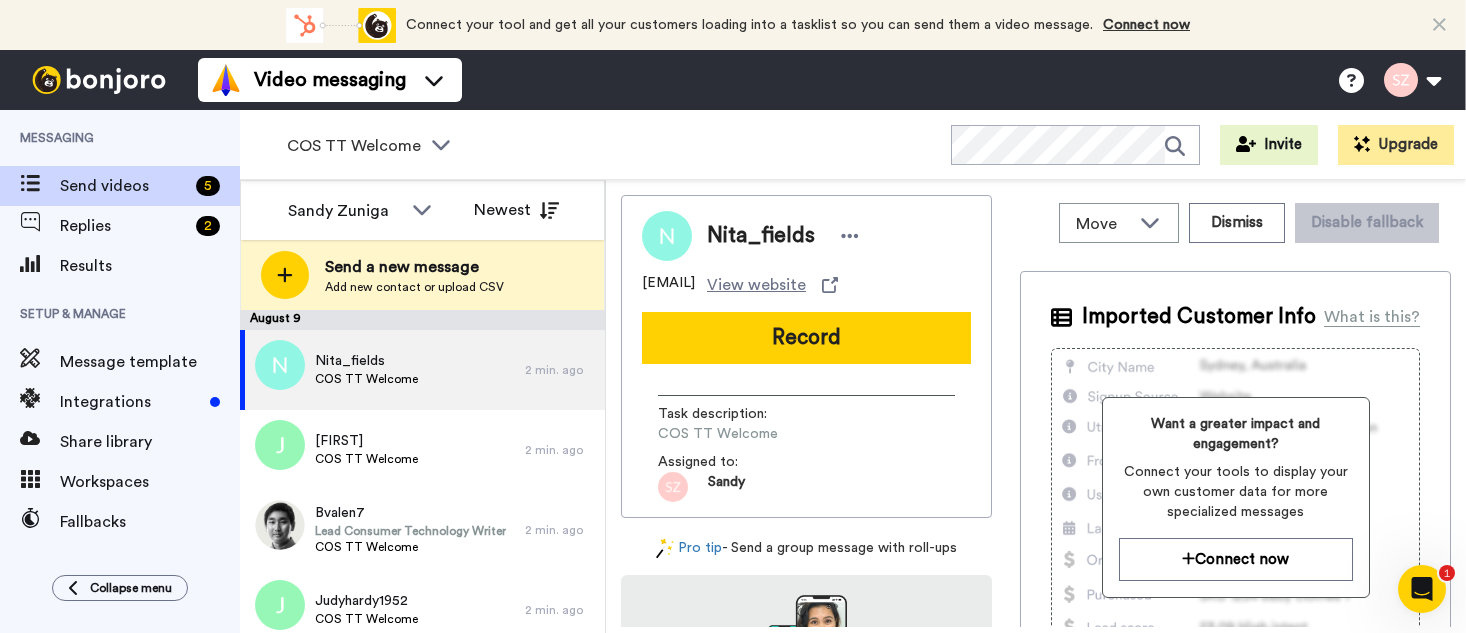scroll, scrollTop: 0, scrollLeft: 0, axis: both 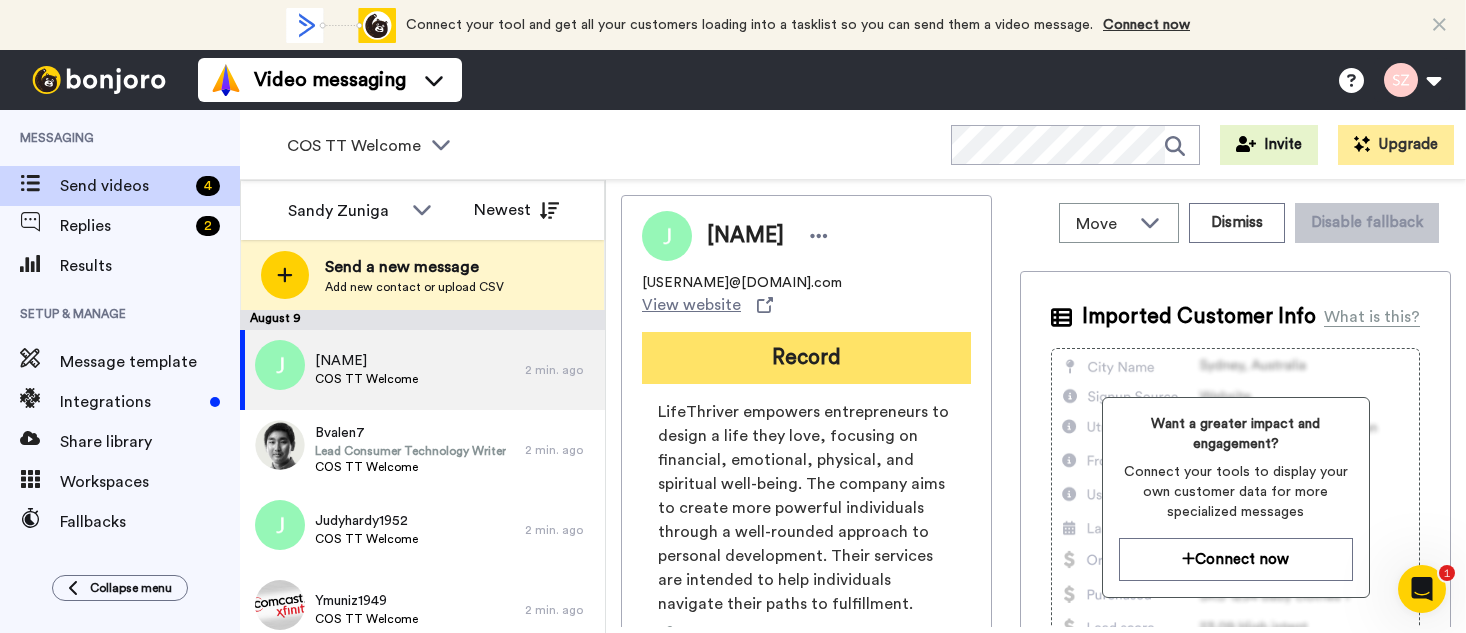click on "Record" at bounding box center [806, 358] 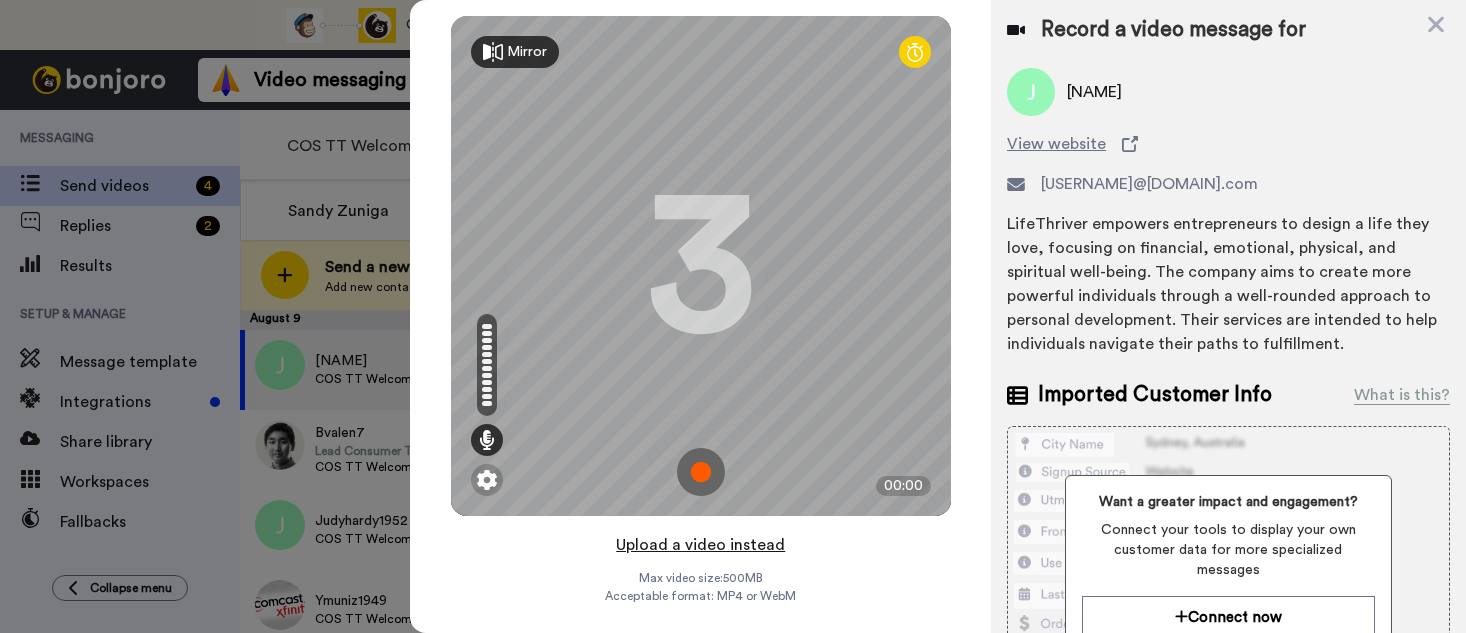 click on "Upload a video instead" at bounding box center (700, 545) 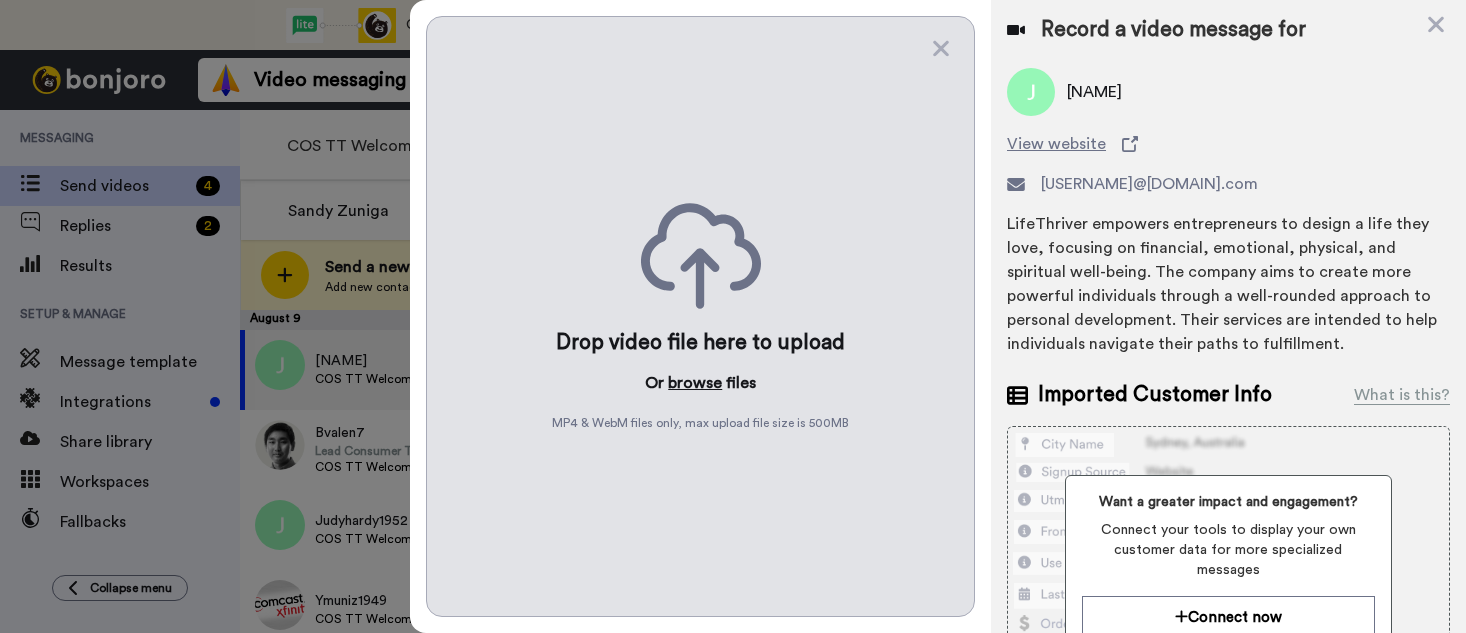 click on "browse" at bounding box center [695, 383] 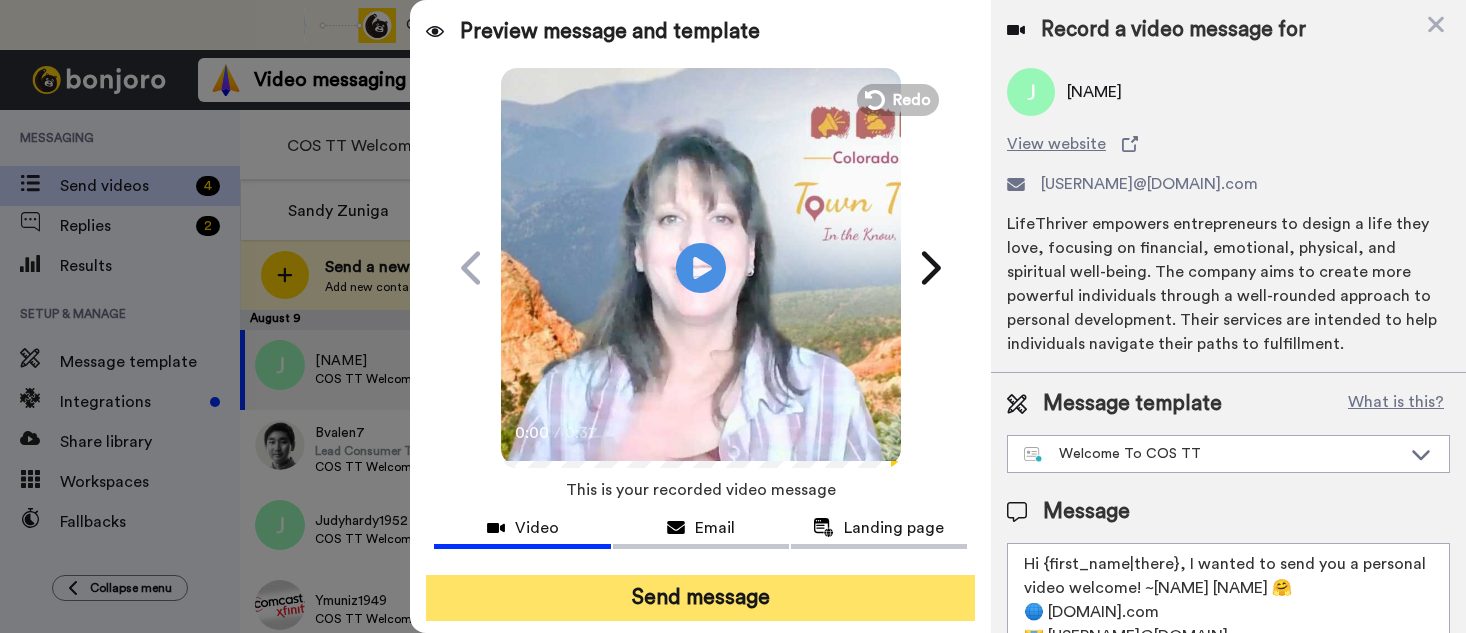 click on "Send message" at bounding box center [700, 598] 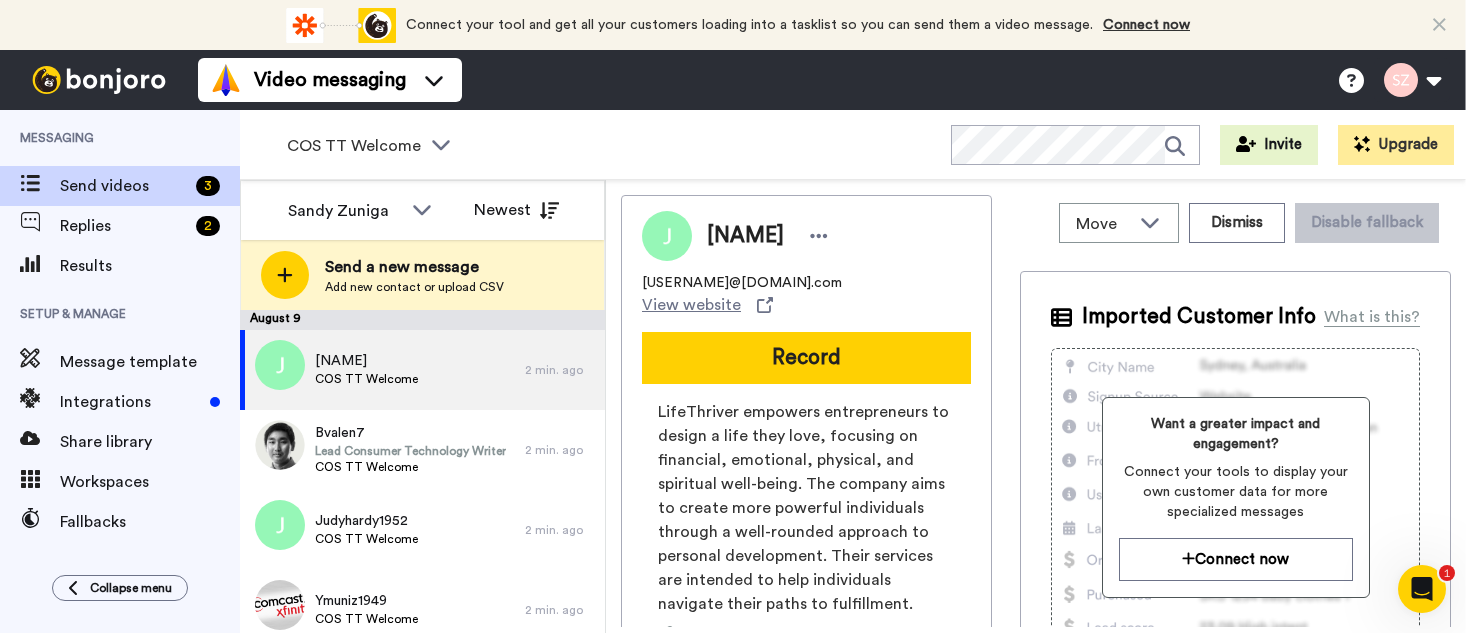 scroll, scrollTop: 0, scrollLeft: 0, axis: both 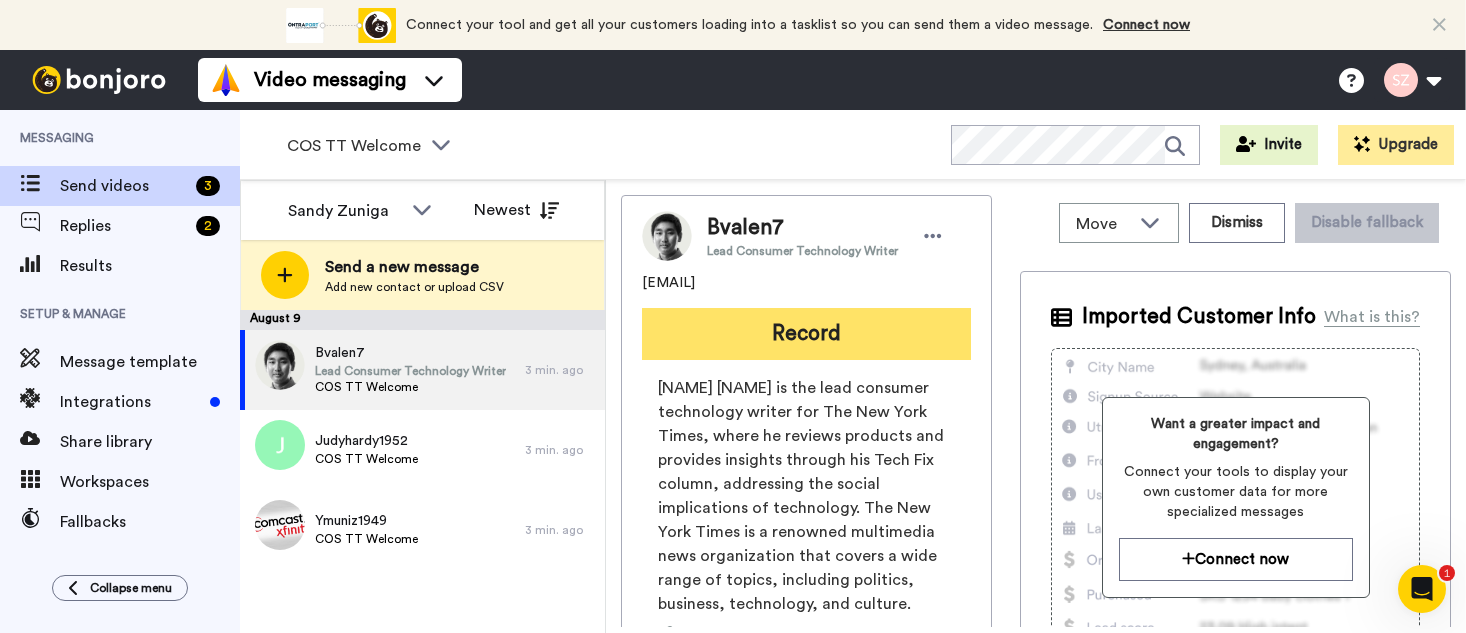 click on "Record" at bounding box center [806, 334] 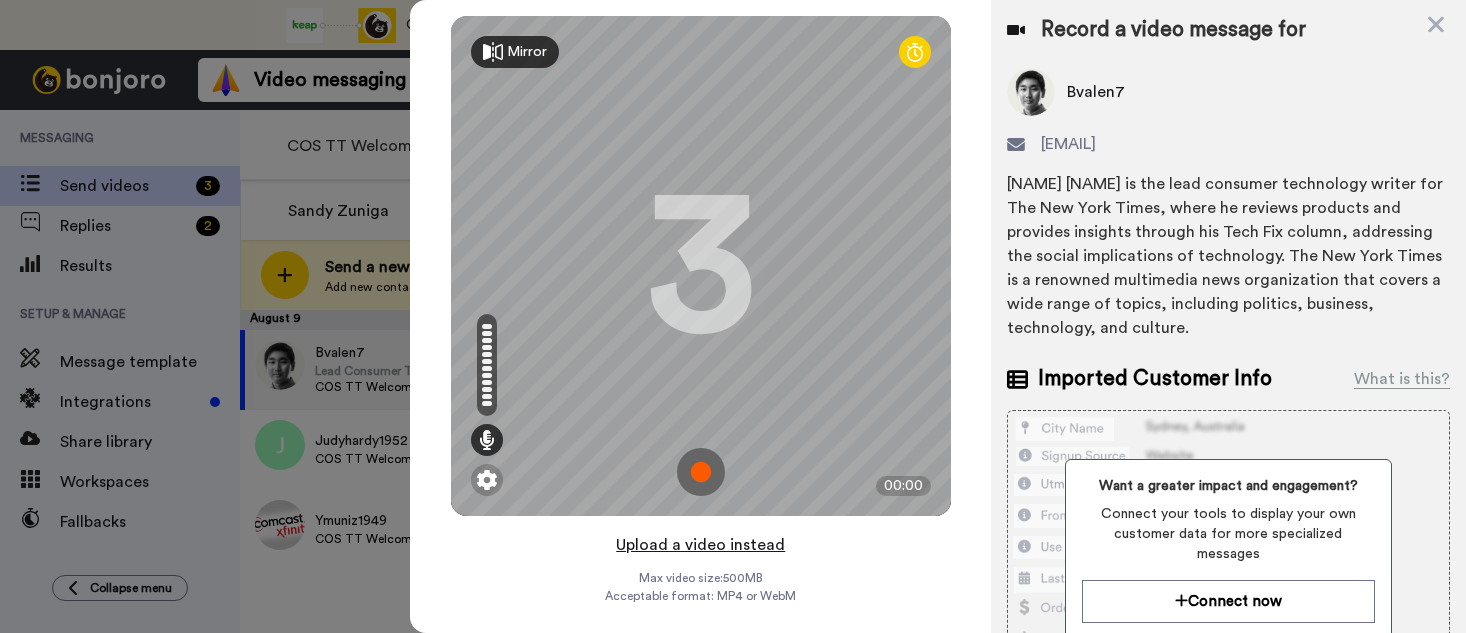 click on "Upload a video instead" at bounding box center (700, 545) 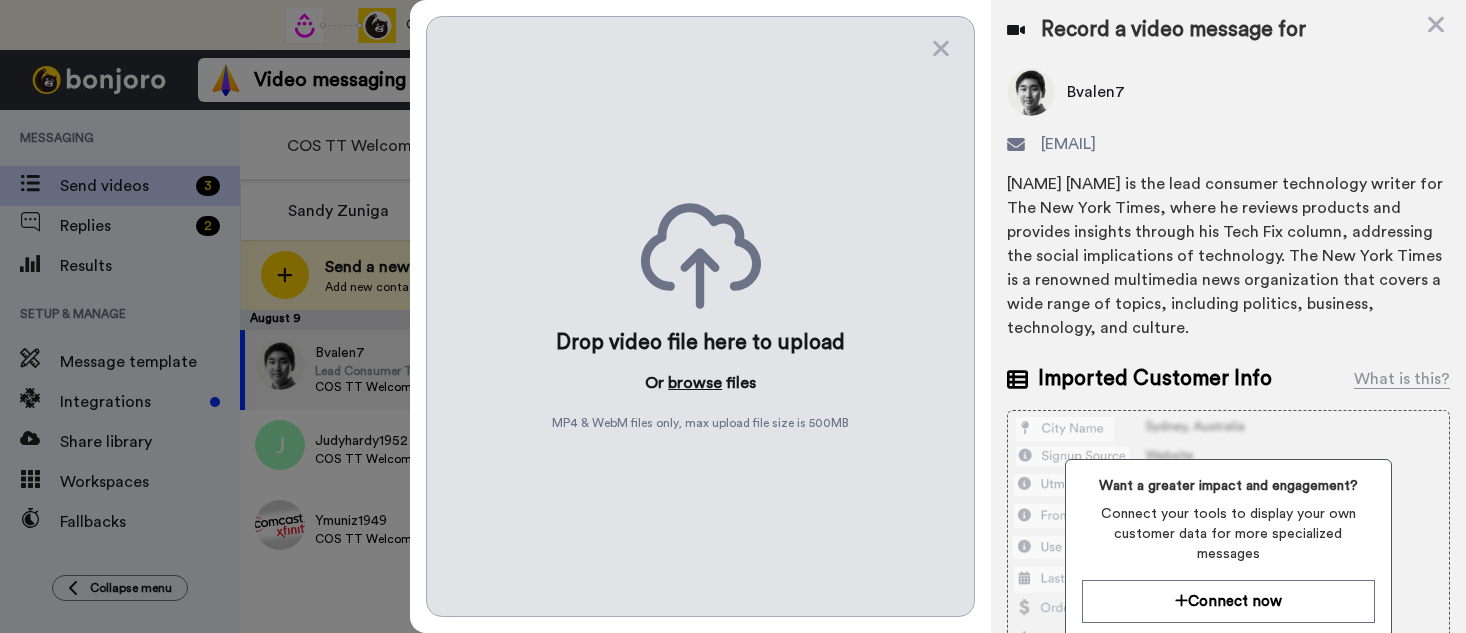 click on "browse" at bounding box center (695, 383) 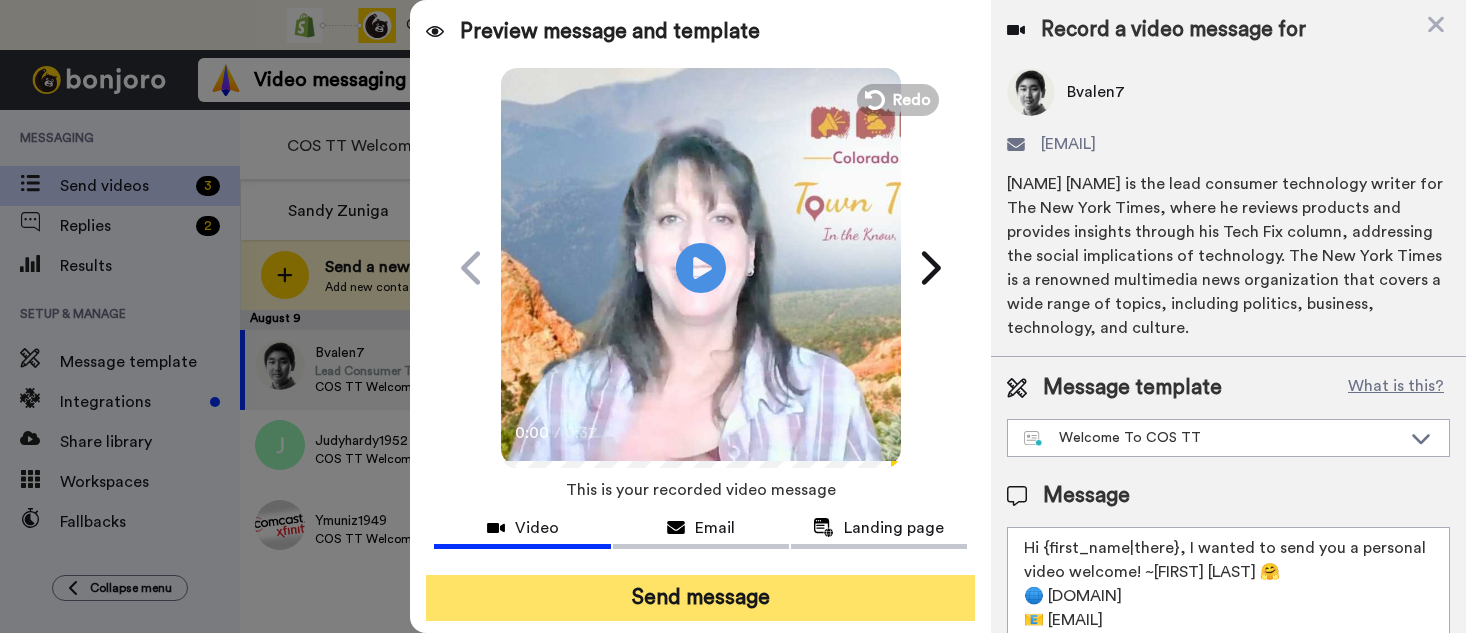 click on "Send message" at bounding box center [700, 598] 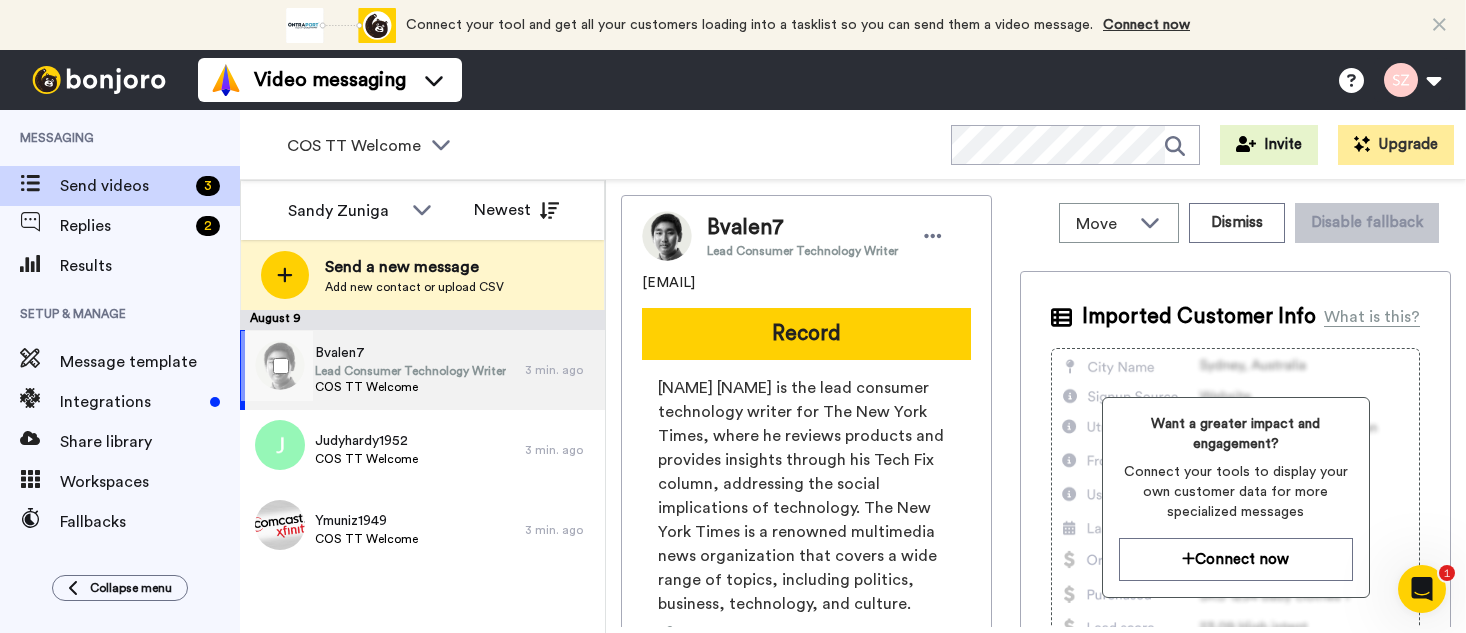 scroll, scrollTop: 0, scrollLeft: 0, axis: both 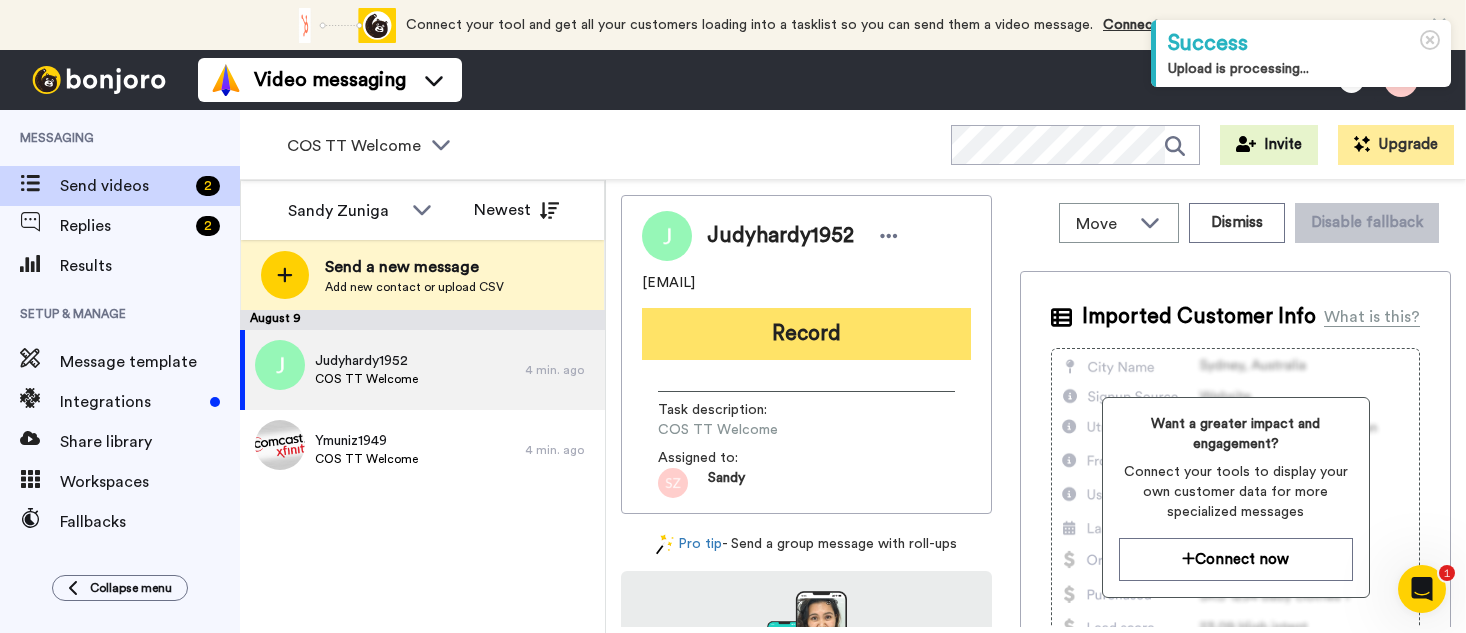 click on "Record" at bounding box center [806, 334] 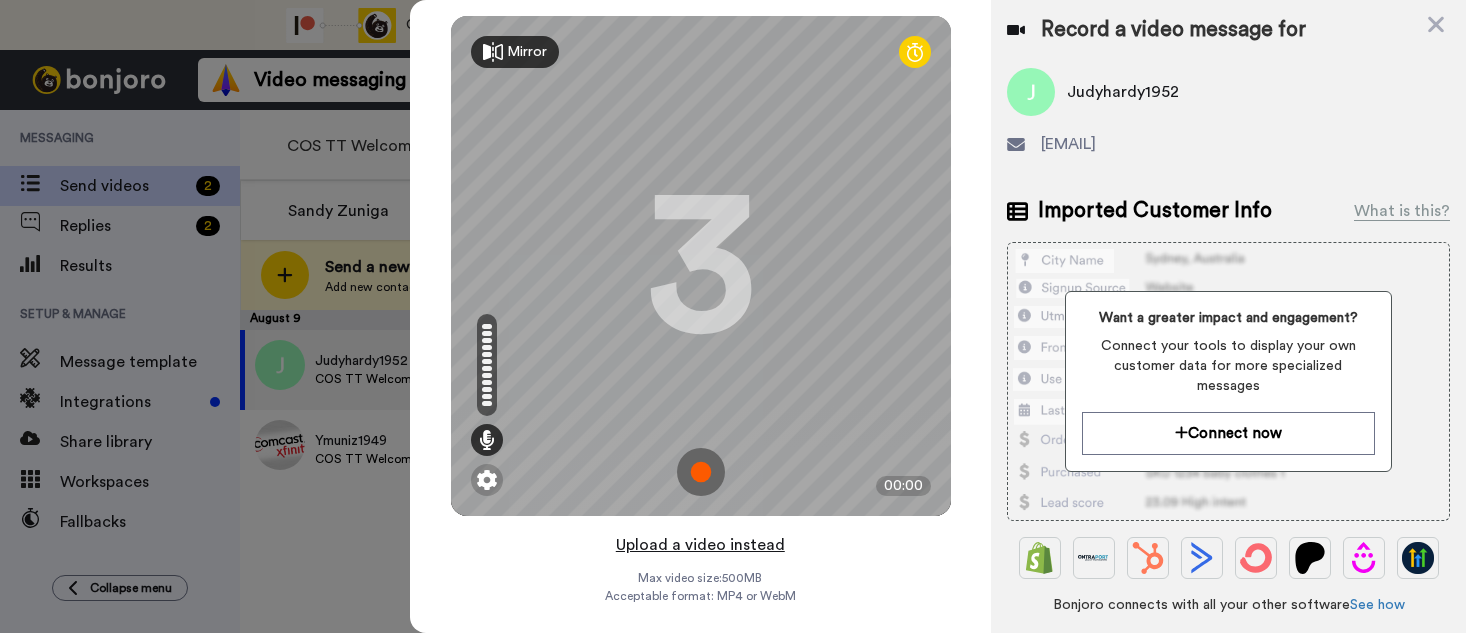 click on "Upload a video instead" at bounding box center (700, 545) 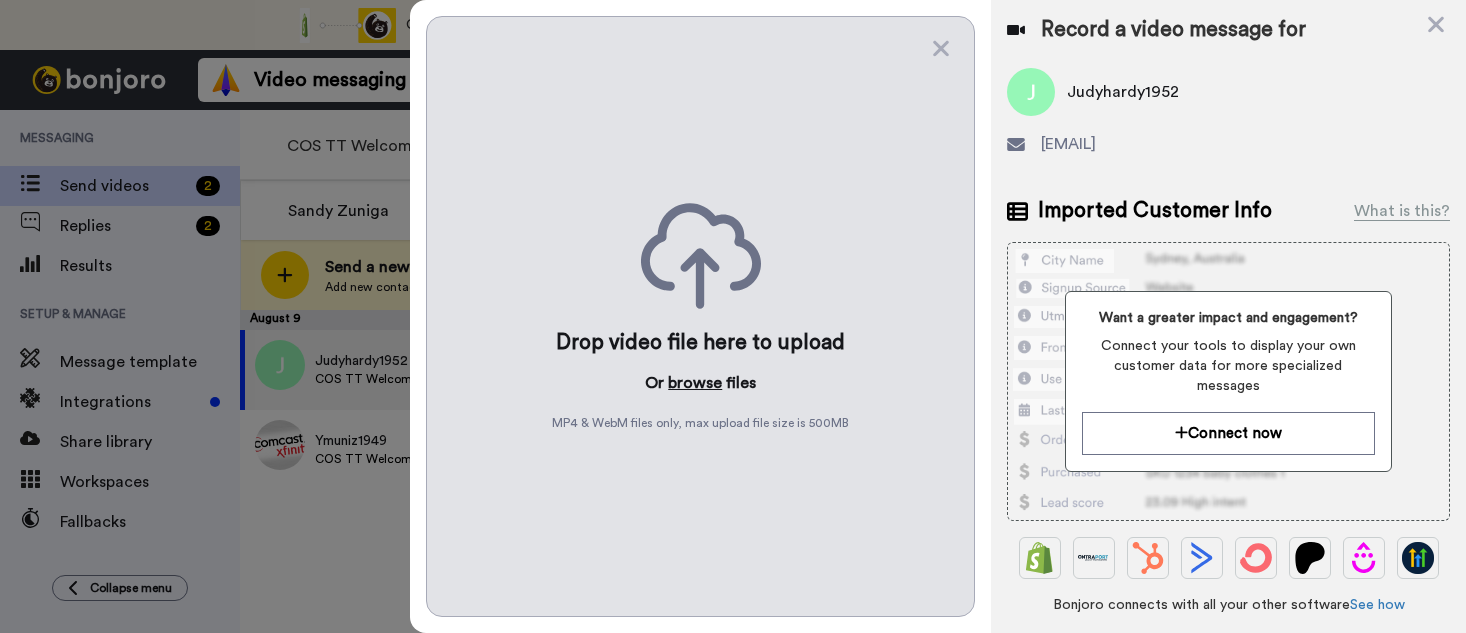click on "browse" at bounding box center (695, 383) 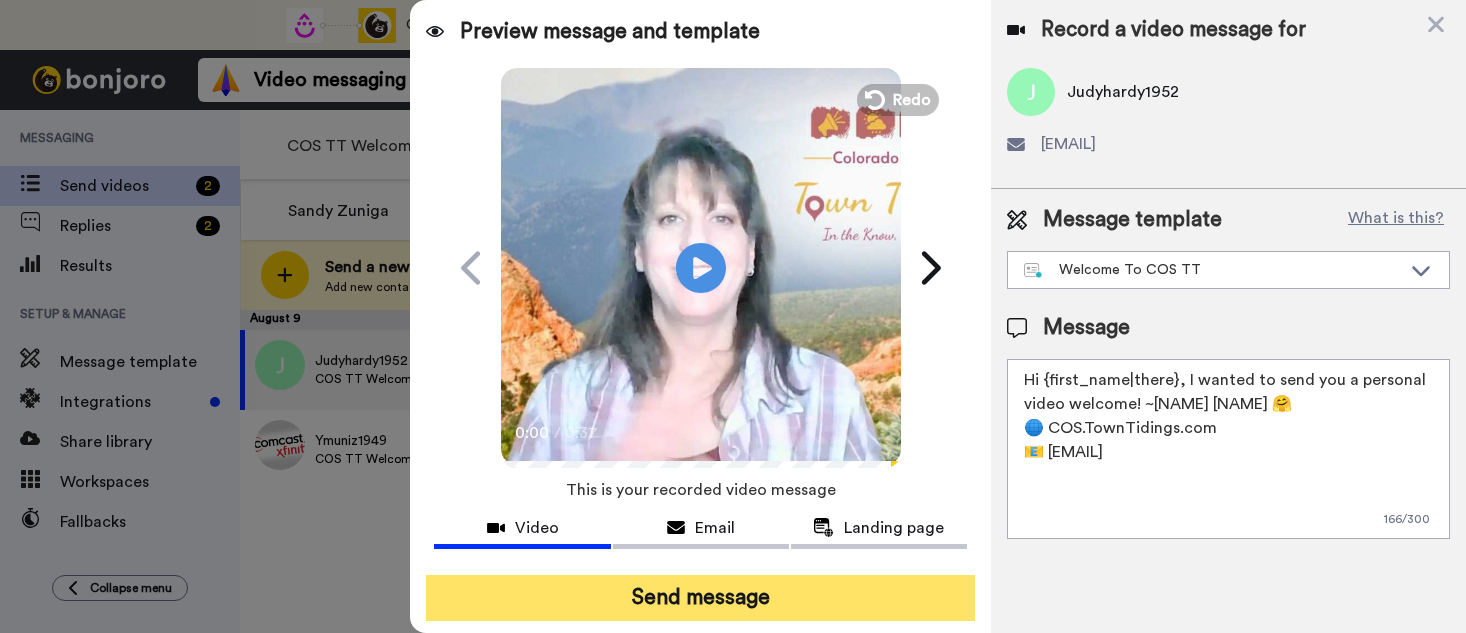 click on "Send message" at bounding box center [700, 598] 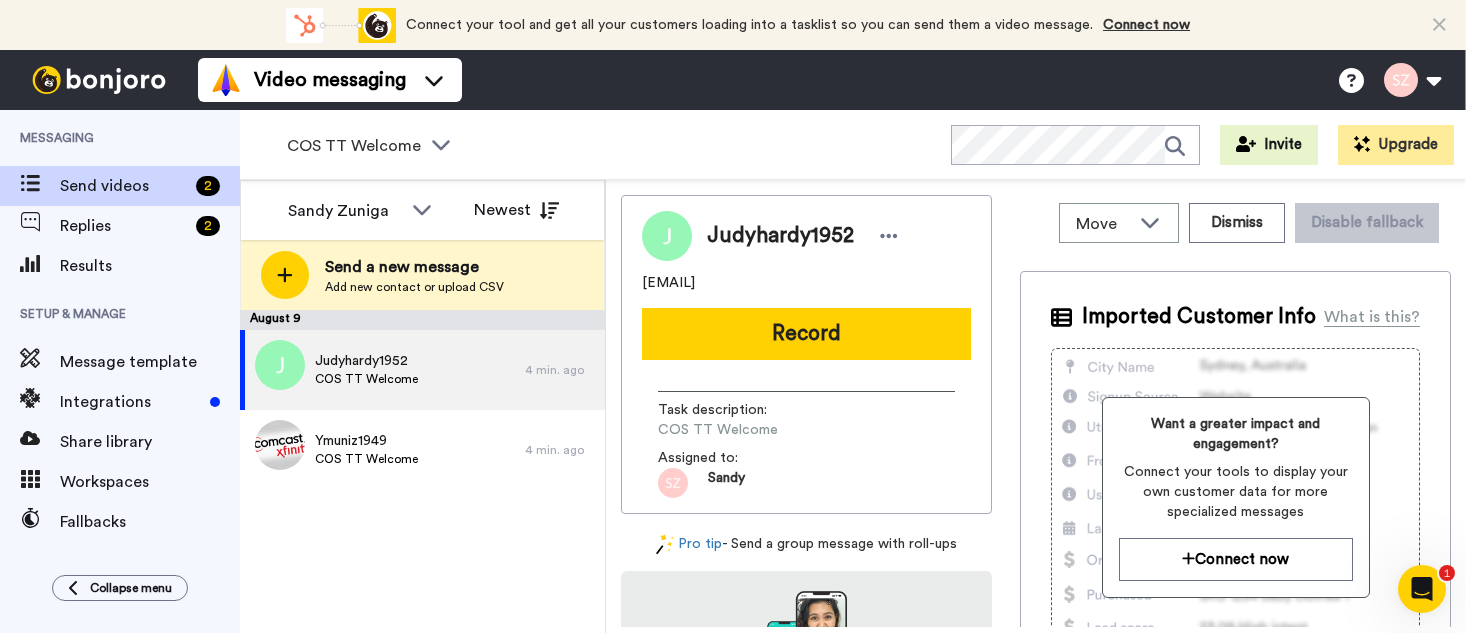 scroll, scrollTop: 0, scrollLeft: 0, axis: both 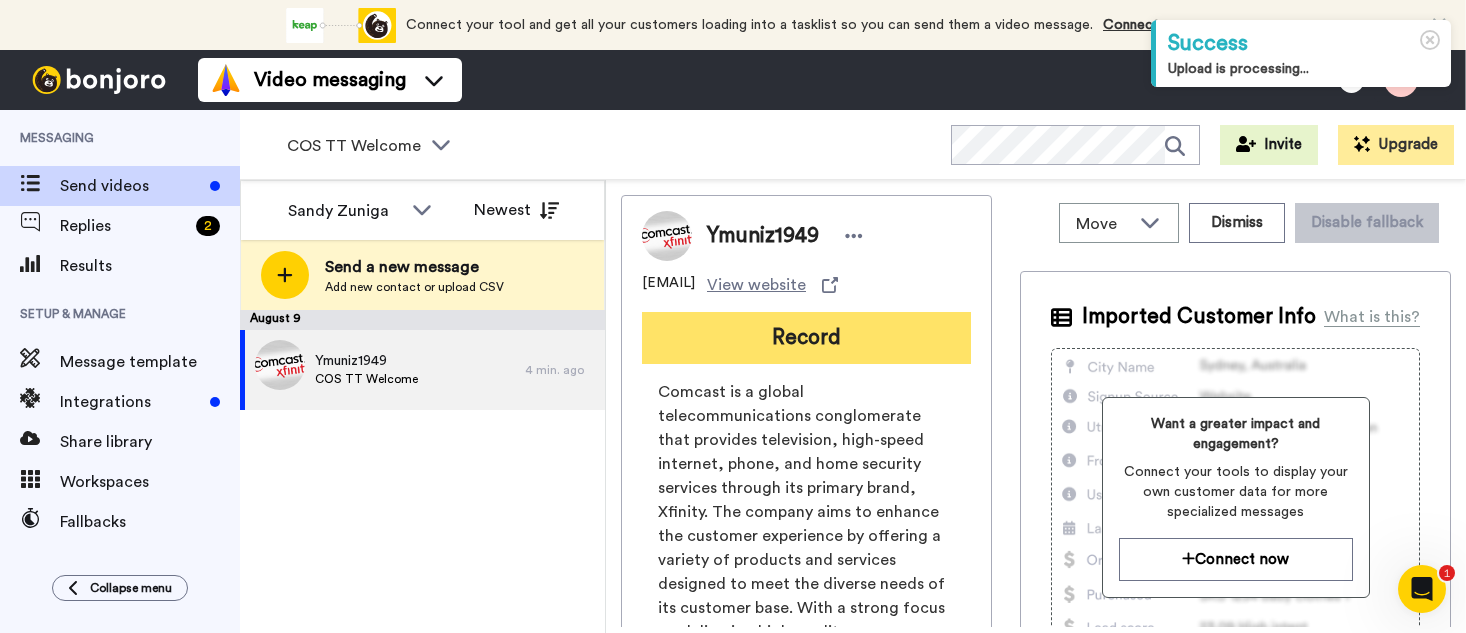 click on "Record" at bounding box center [806, 338] 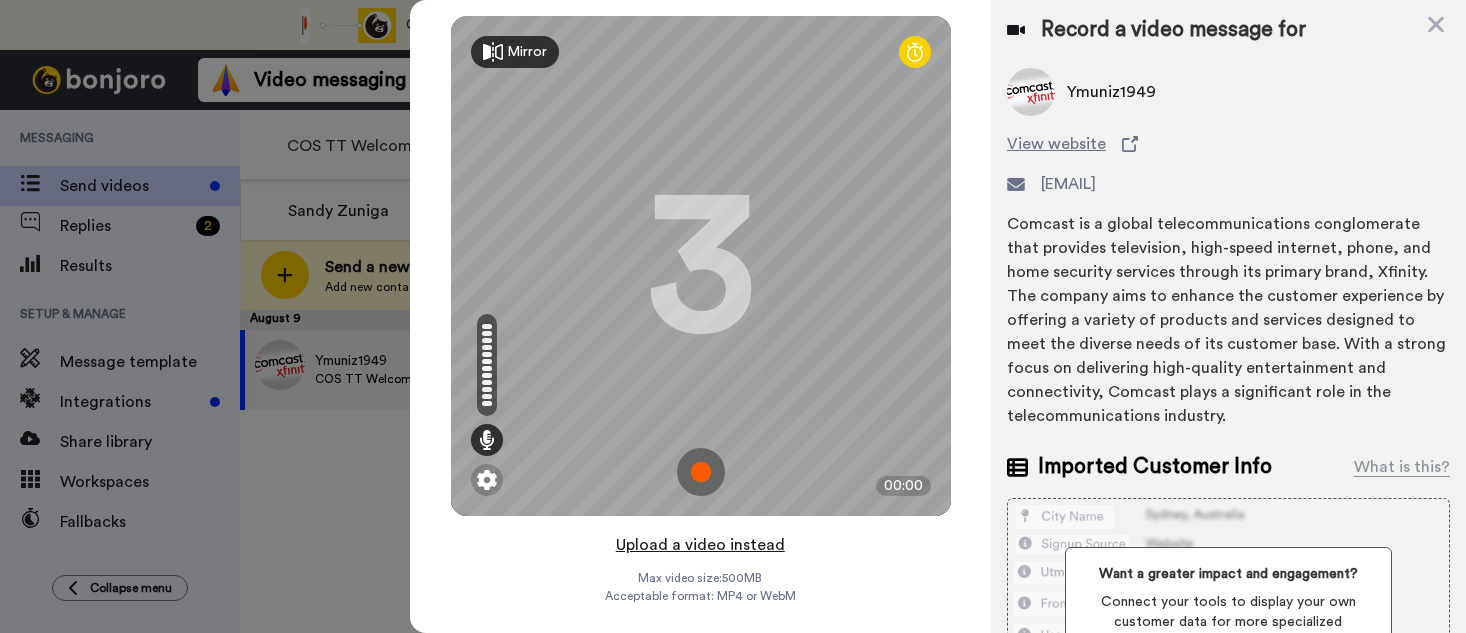 click on "Upload a video instead" at bounding box center [700, 545] 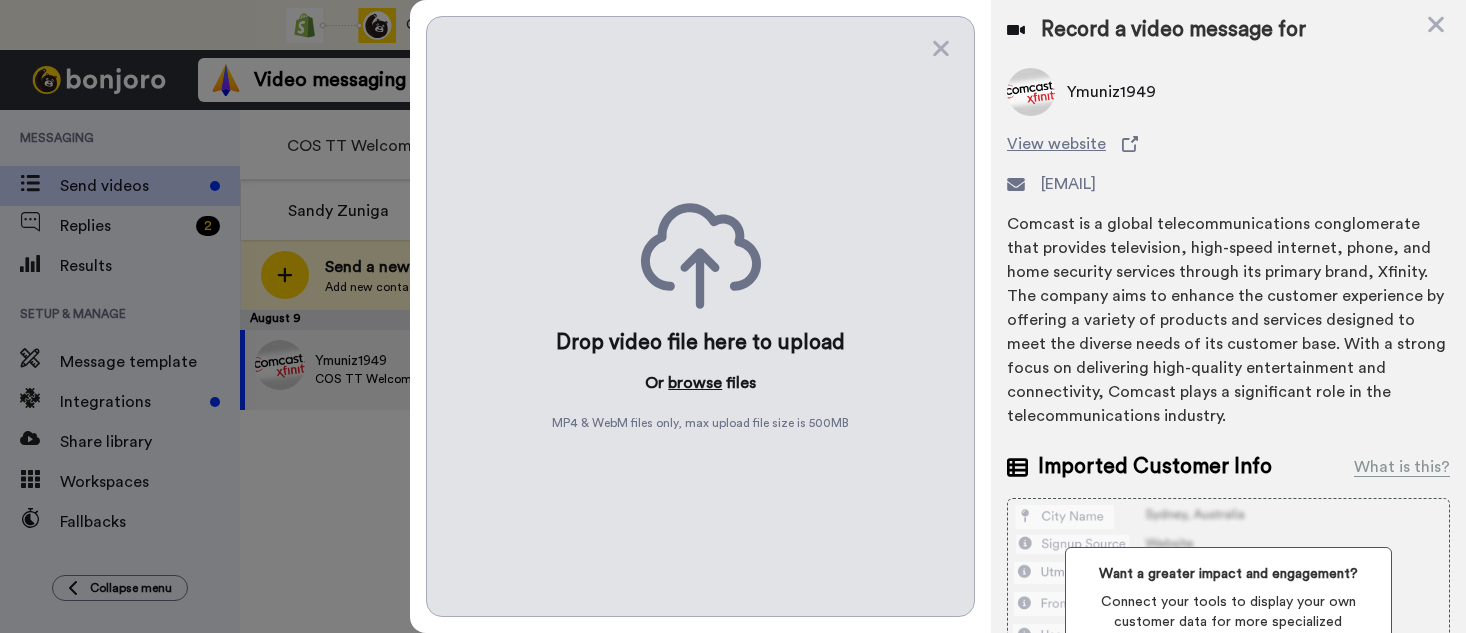 click on "browse" at bounding box center [695, 383] 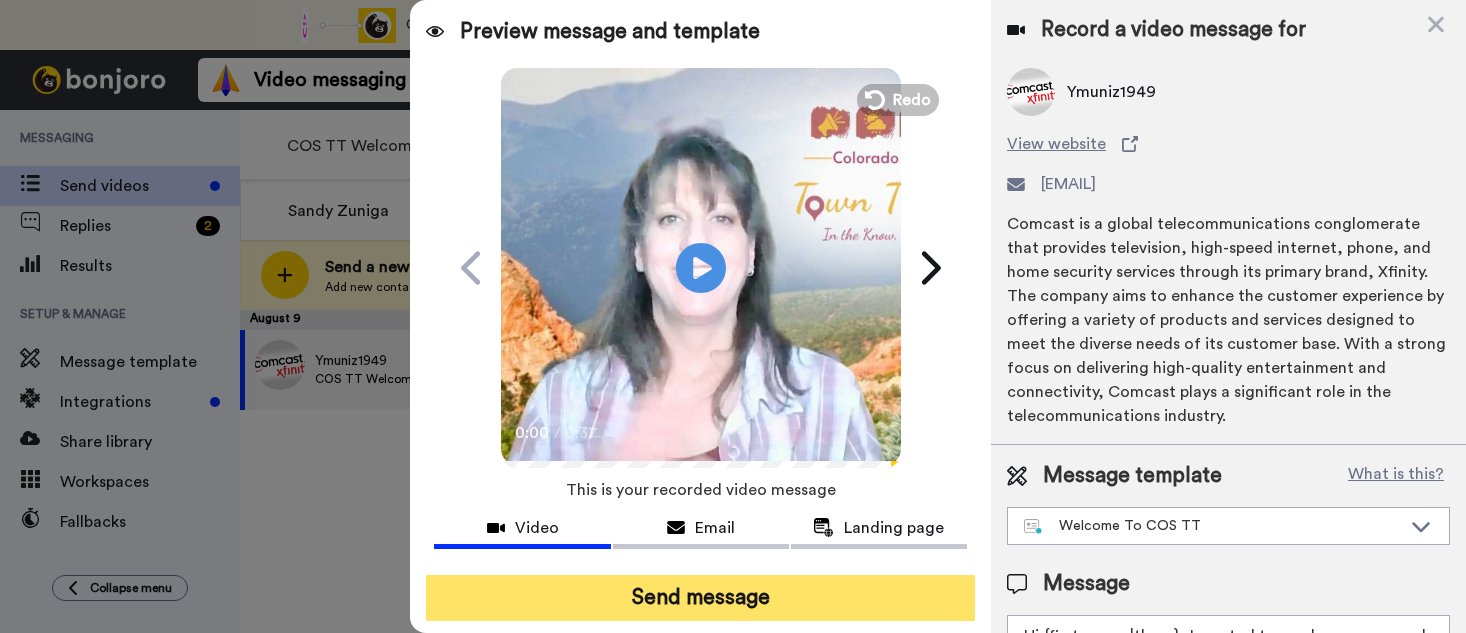 click on "Send message" at bounding box center [700, 598] 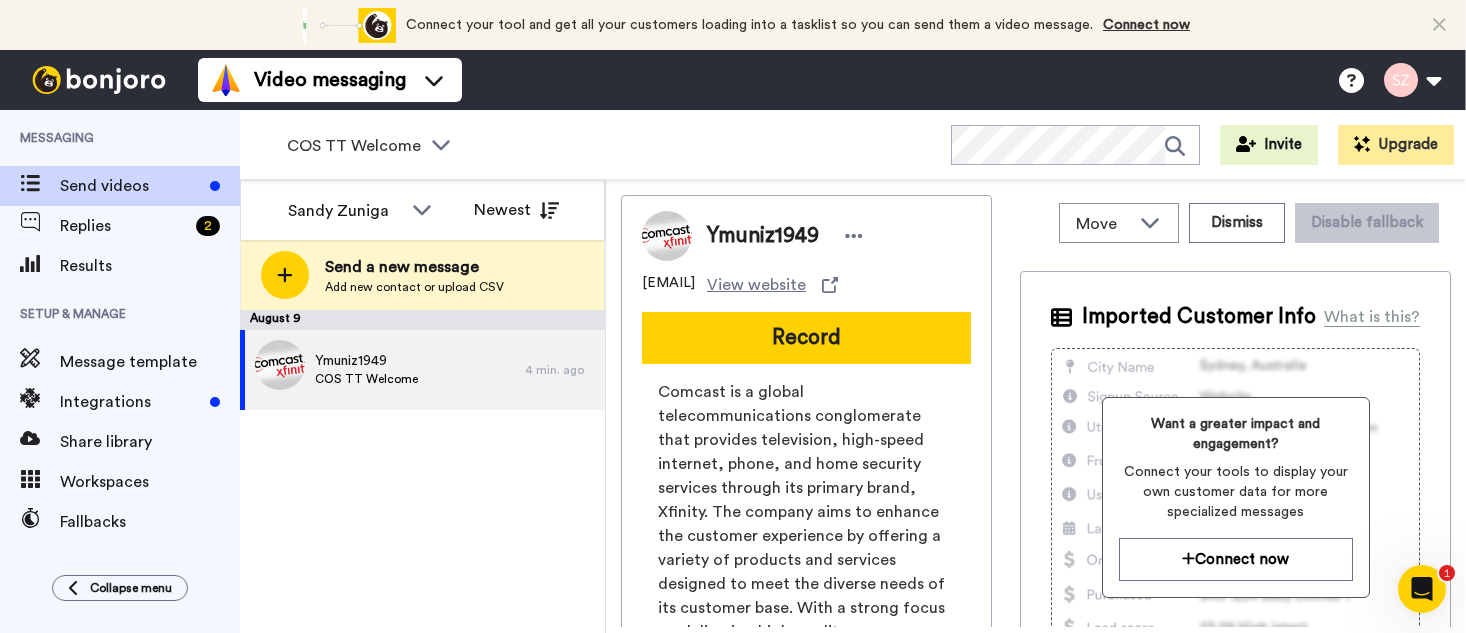 scroll, scrollTop: 0, scrollLeft: 0, axis: both 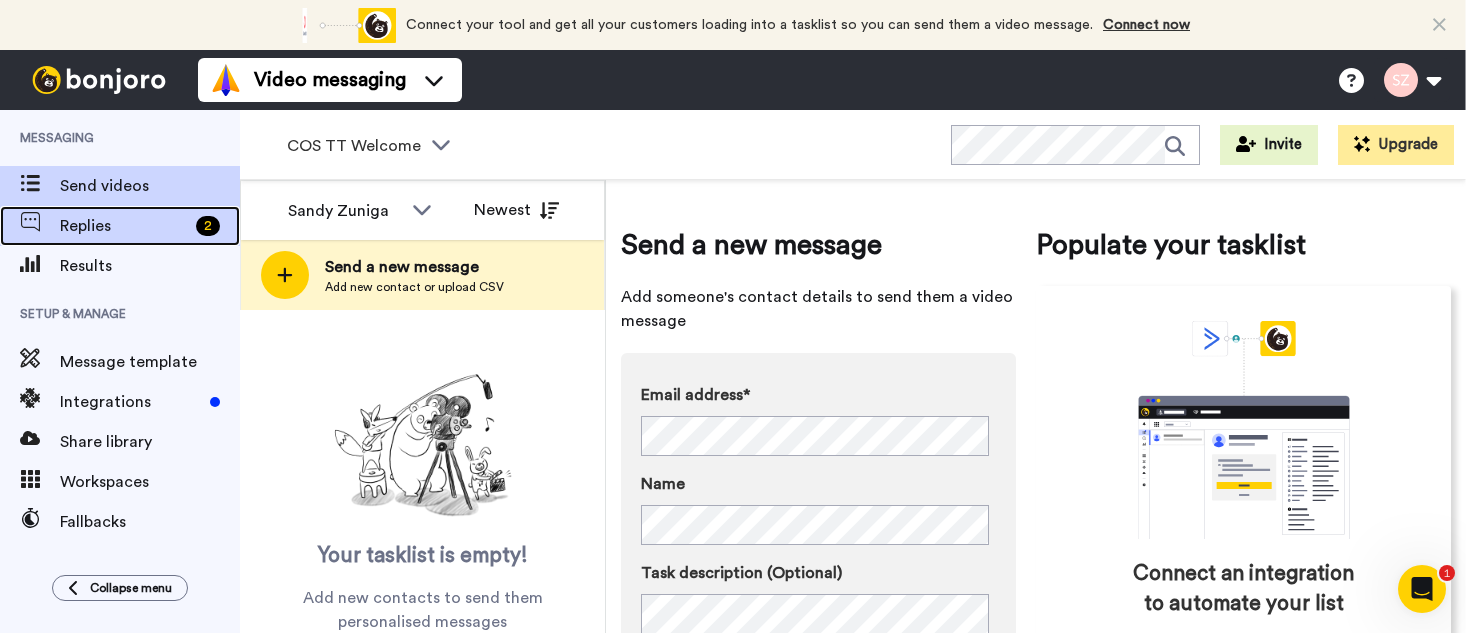 click on "Replies" at bounding box center (124, 226) 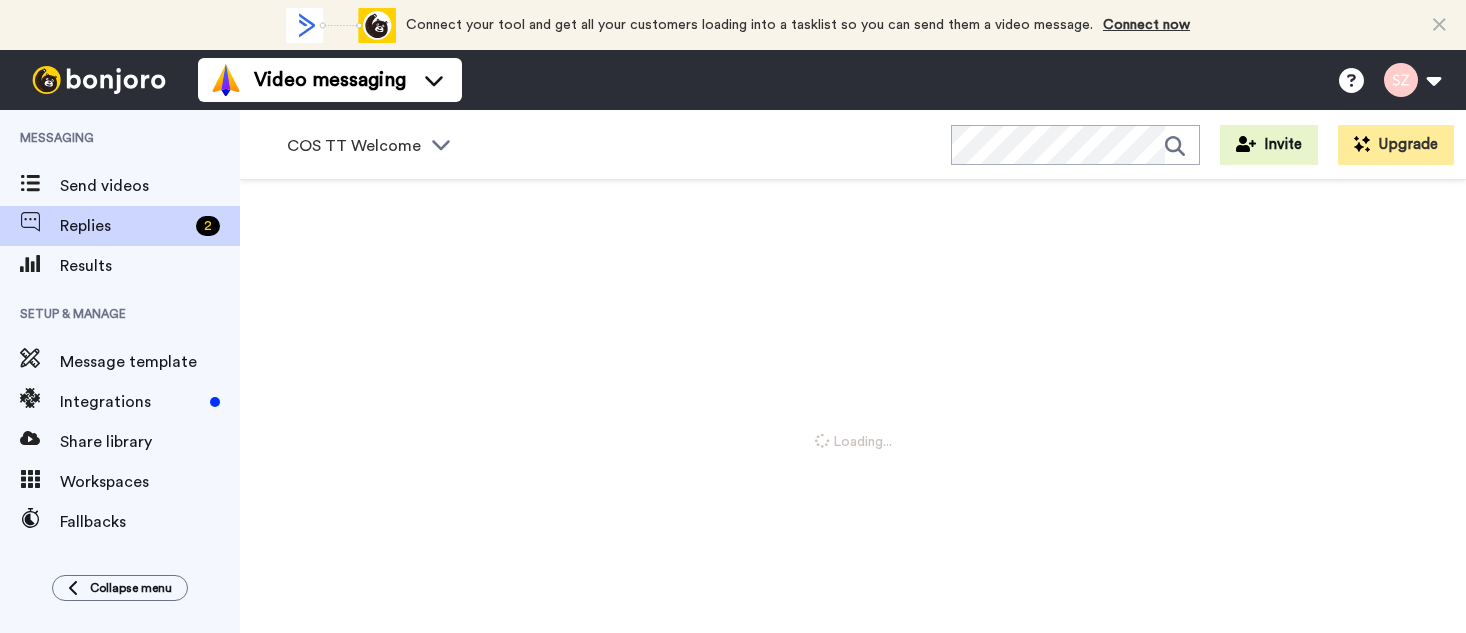 scroll, scrollTop: 0, scrollLeft: 0, axis: both 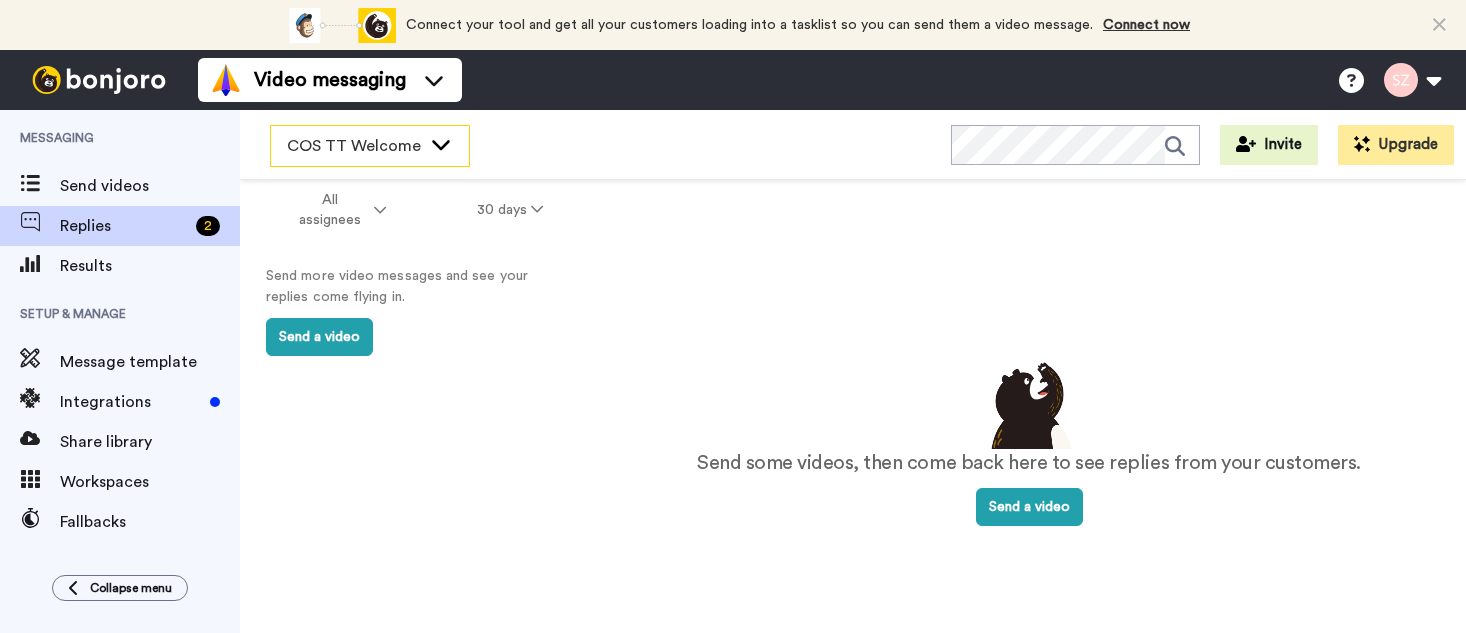 click 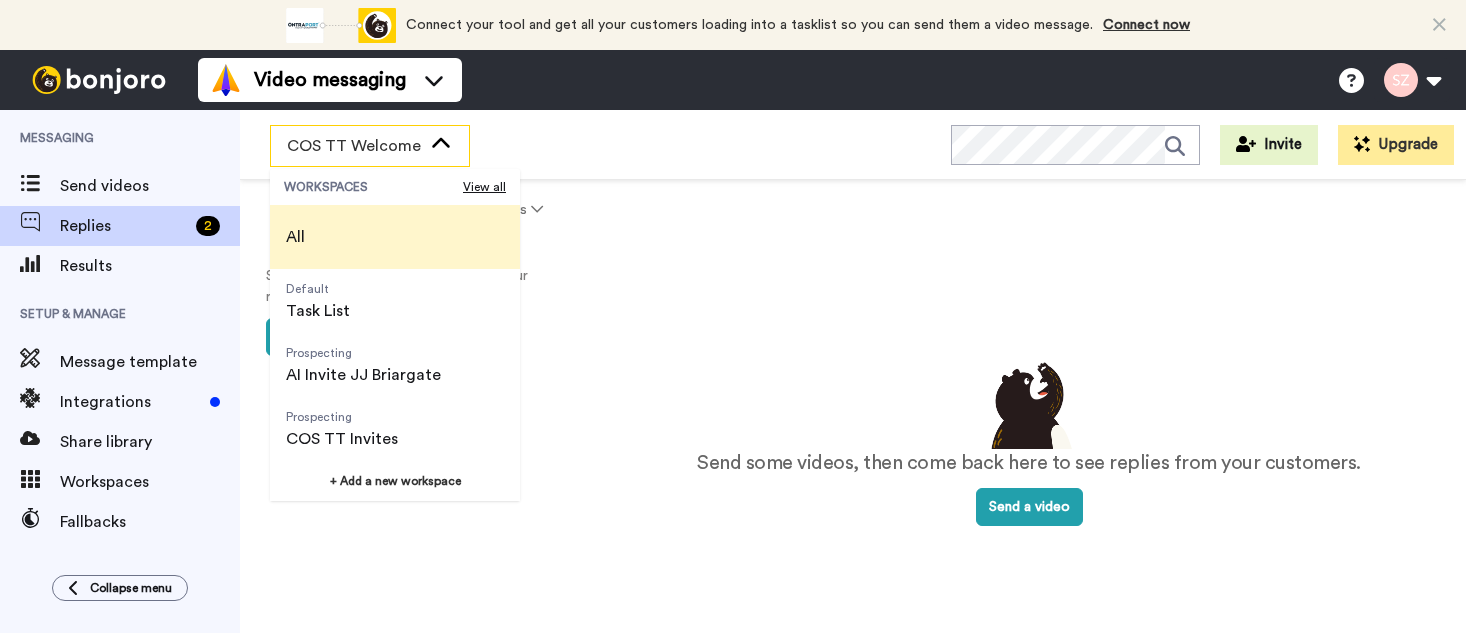 click on "All" at bounding box center [395, 237] 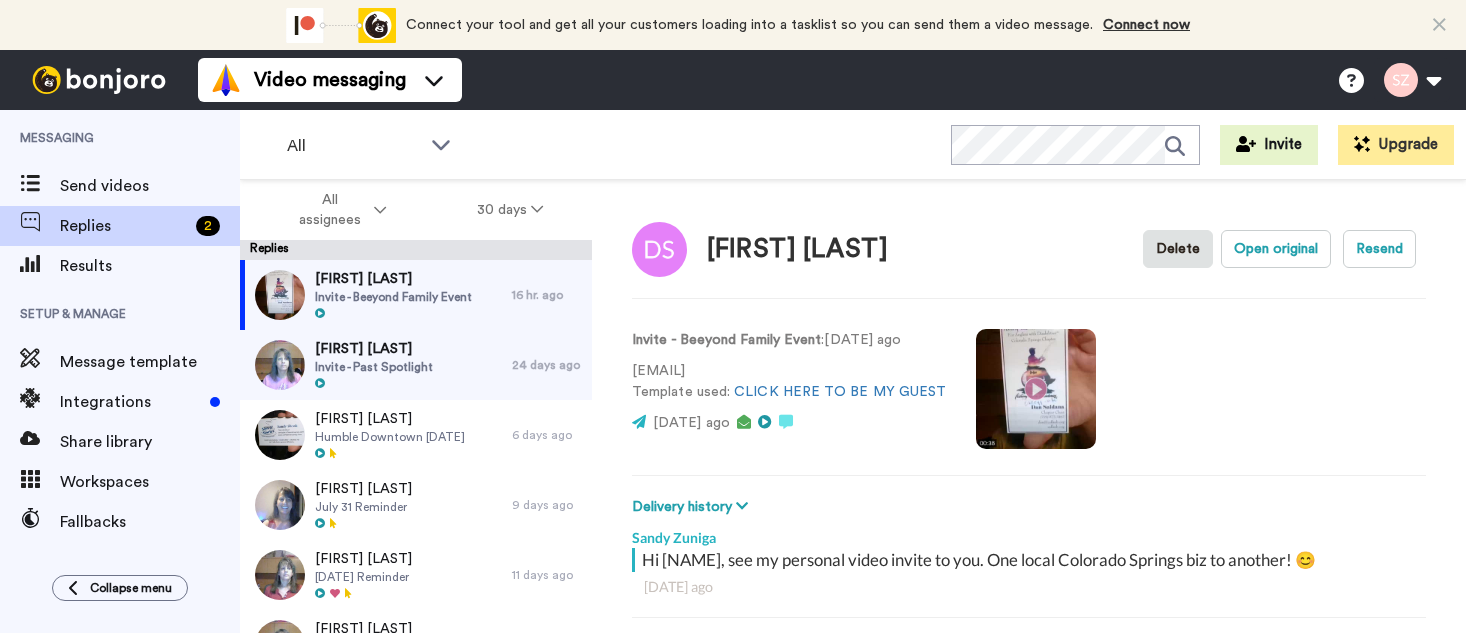 scroll, scrollTop: 70, scrollLeft: 0, axis: vertical 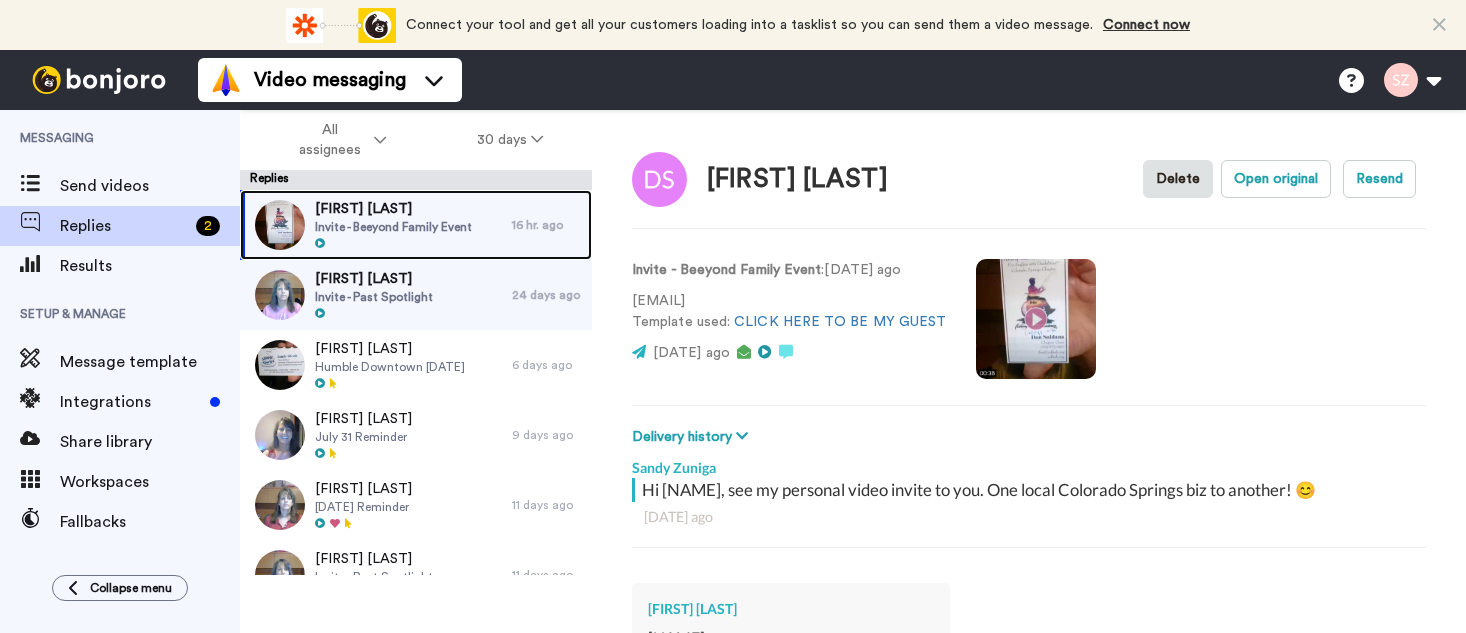 click on "Invite - Beeyond Family Event" at bounding box center (393, 227) 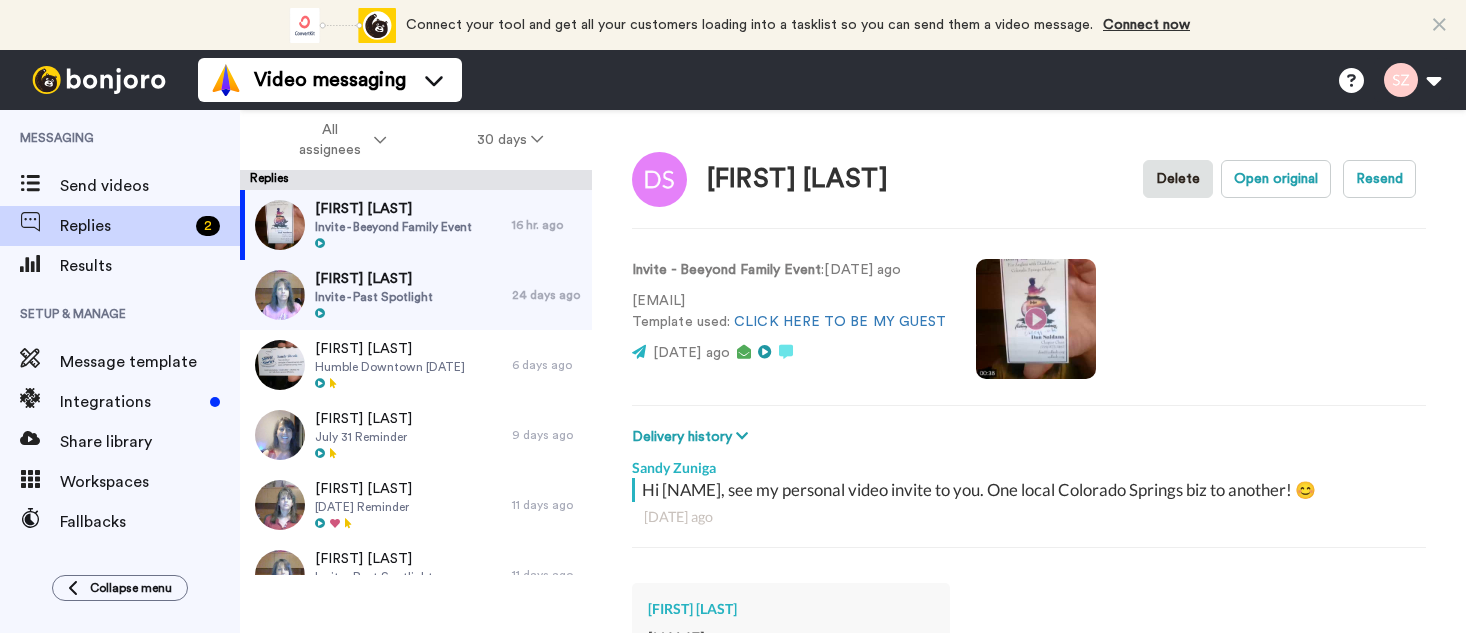 click on "[FIRST] [LAST]" at bounding box center [791, 609] 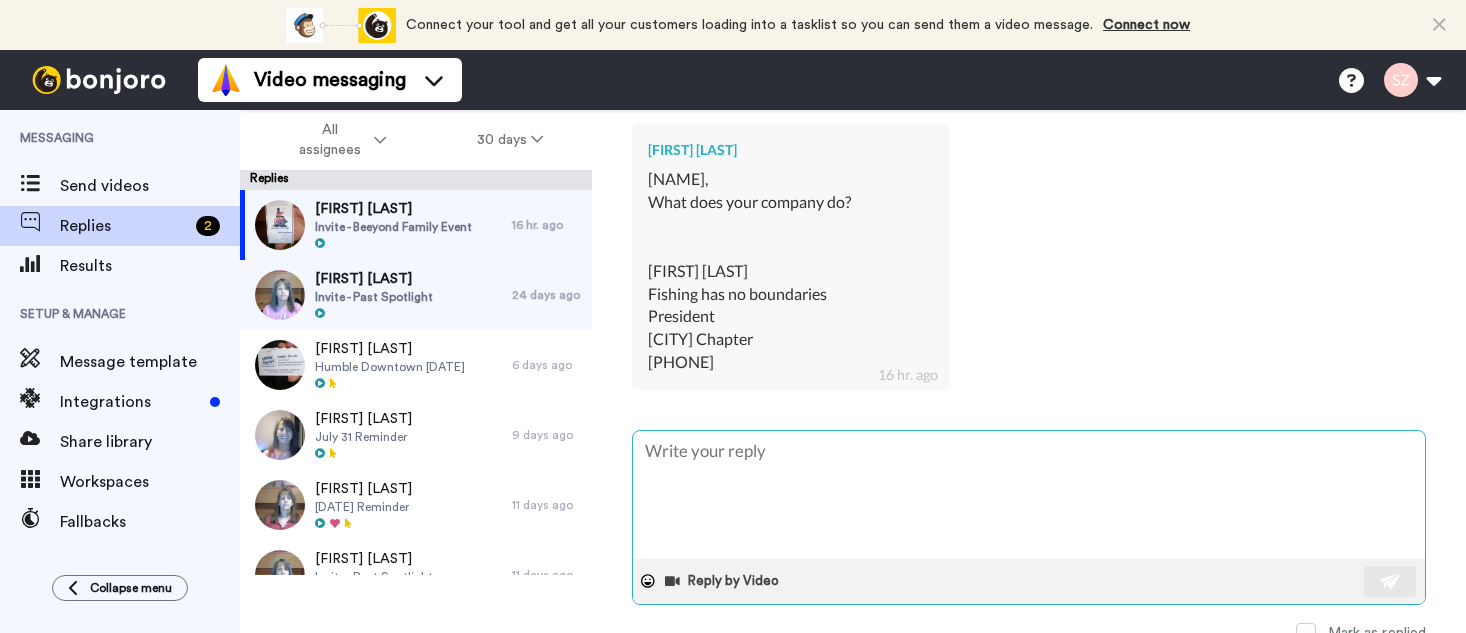 scroll, scrollTop: 461, scrollLeft: 0, axis: vertical 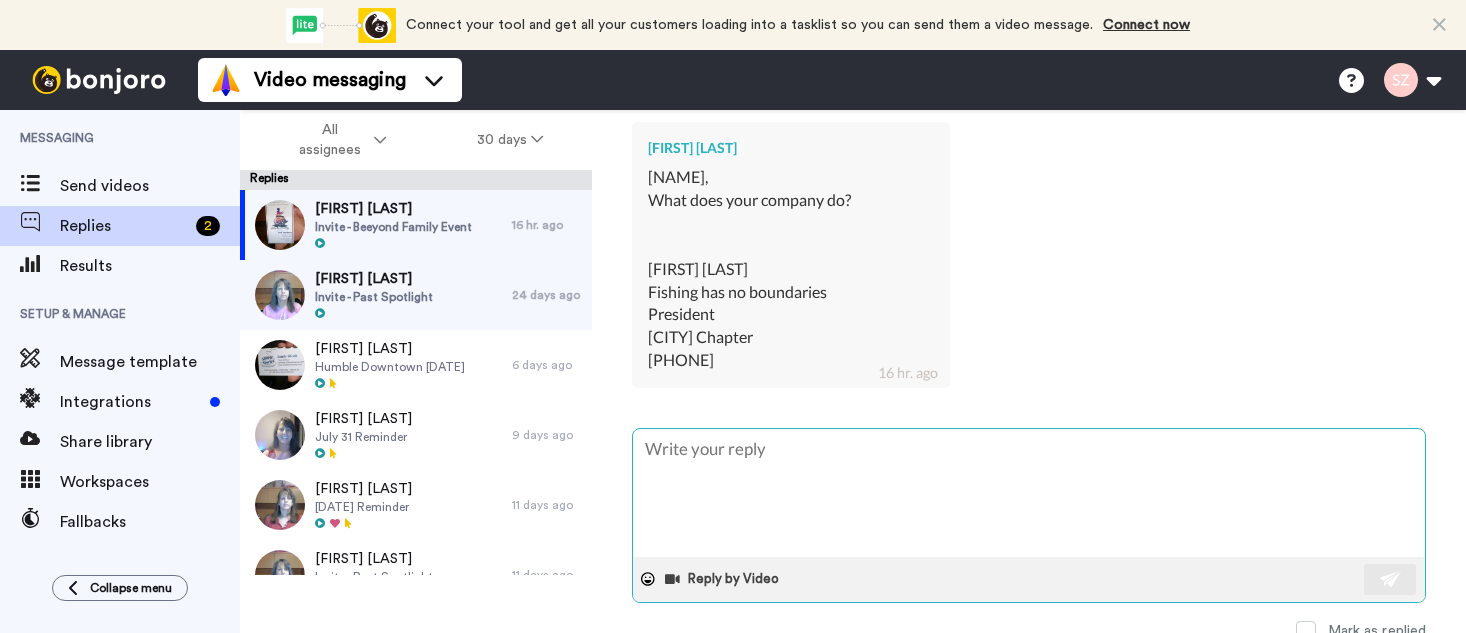 click at bounding box center [1029, 493] 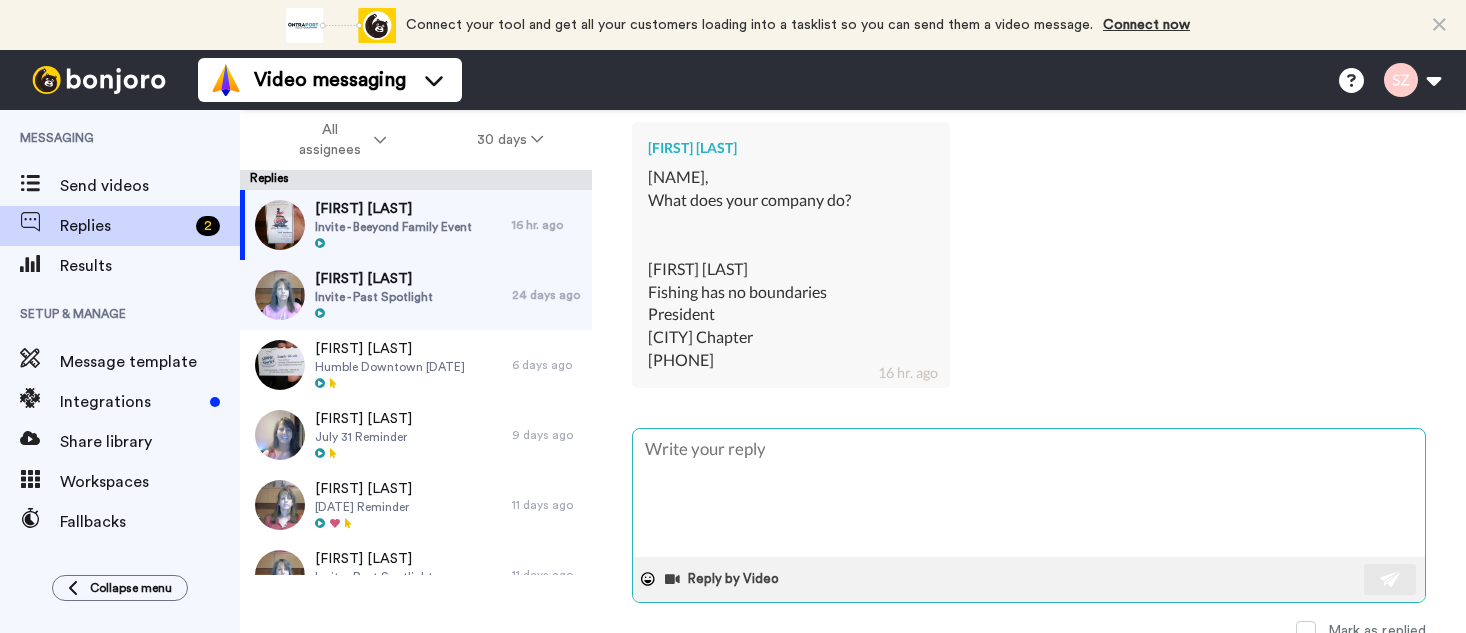 type on "x" 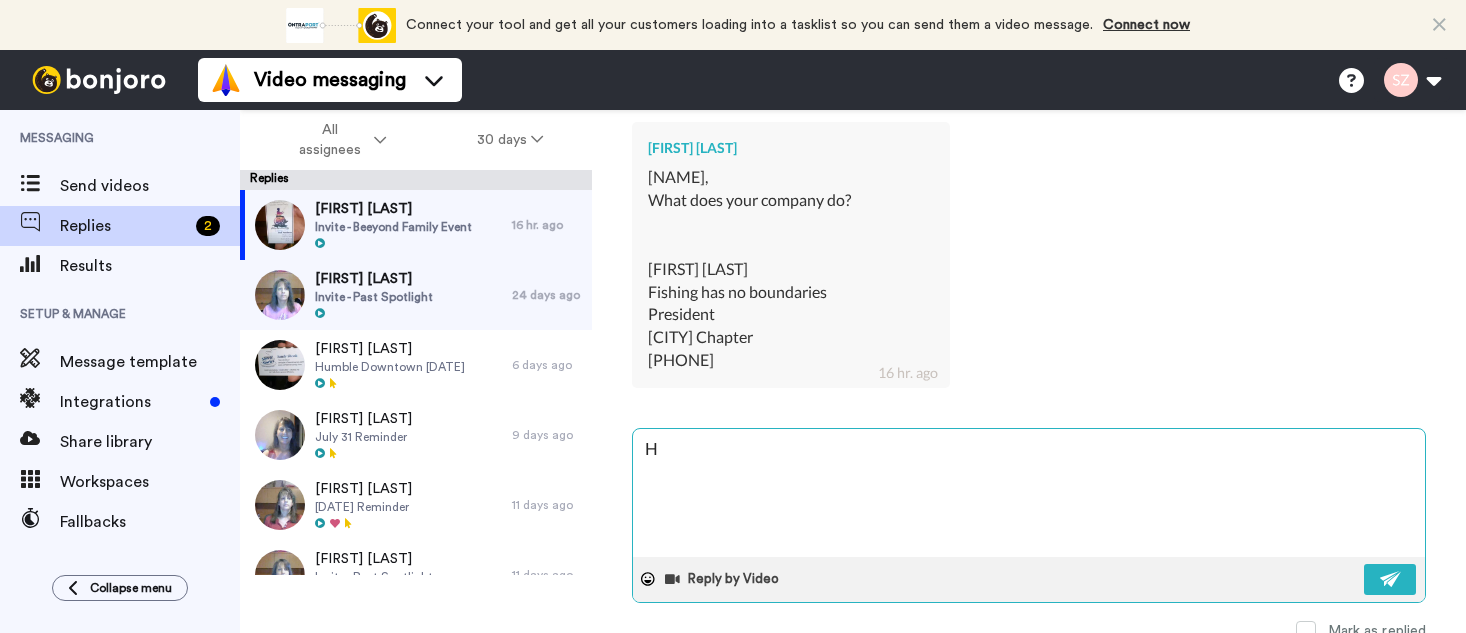 type on "x" 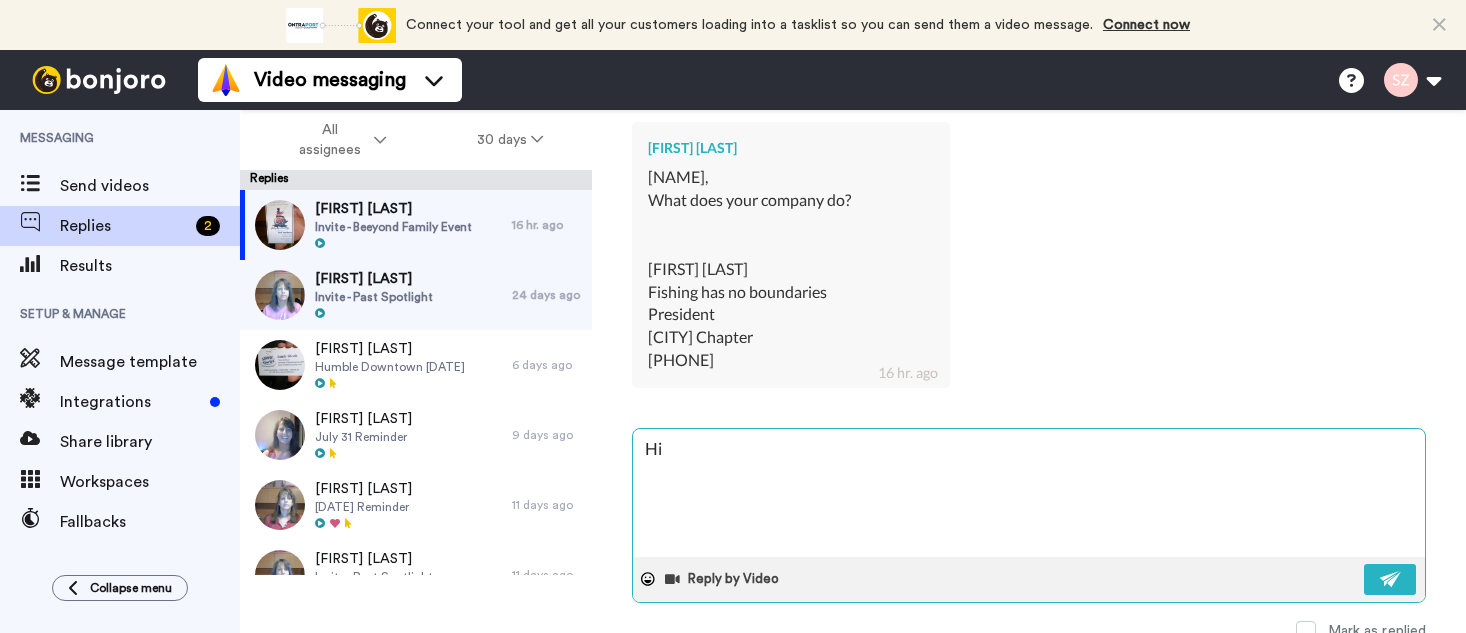 type on "Hi" 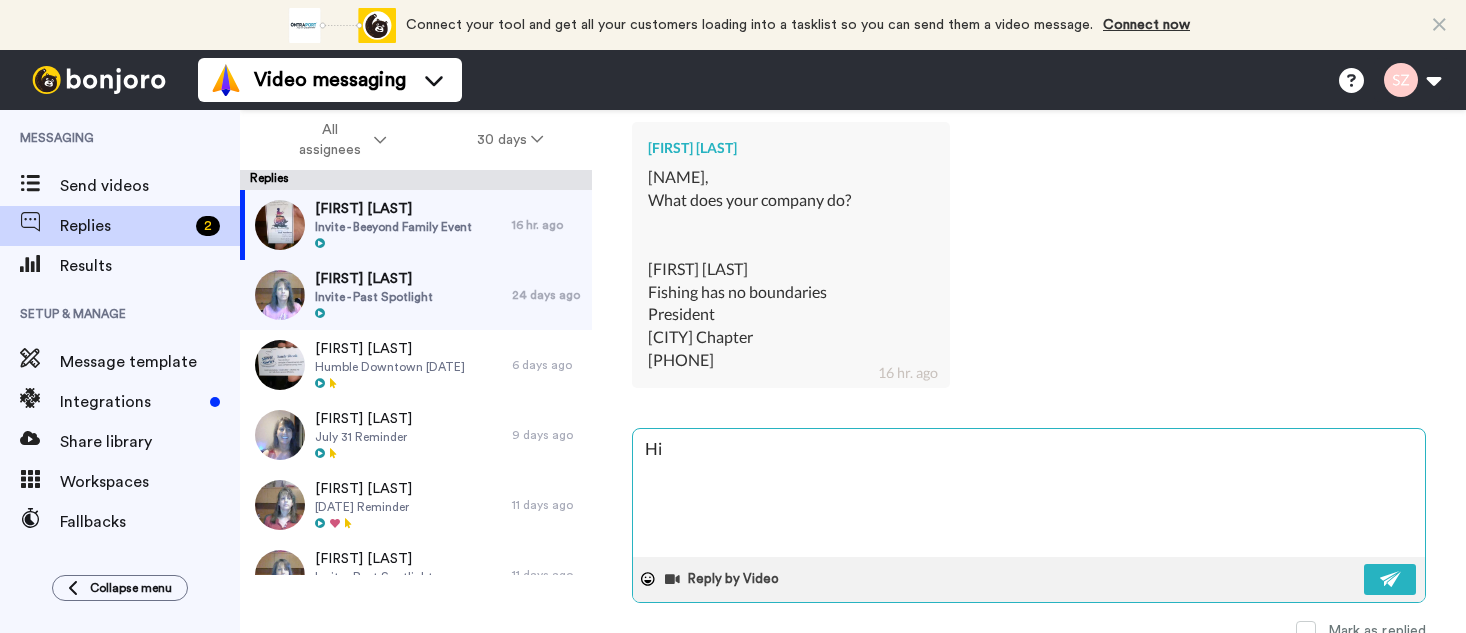 type on "x" 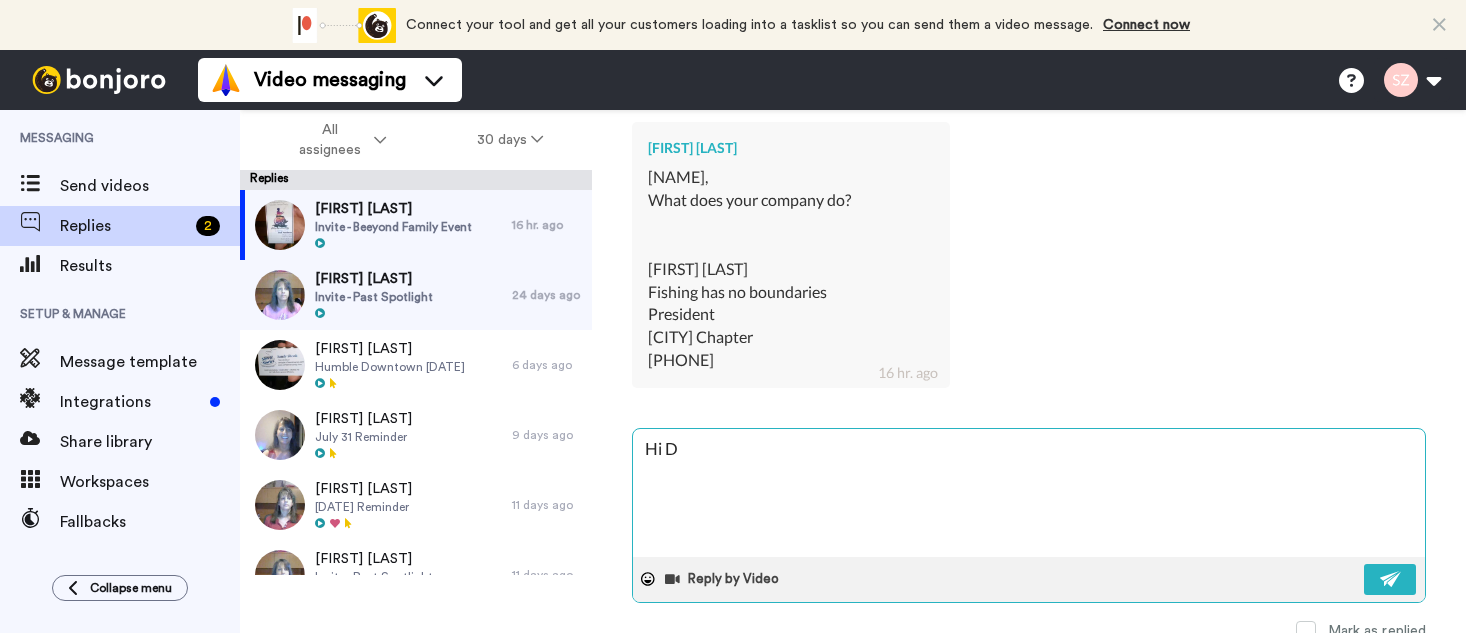 type on "x" 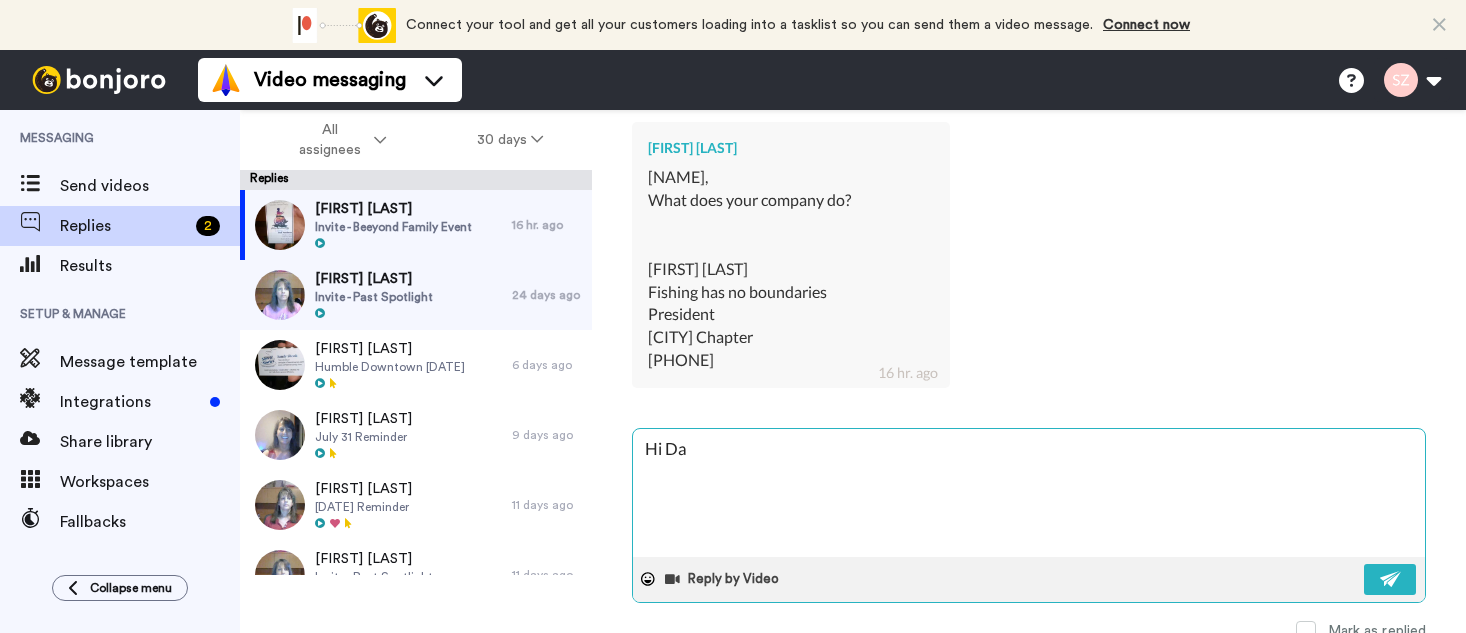 type on "x" 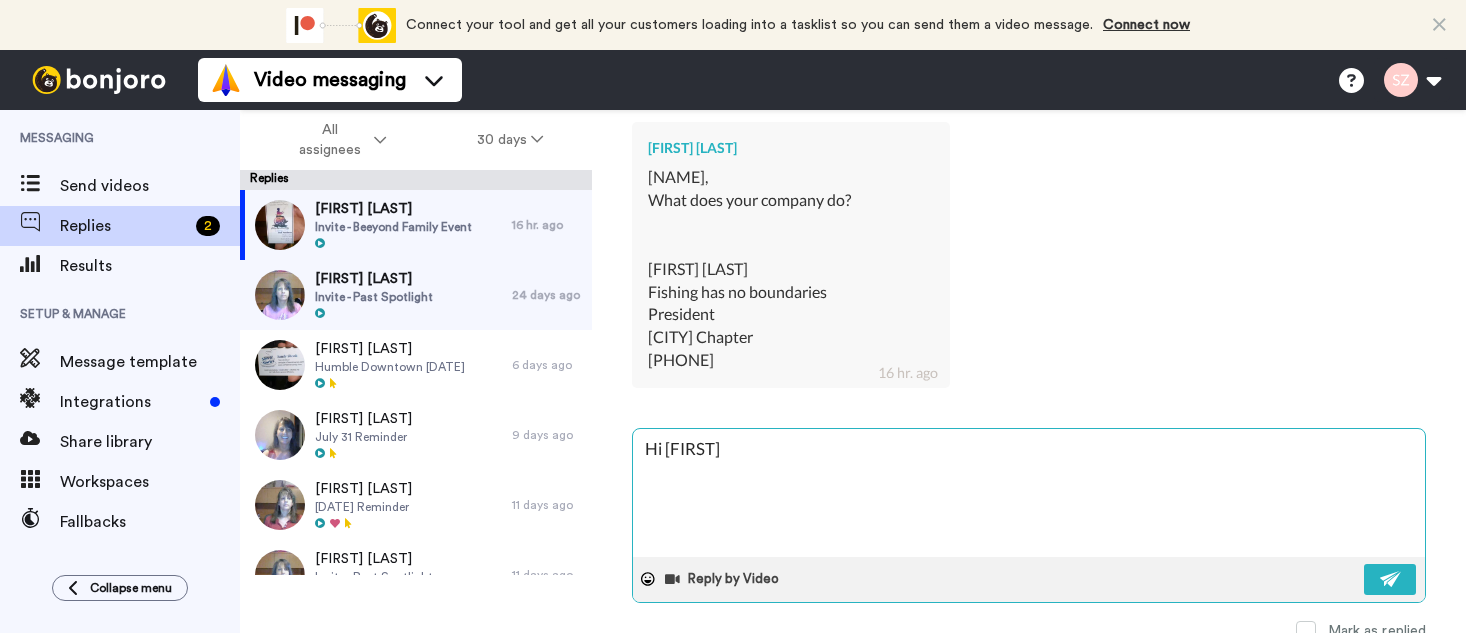 type on "x" 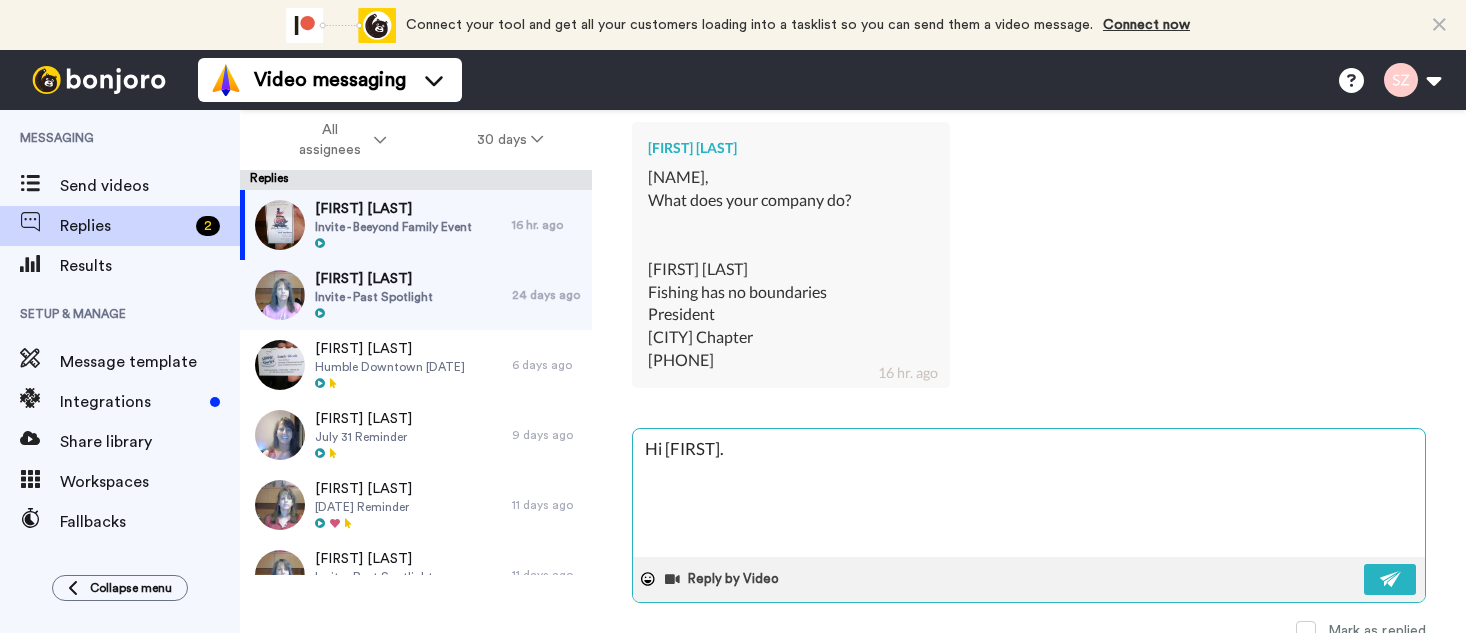 type on "x" 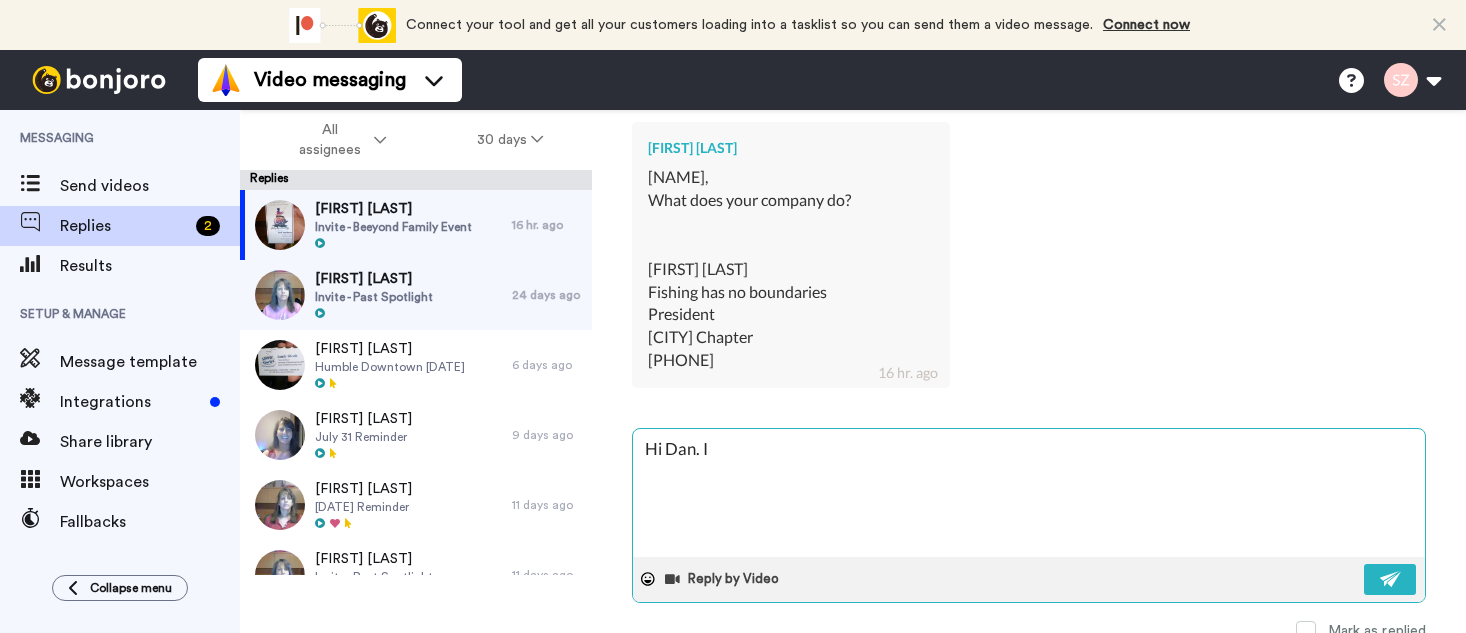 type on "x" 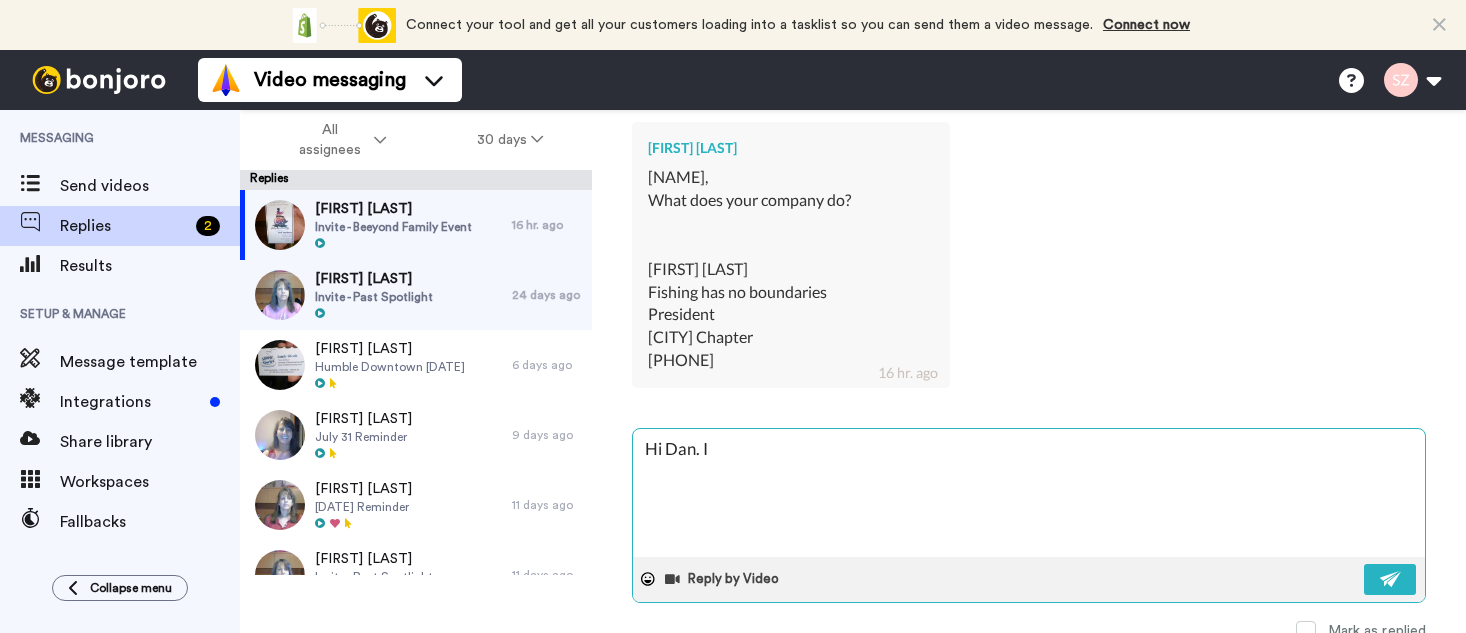 type on "x" 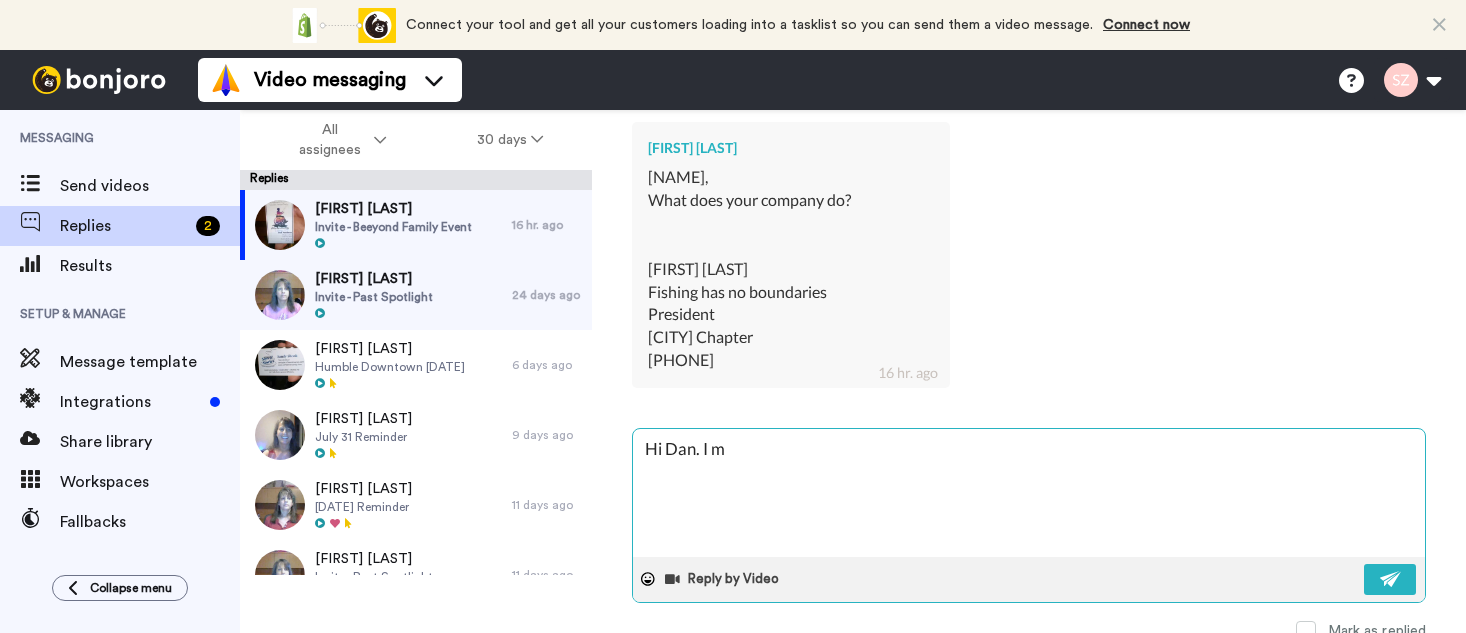 type on "x" 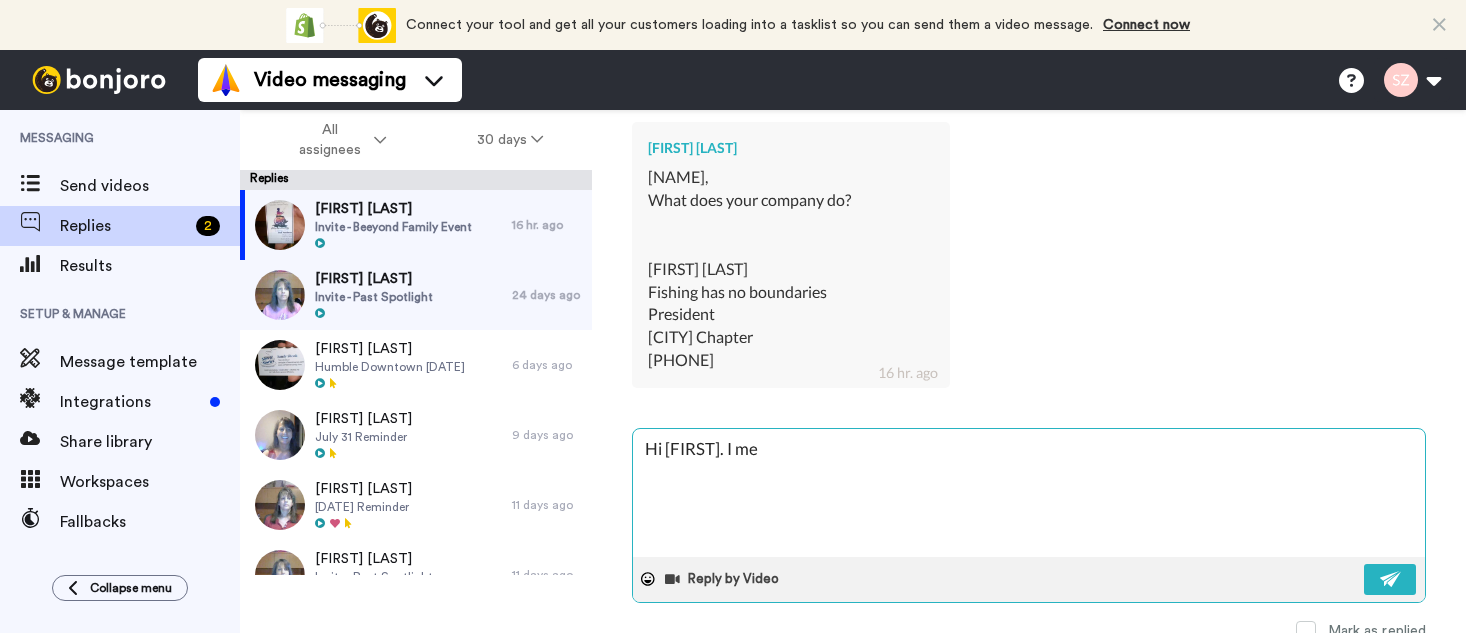 type on "x" 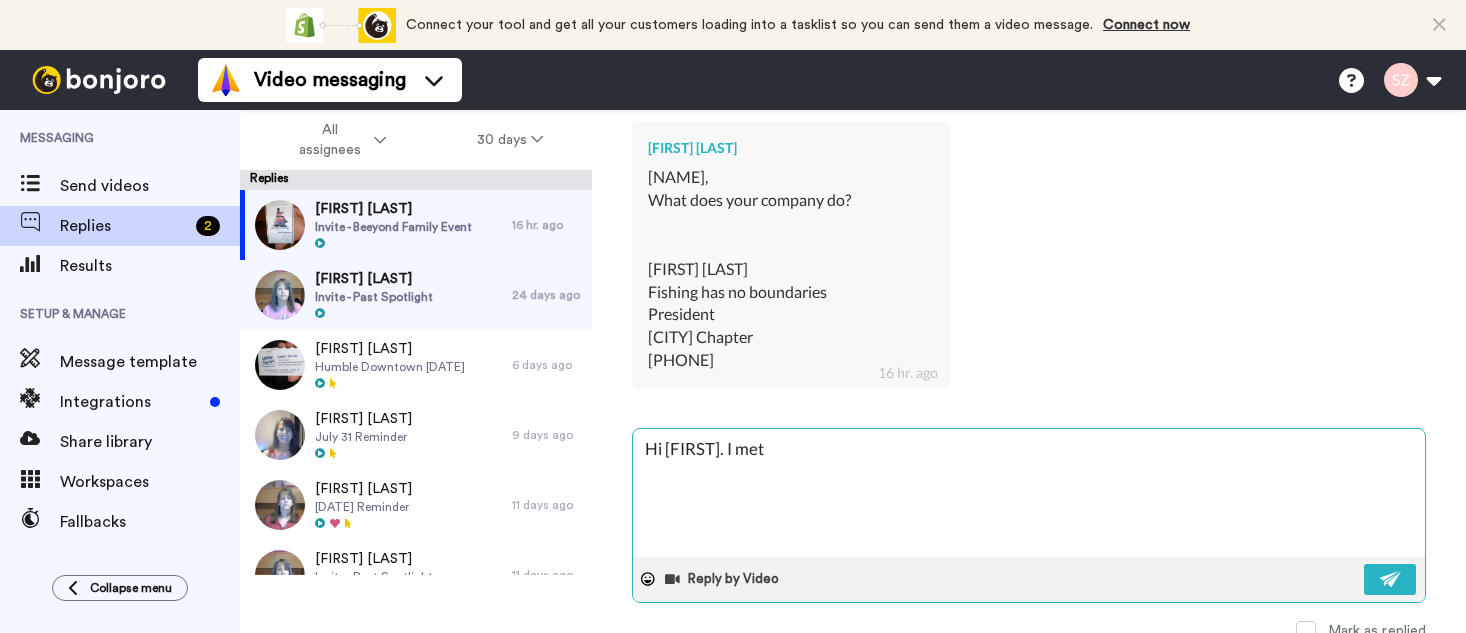 type on "x" 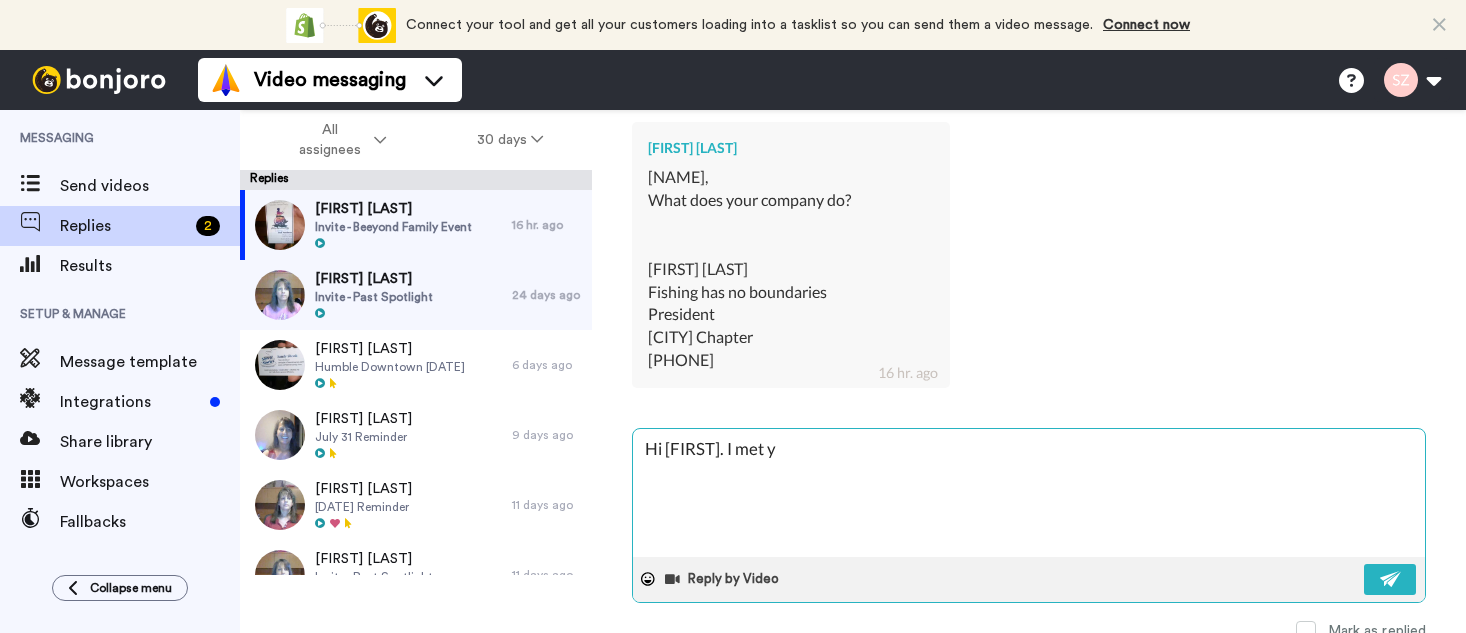 type on "x" 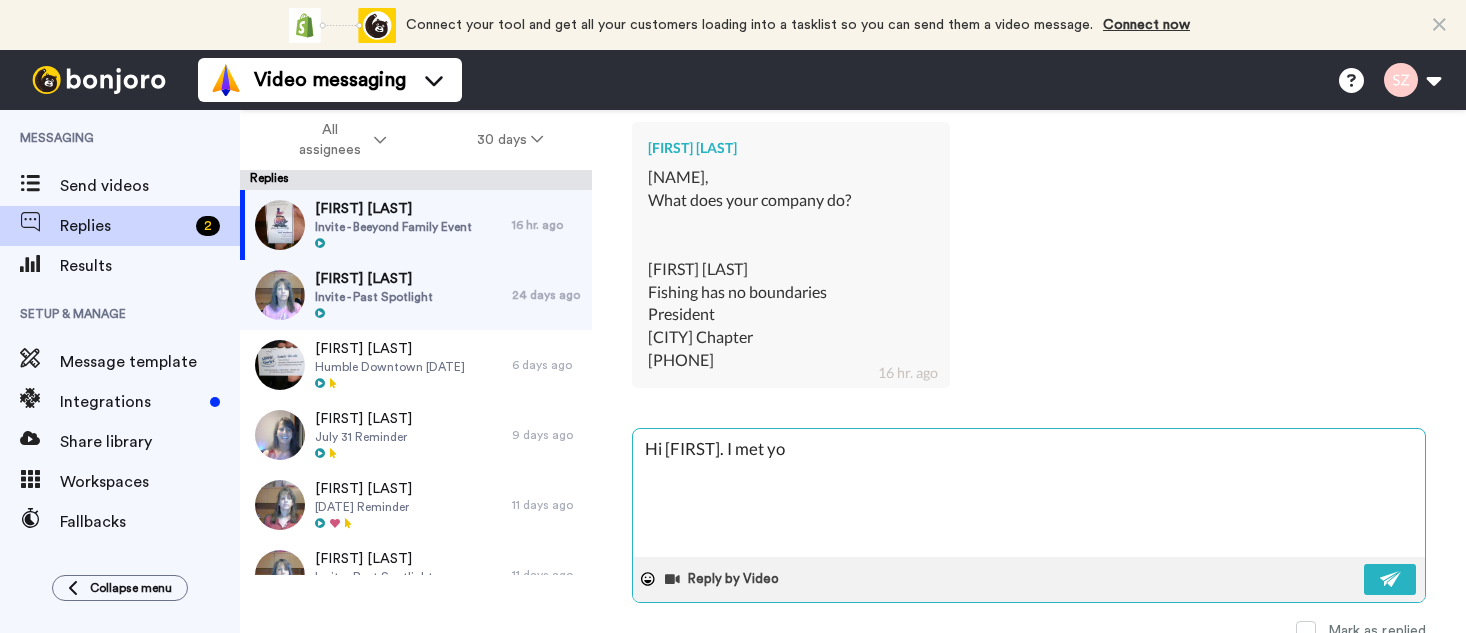 type on "x" 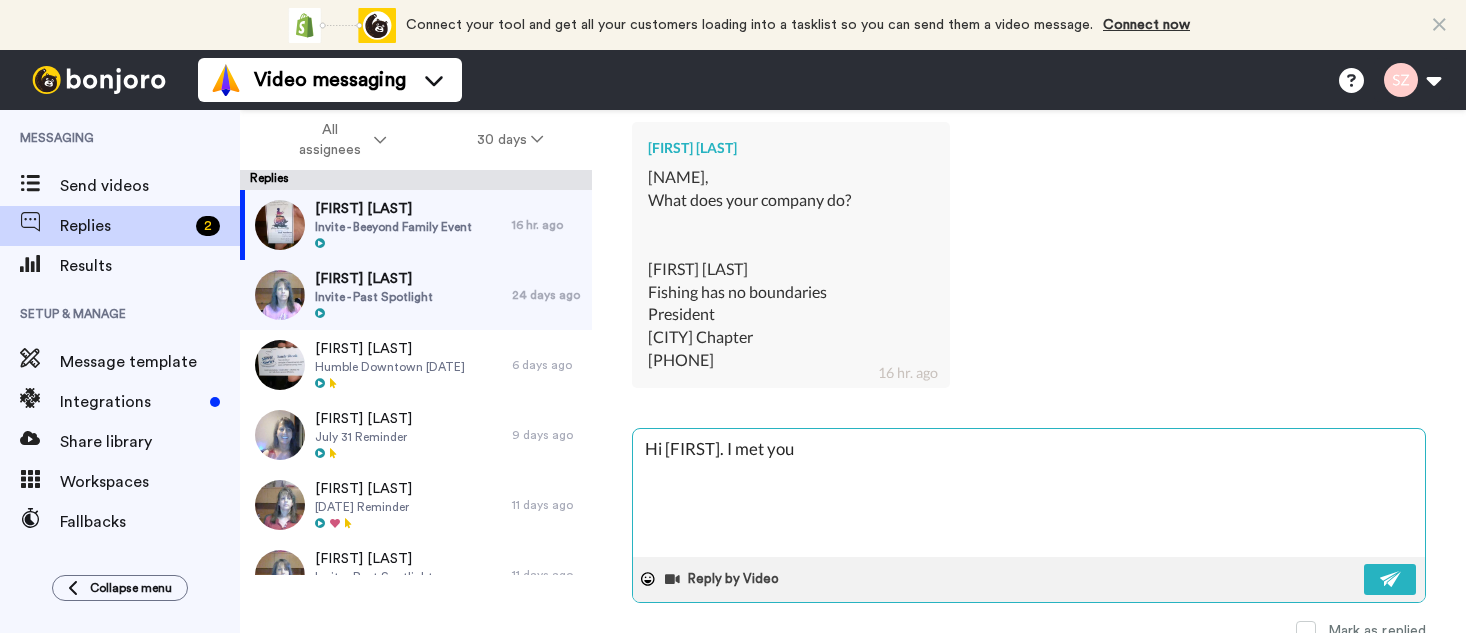 type on "x" 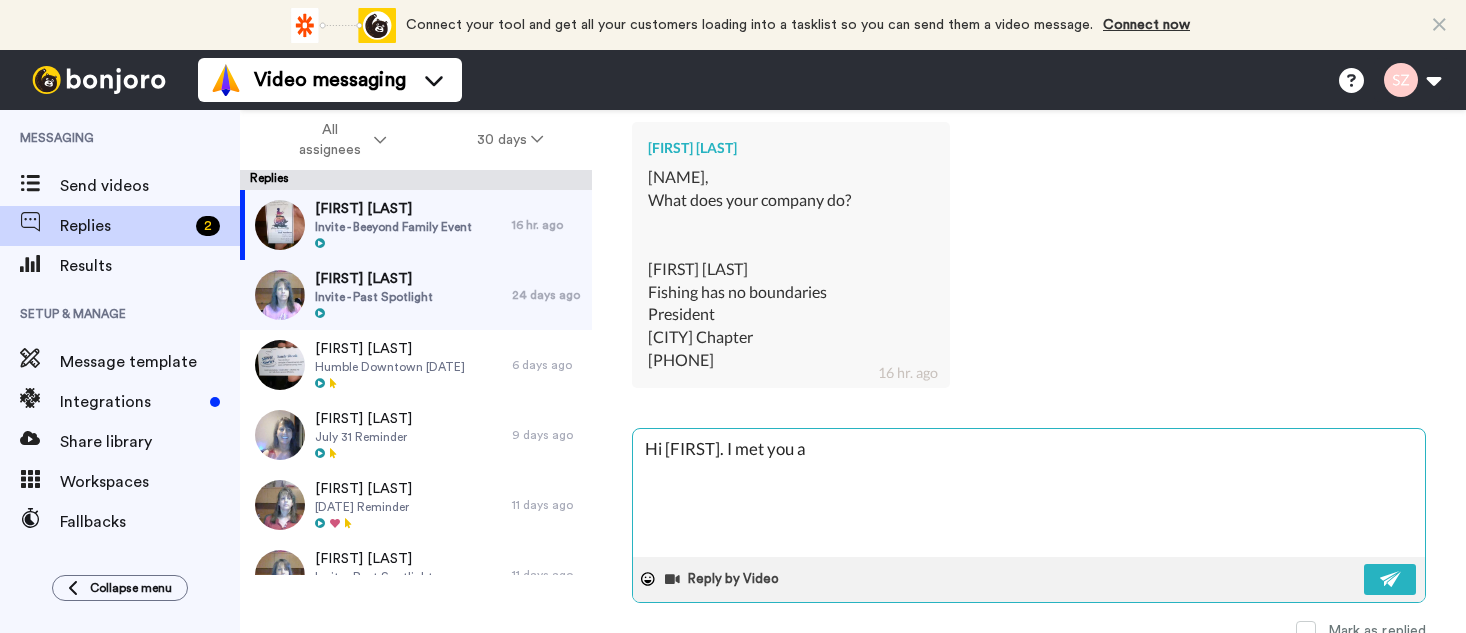 type on "x" 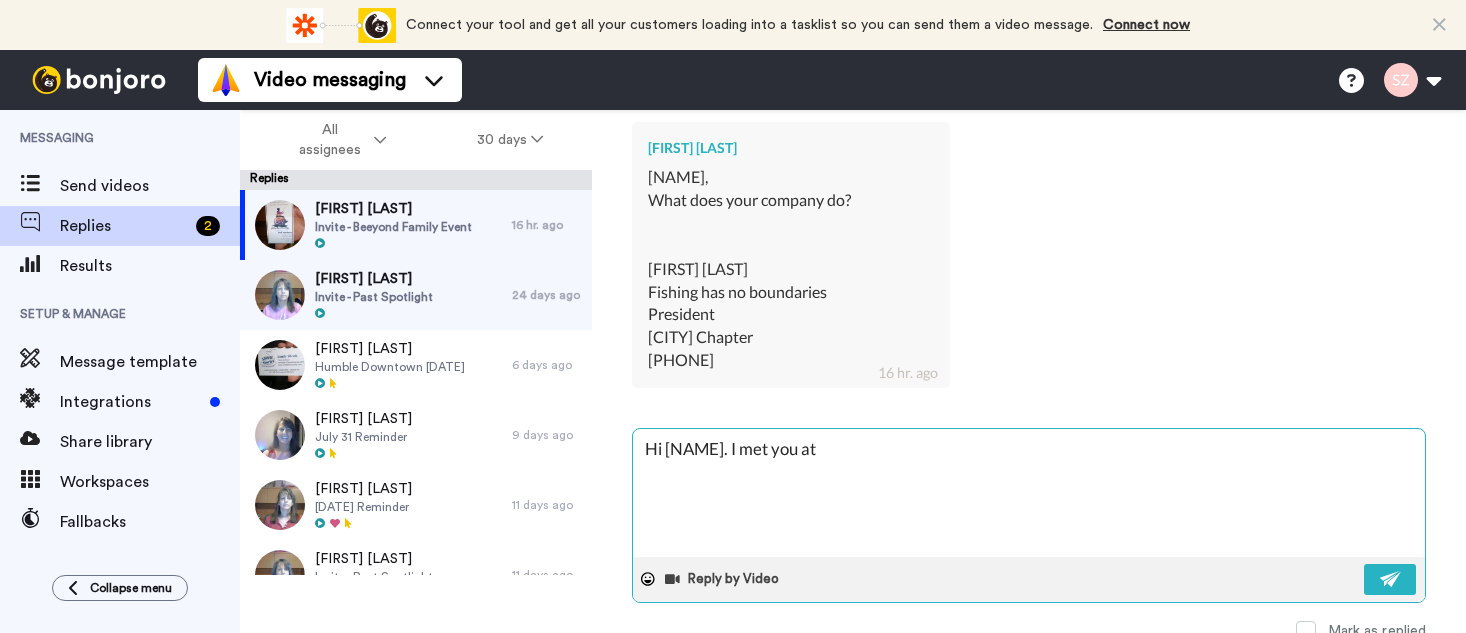 type on "x" 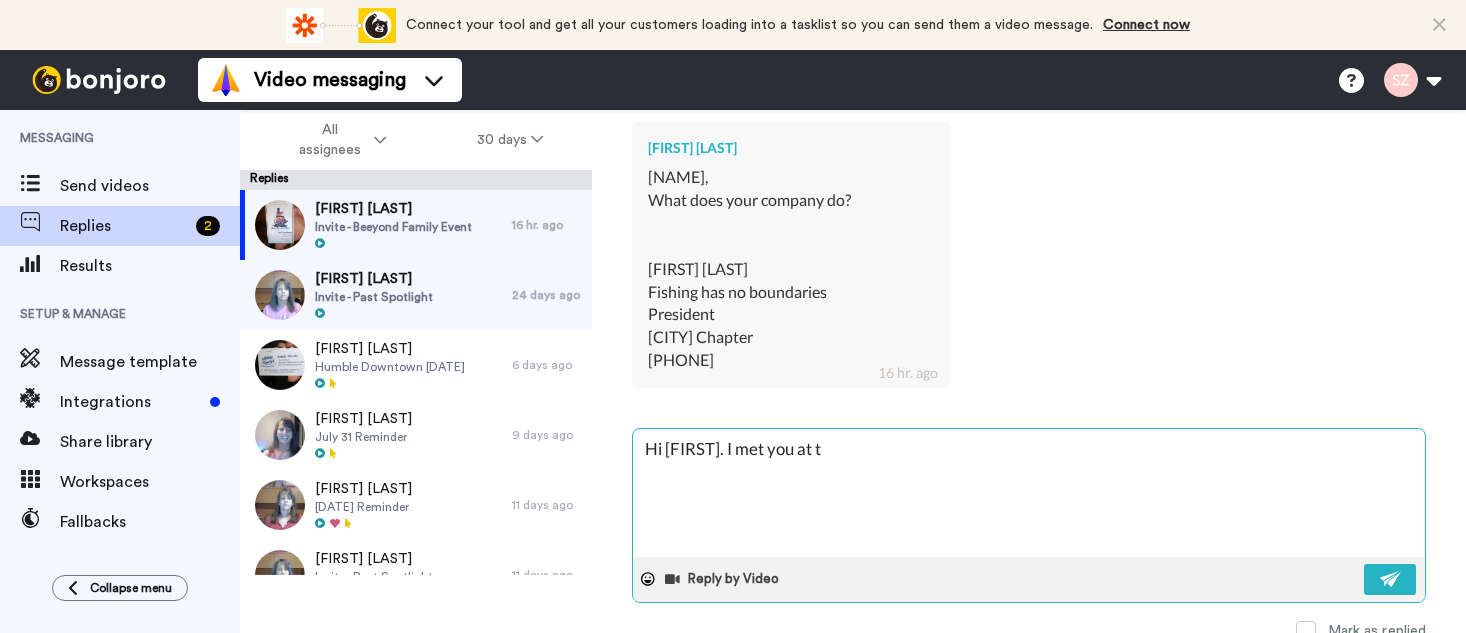 type on "x" 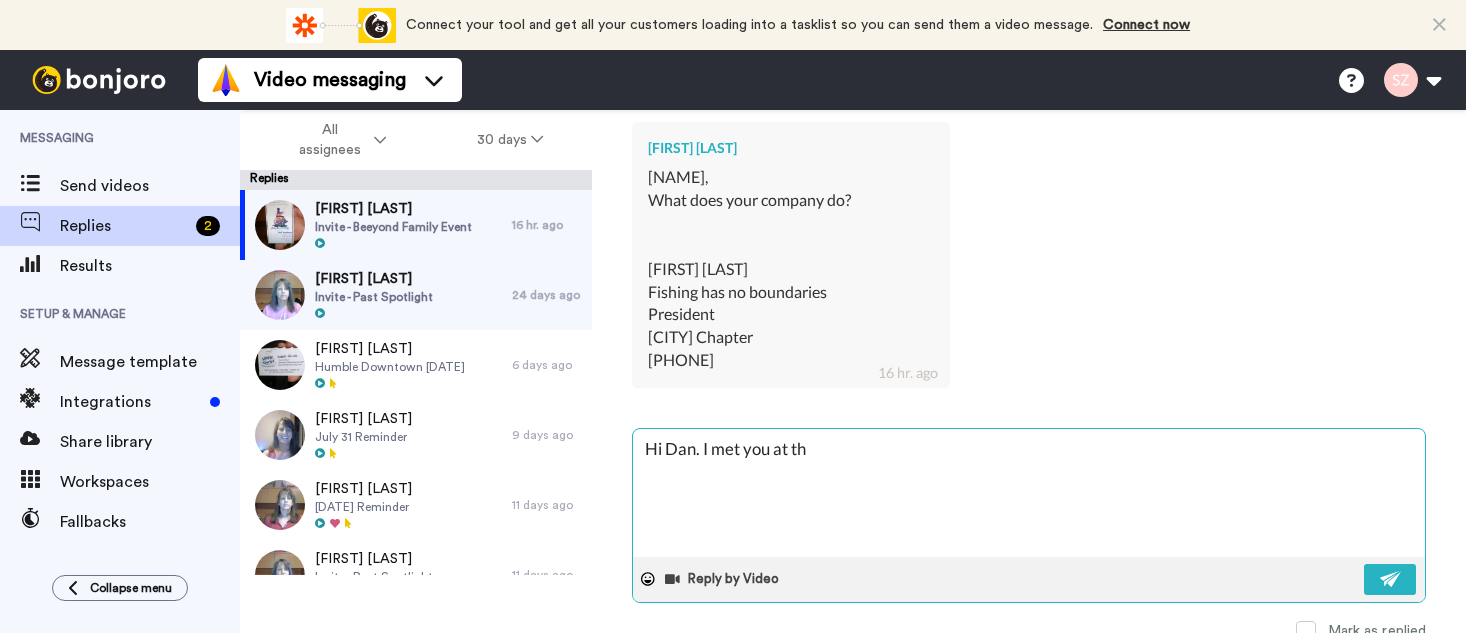 type on "x" 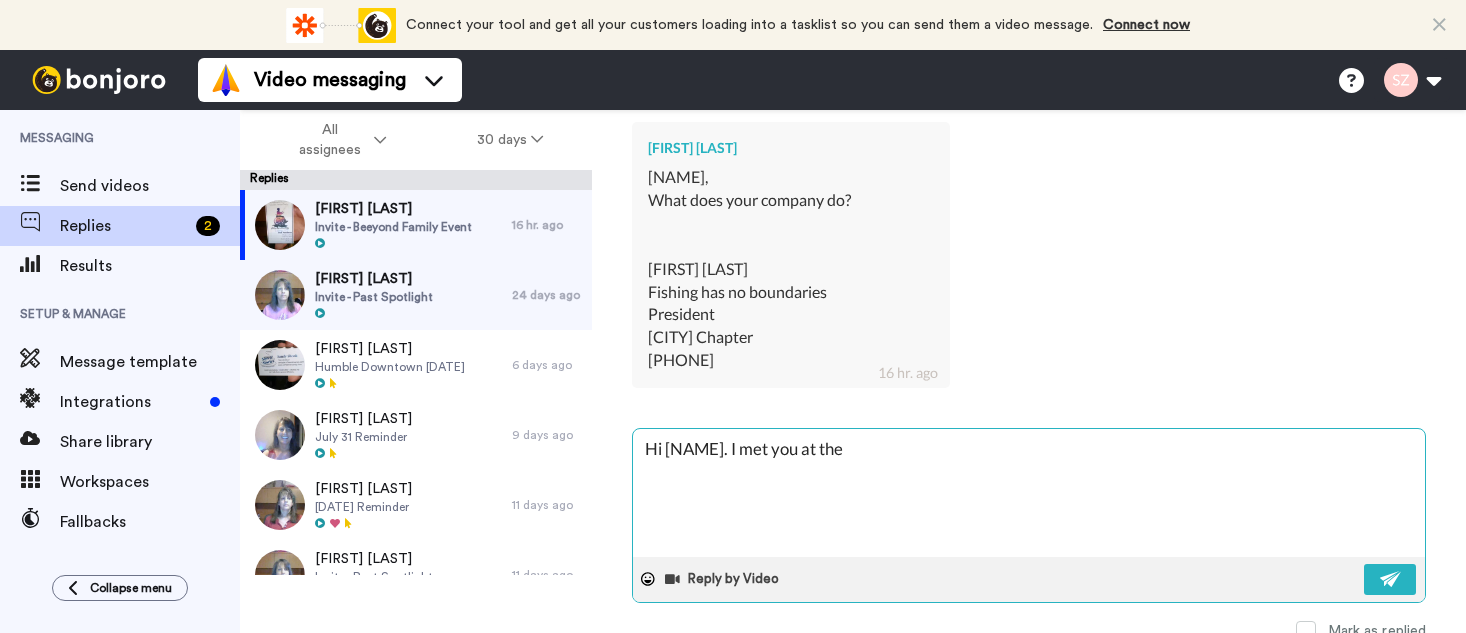 type on "x" 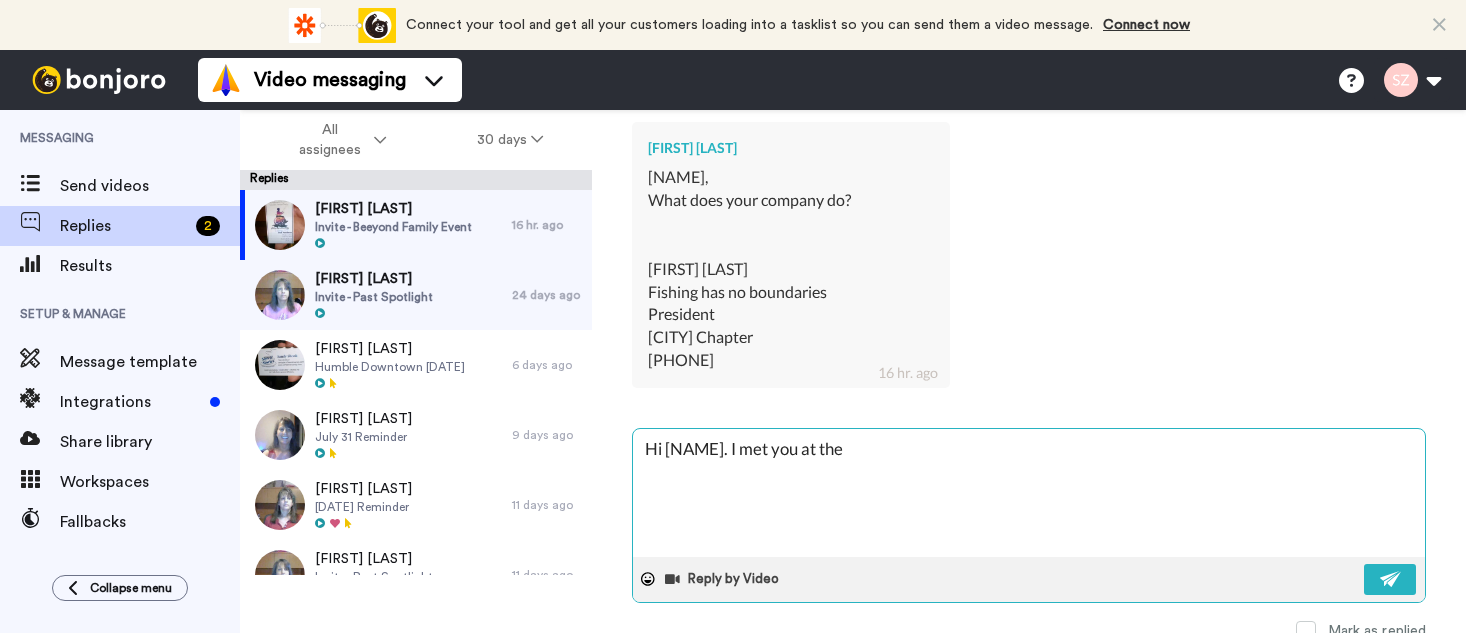 type on "x" 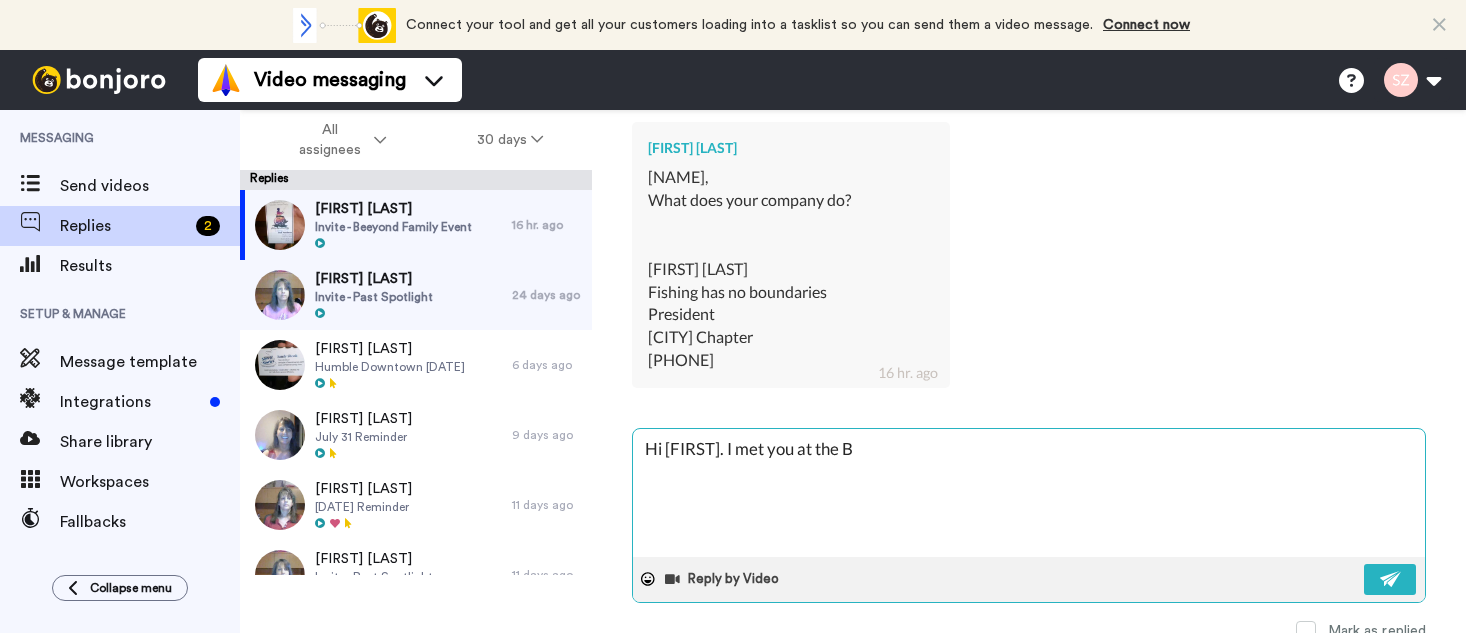 type on "x" 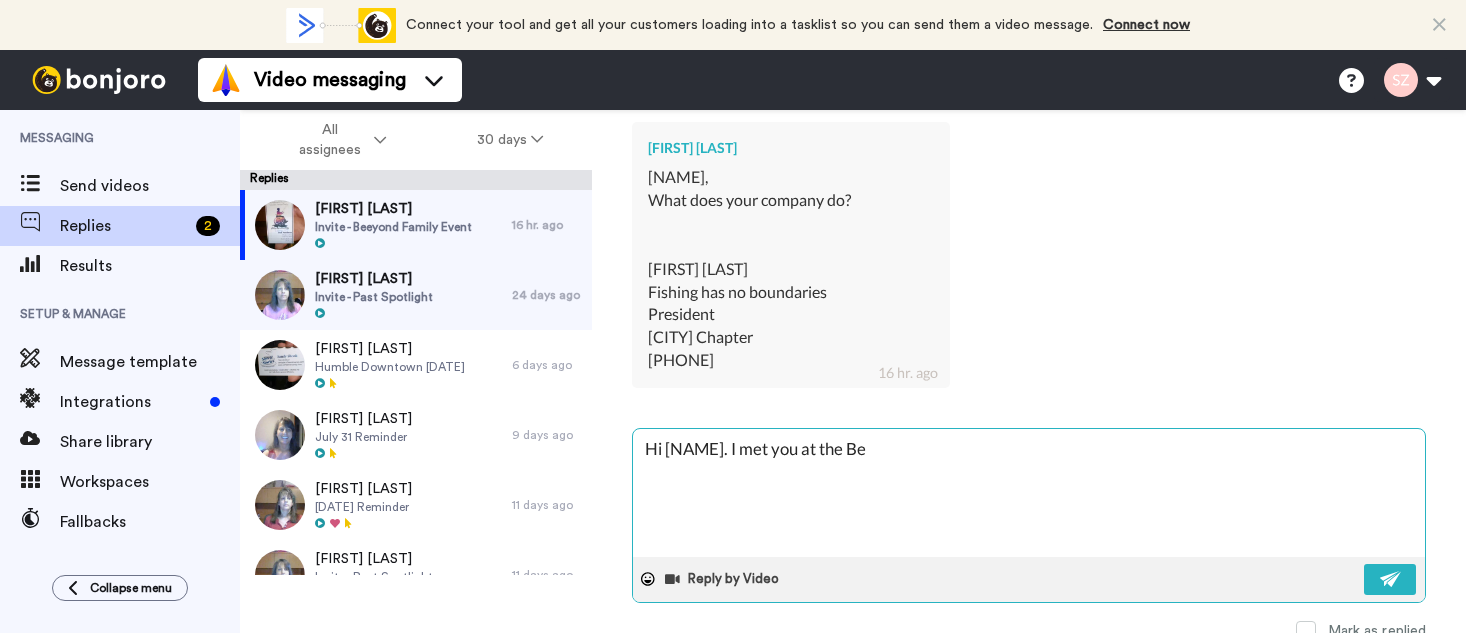 type on "x" 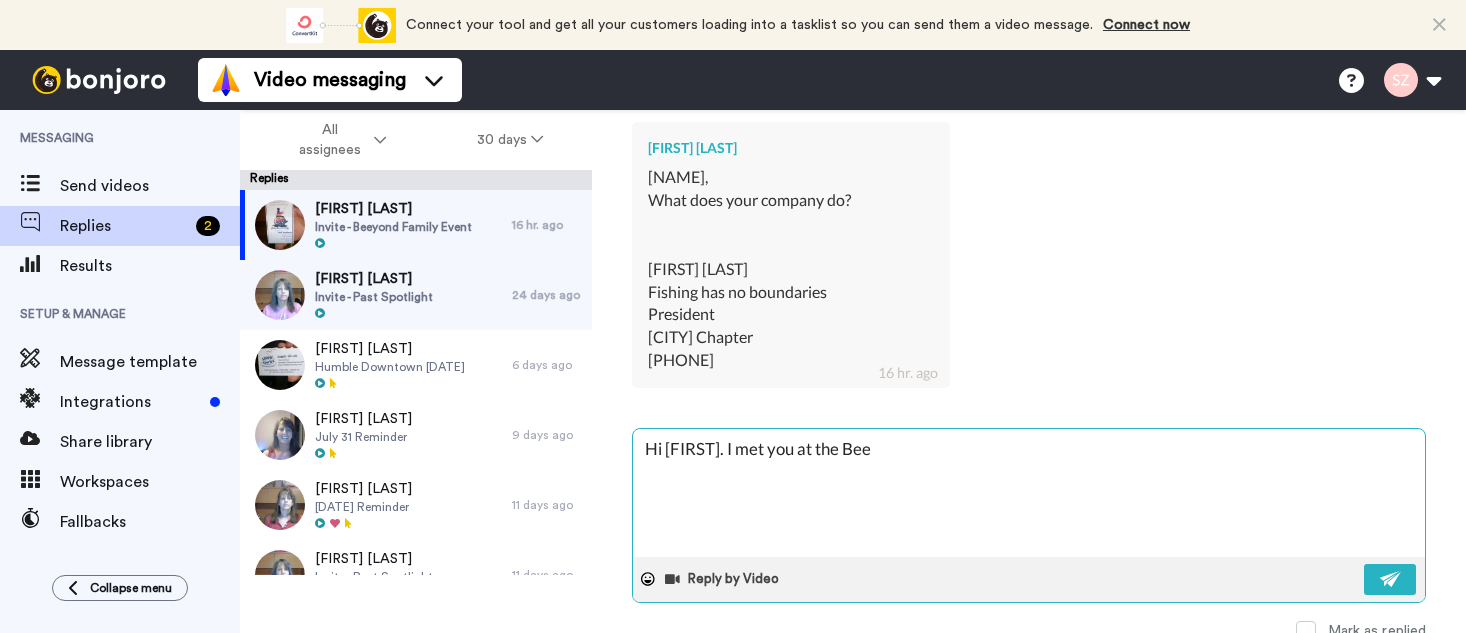 type on "x" 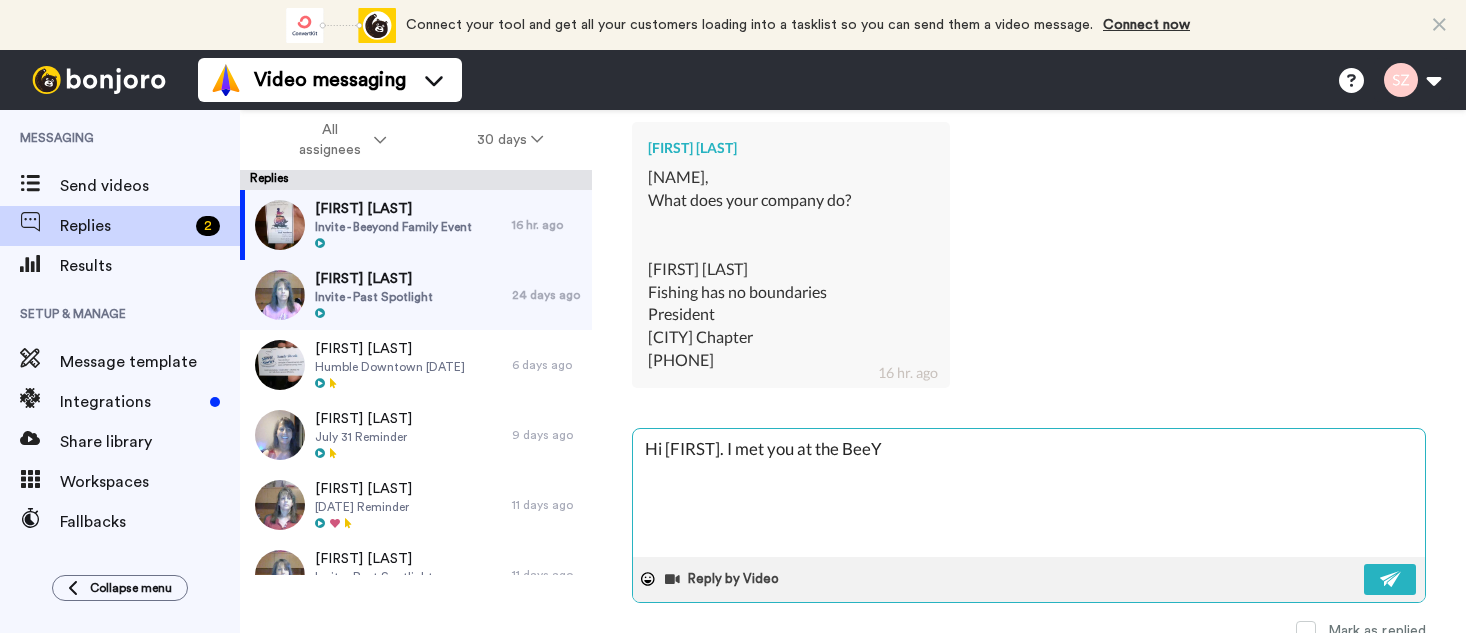 type on "x" 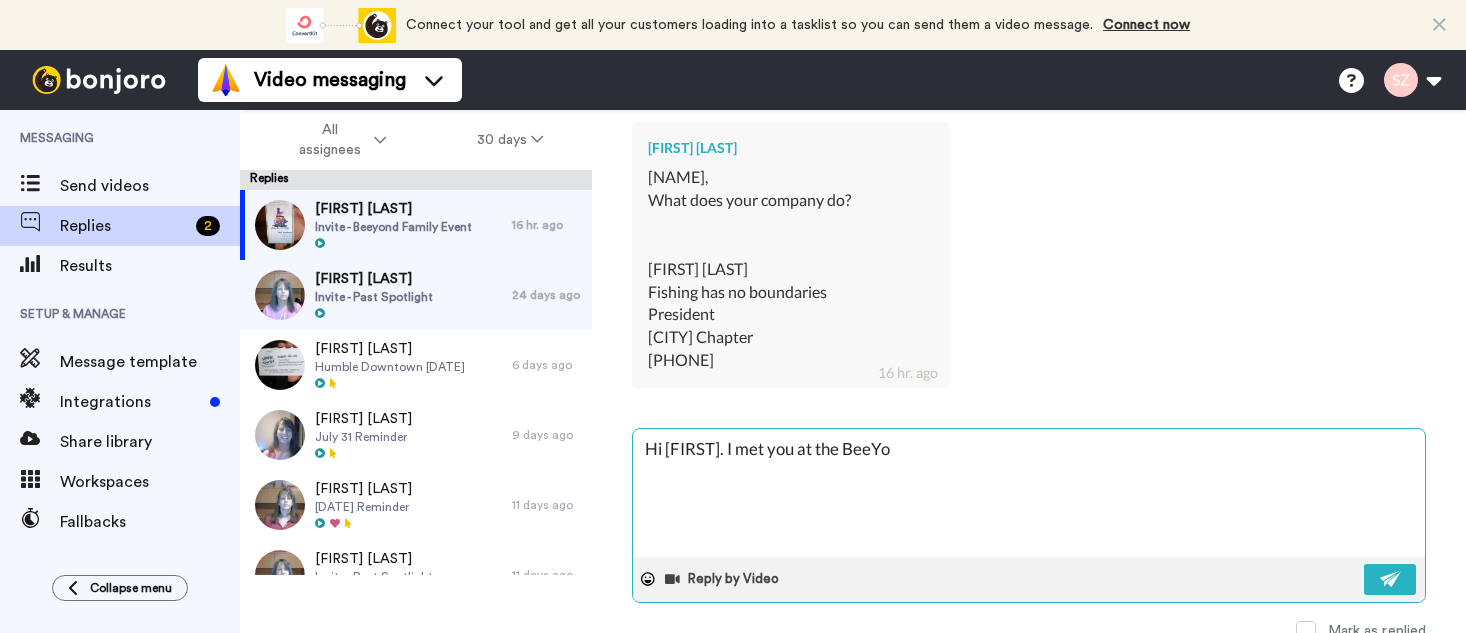 type on "x" 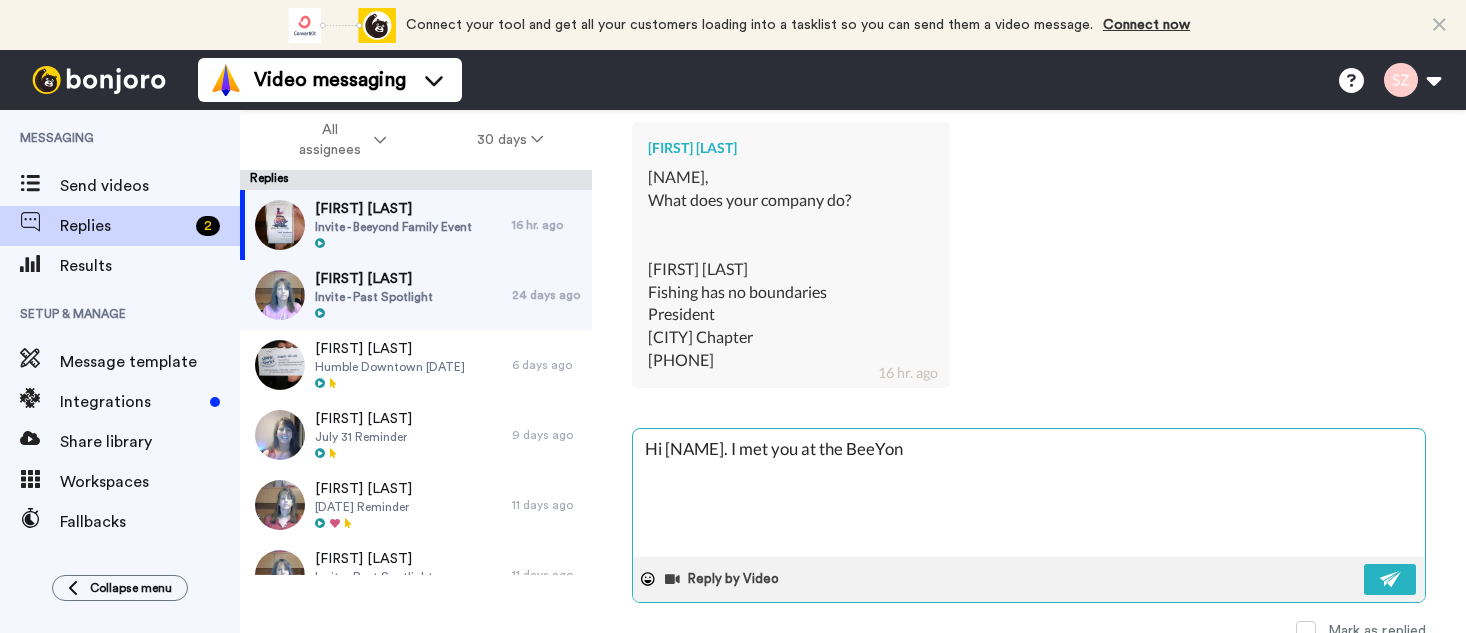 type on "x" 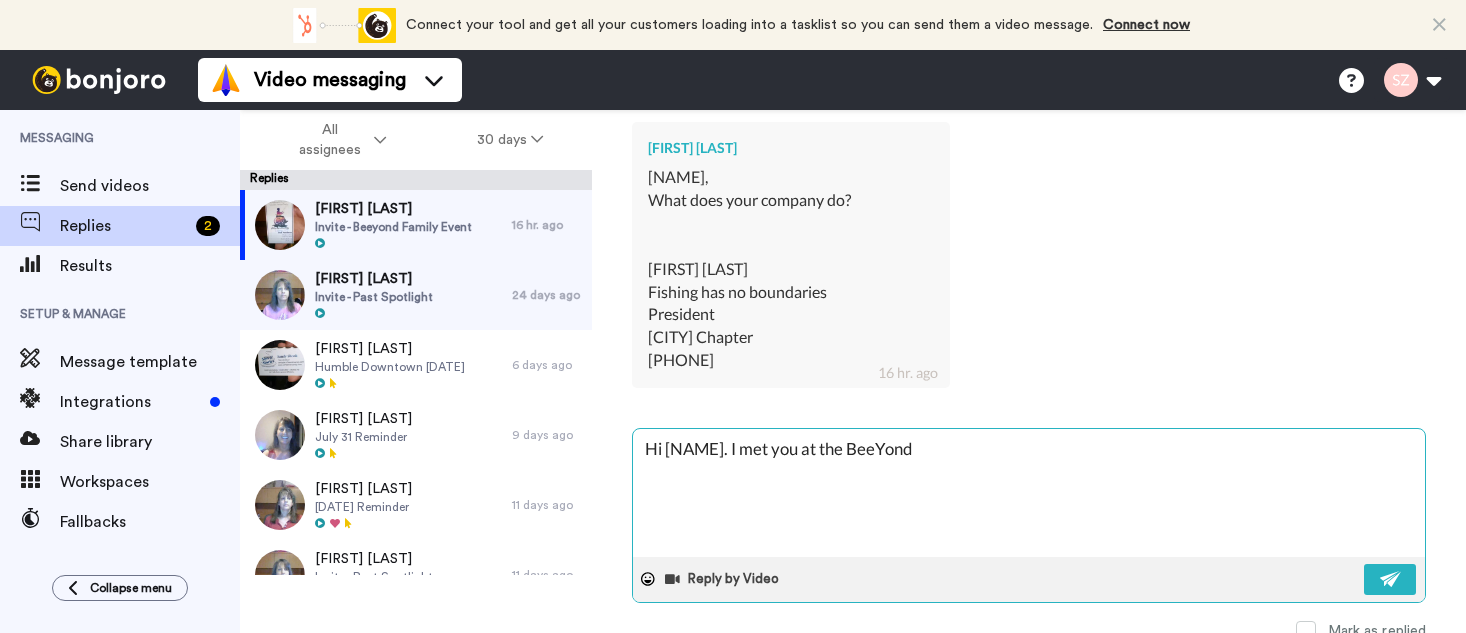 type on "x" 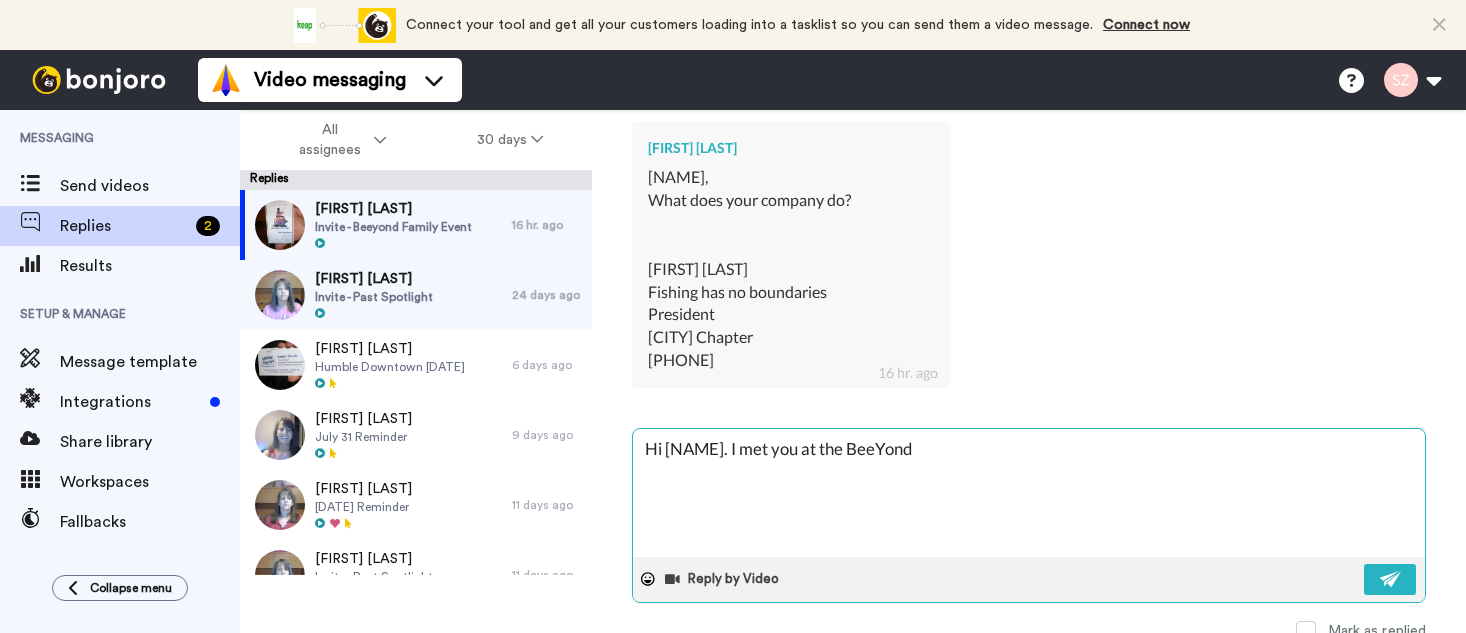 type on "x" 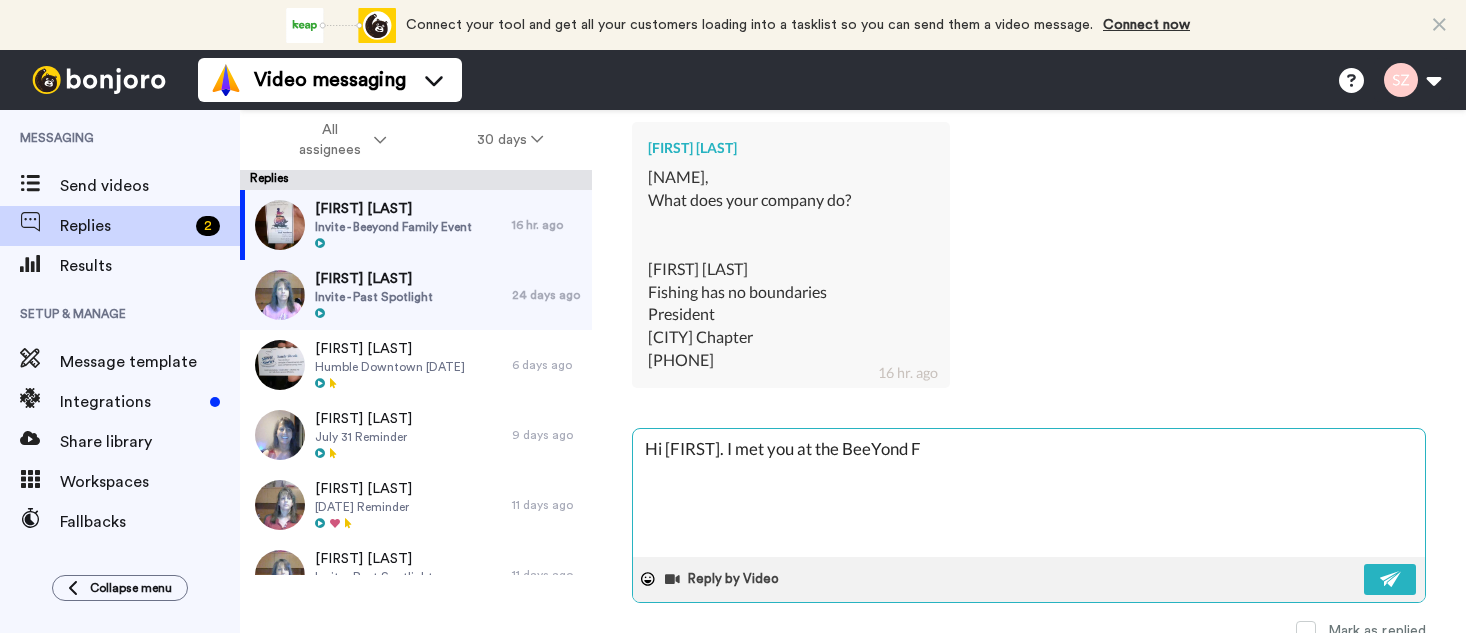 type on "x" 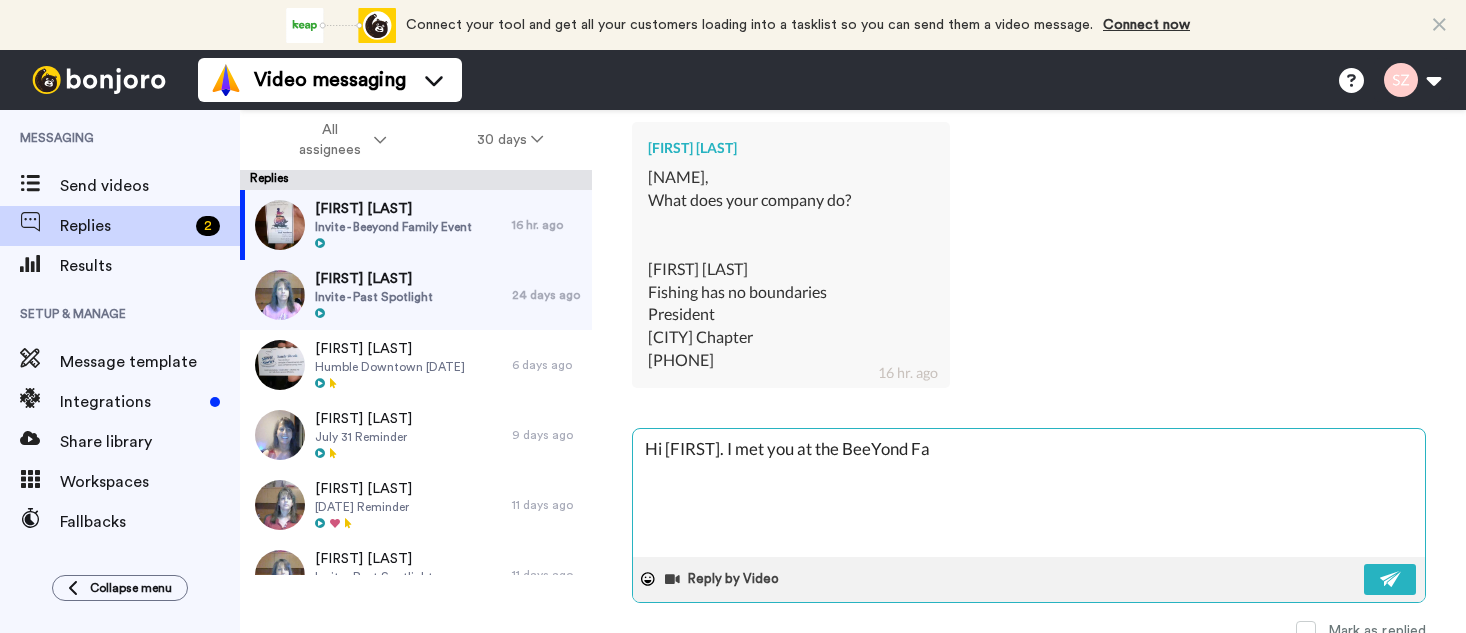 type on "x" 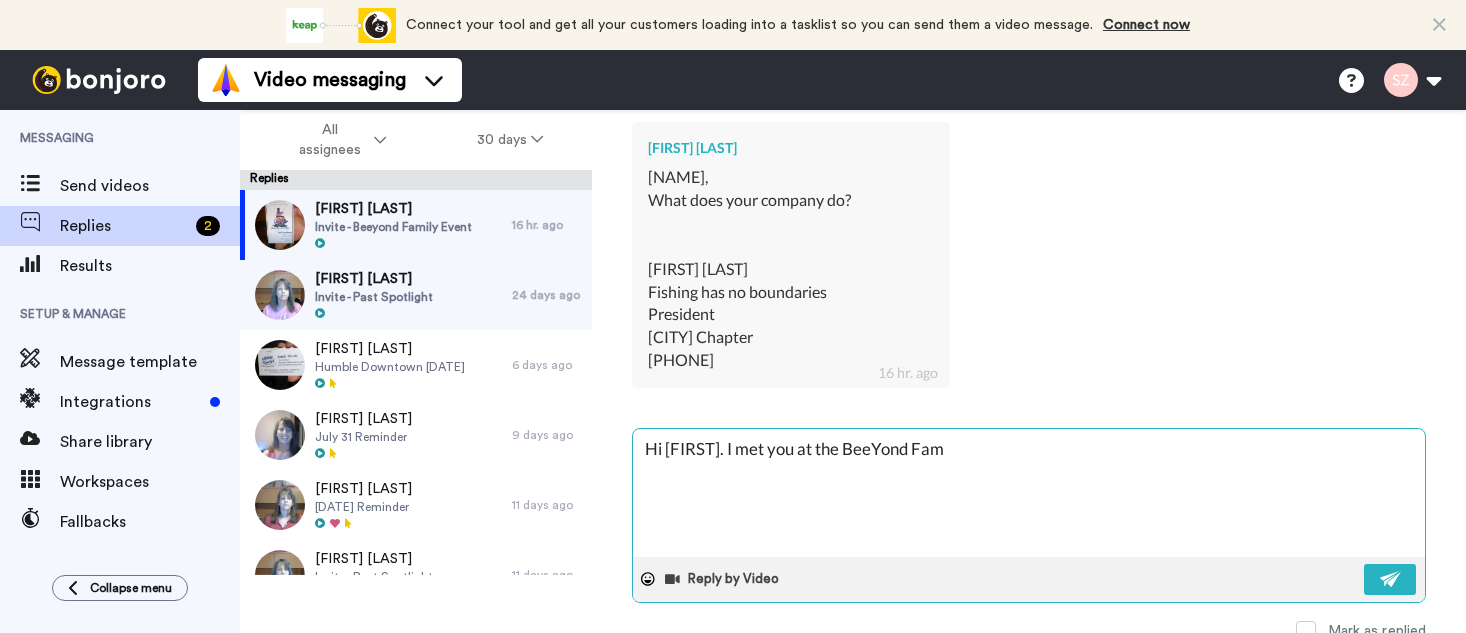 type on "x" 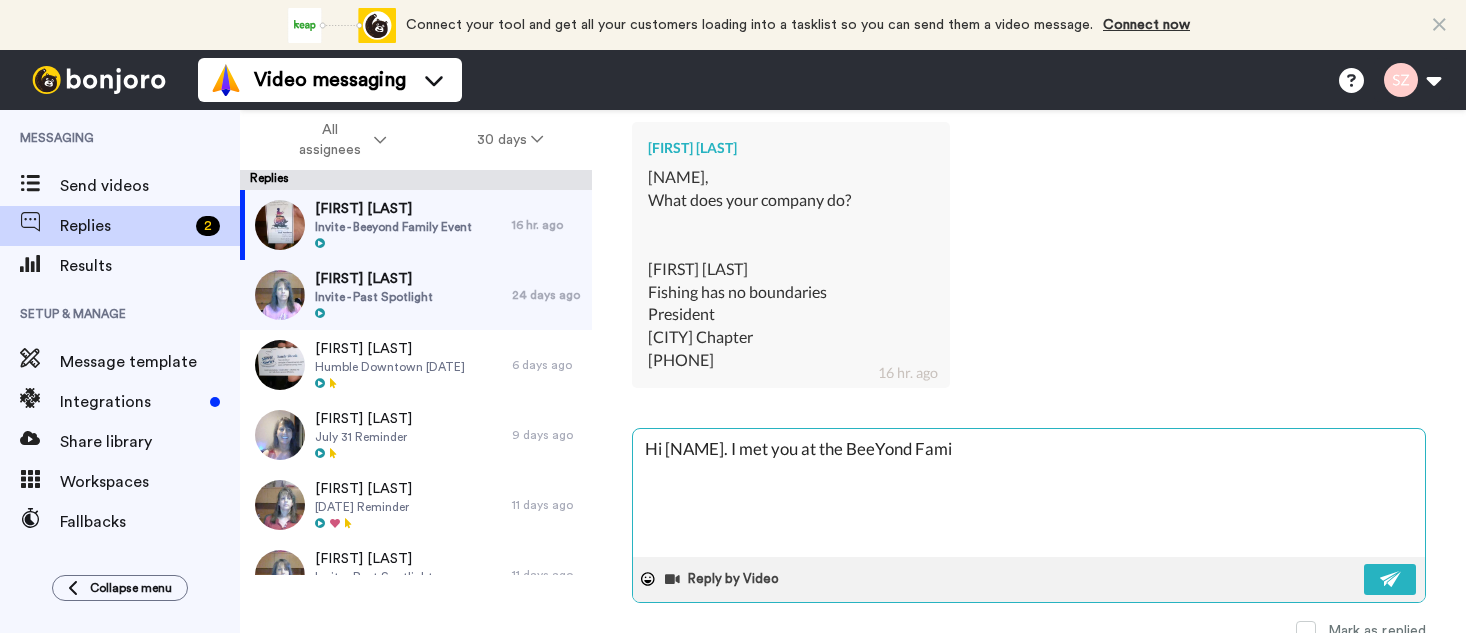 type on "x" 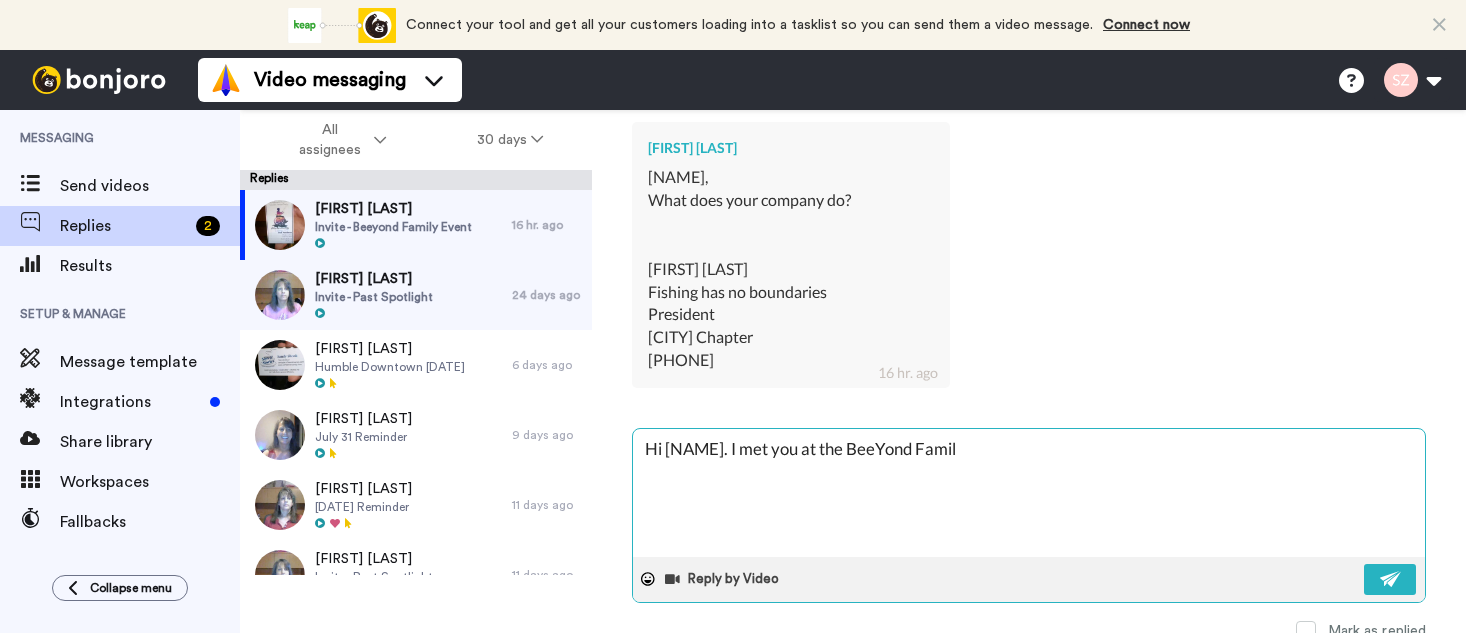 type on "x" 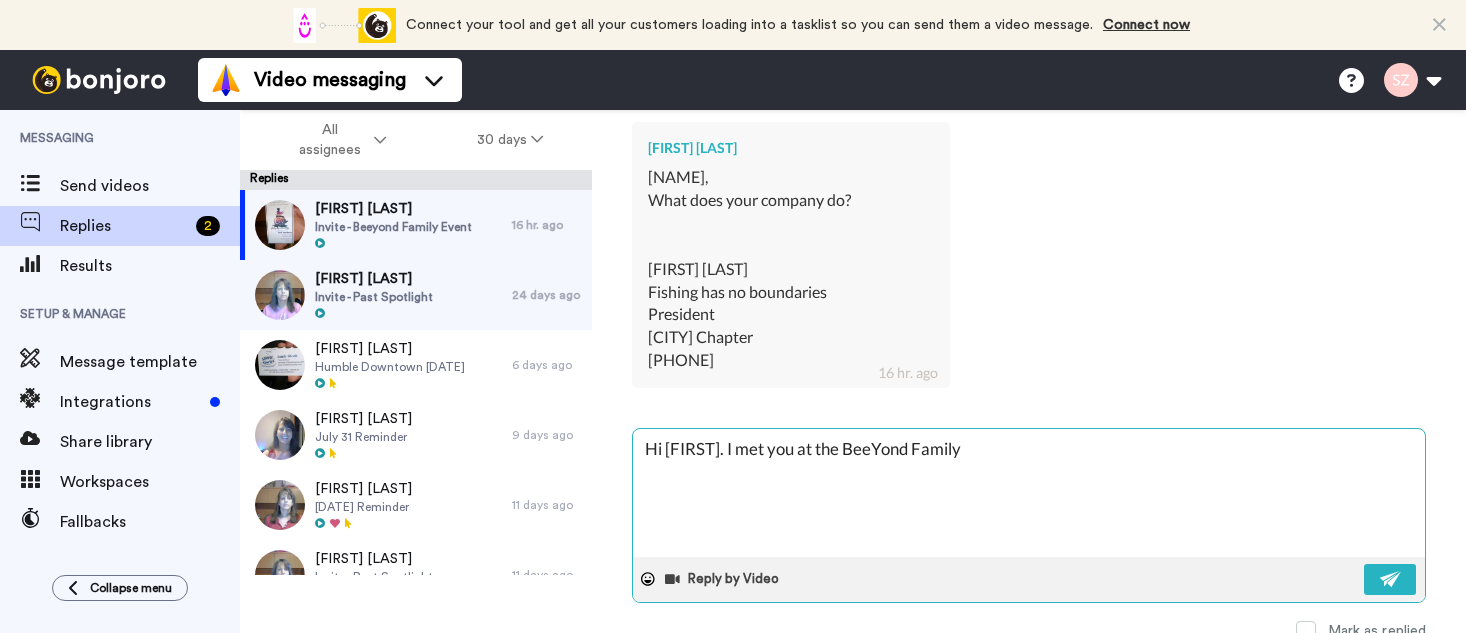 type on "x" 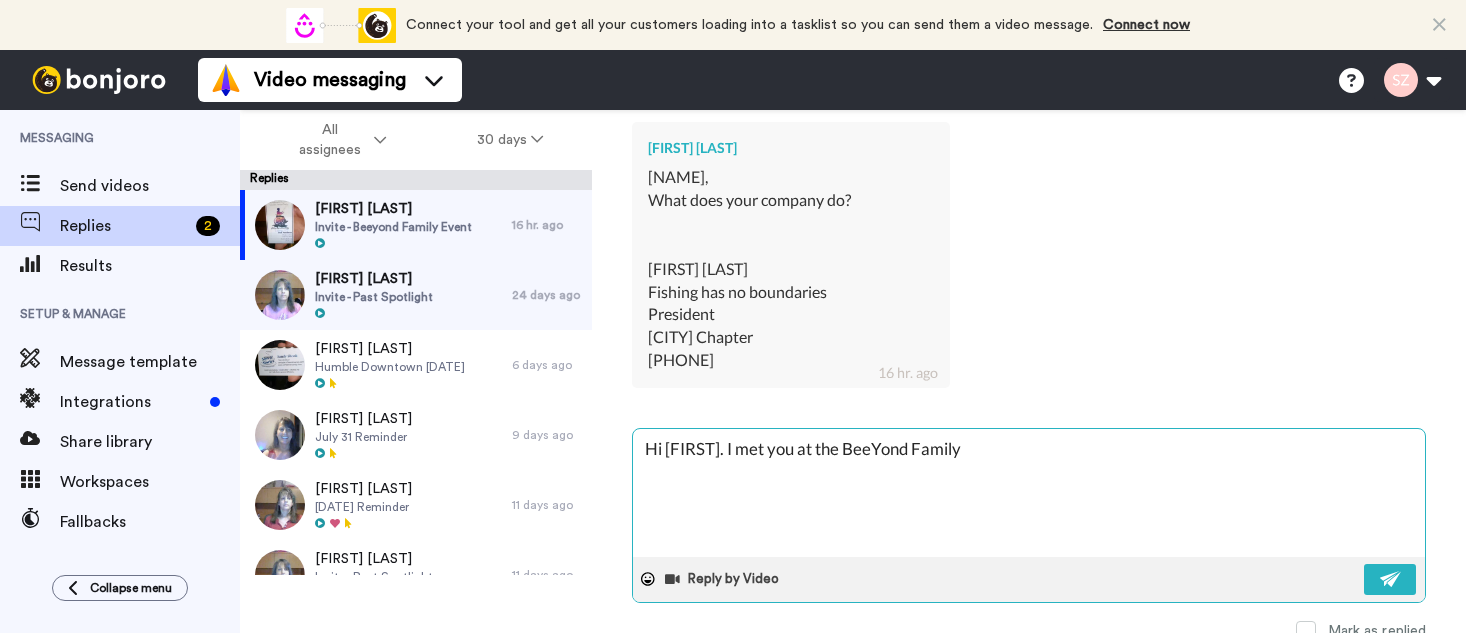type on "x" 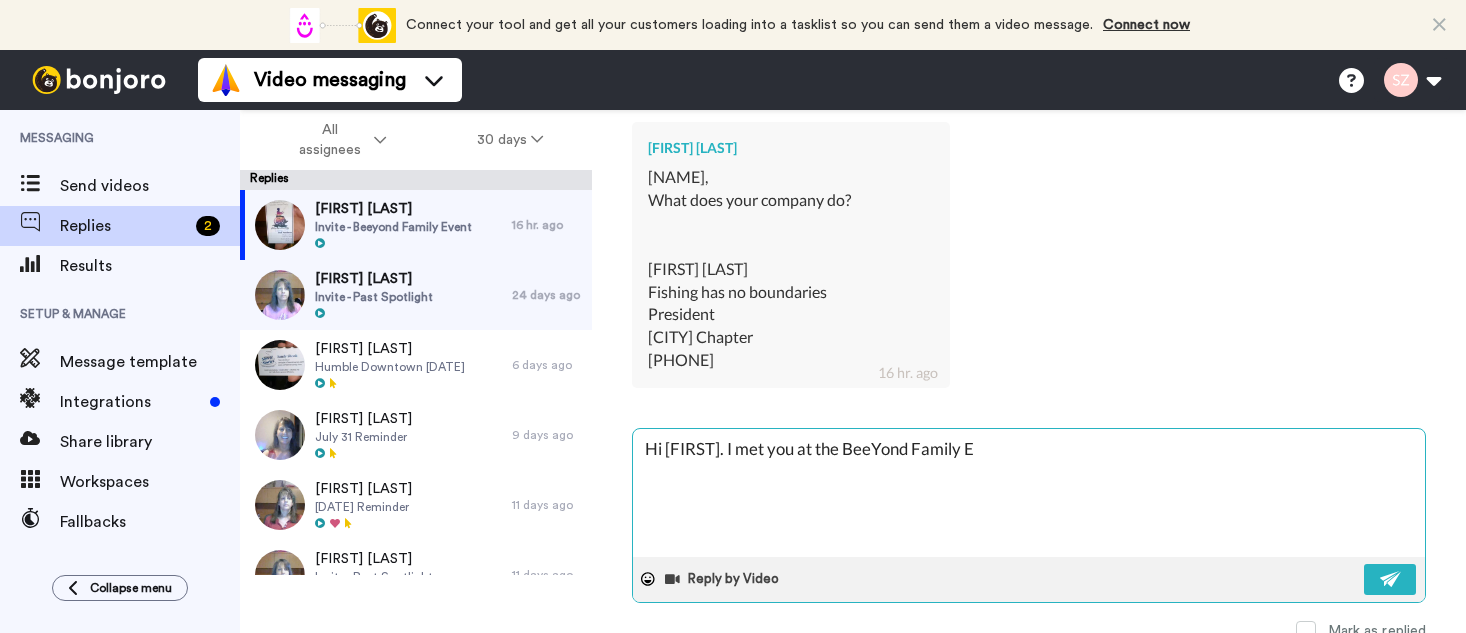 type on "x" 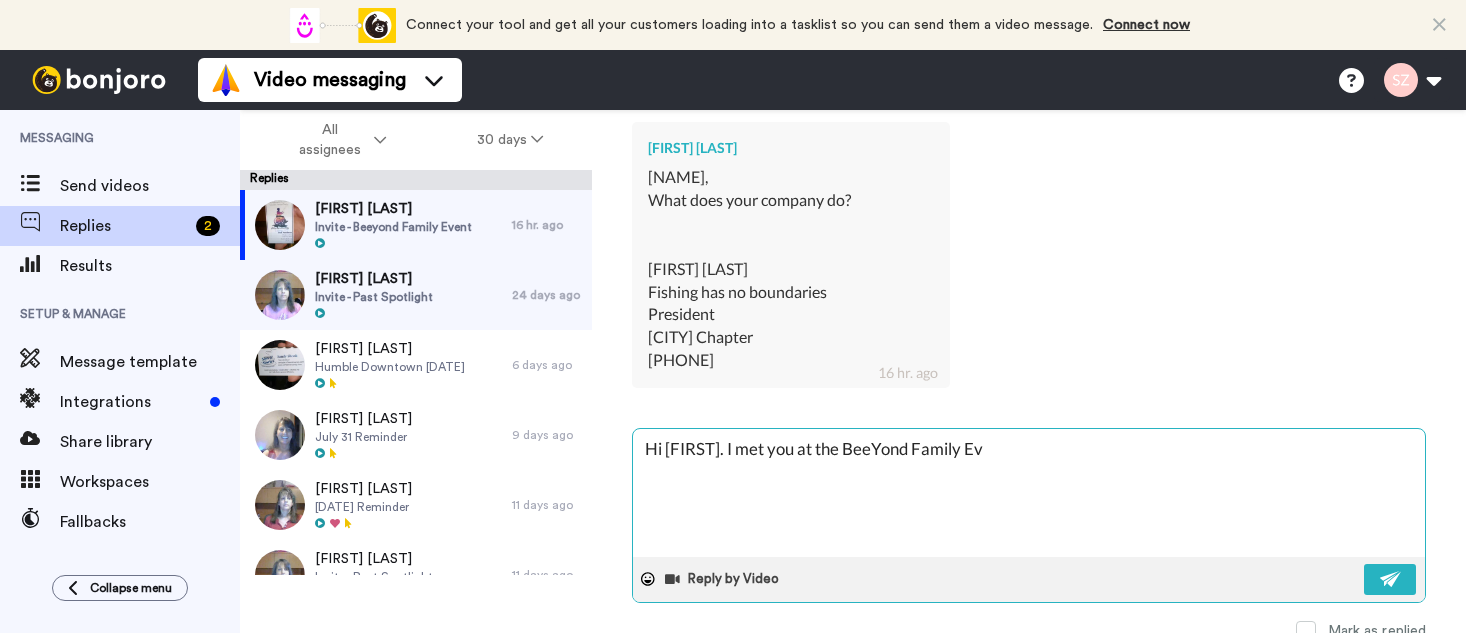 type on "x" 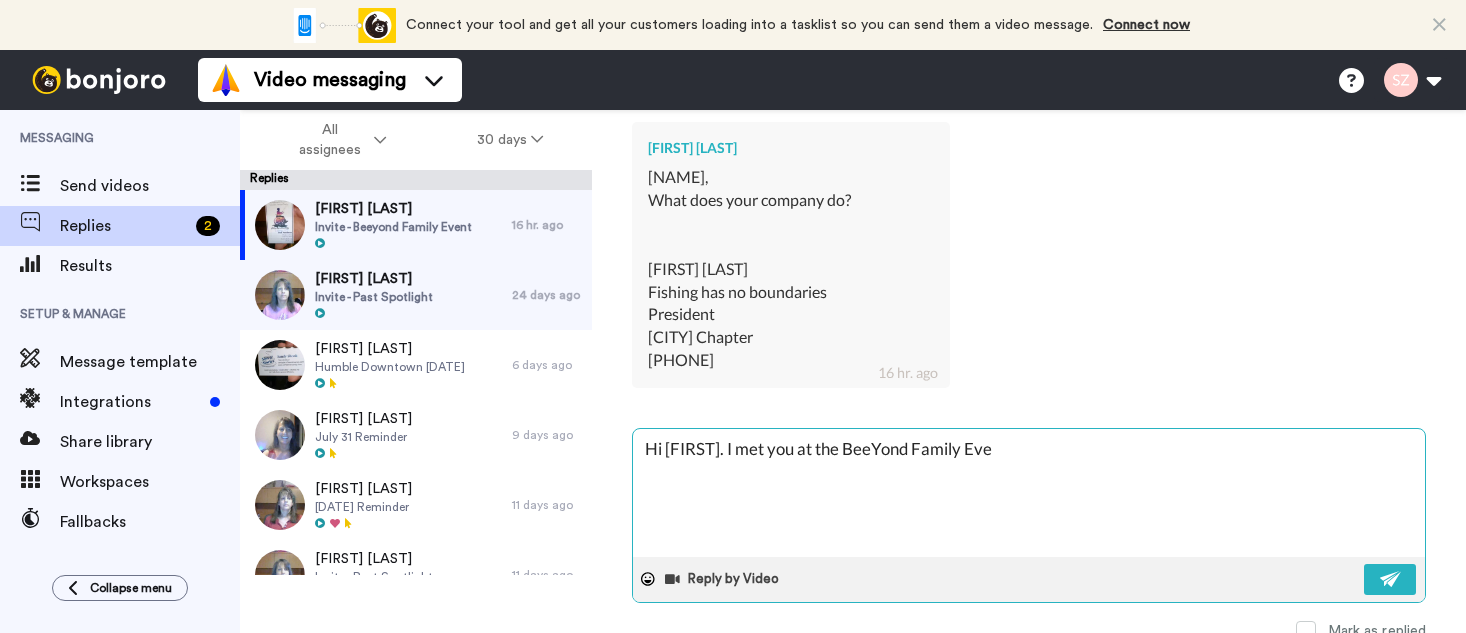 type on "x" 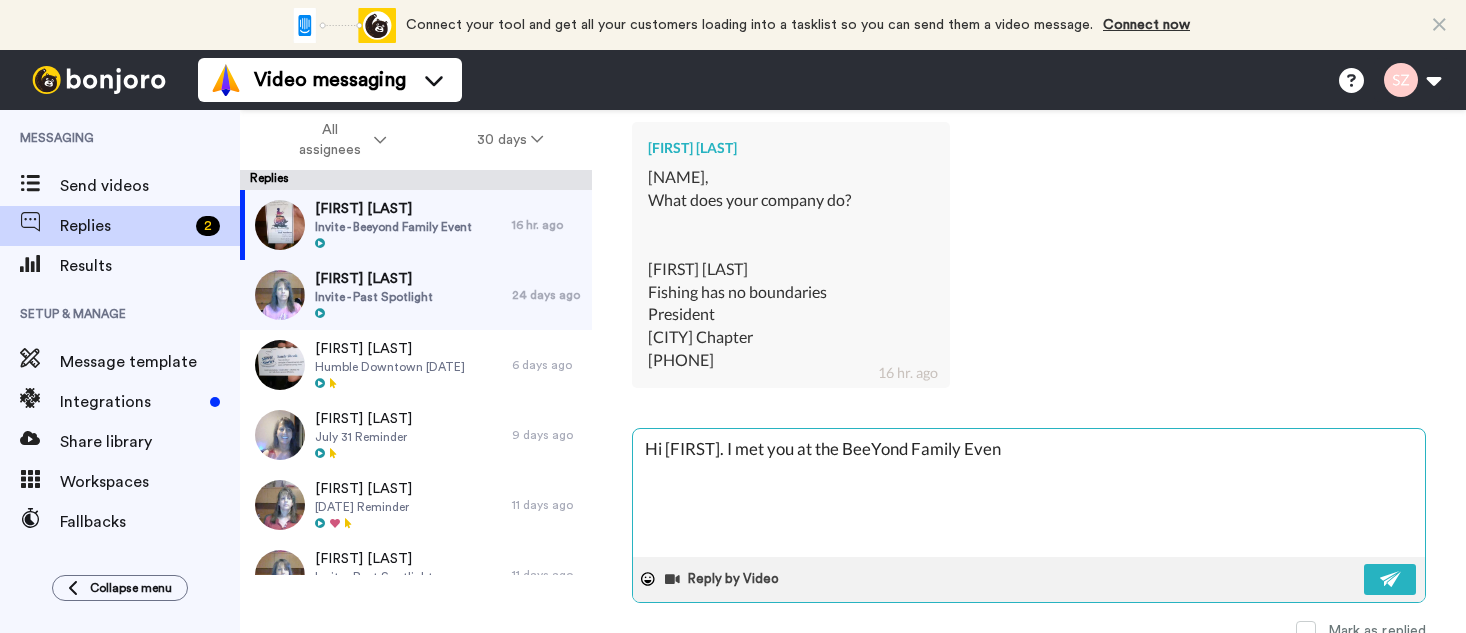 type on "x" 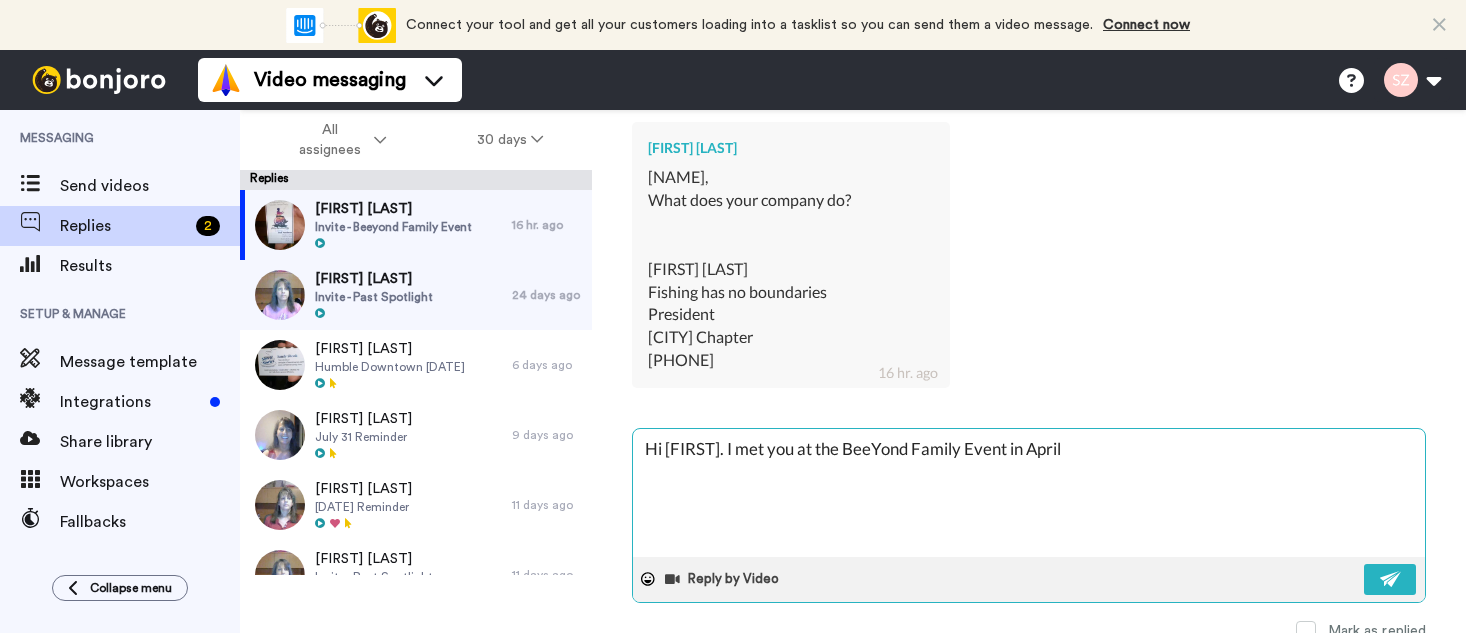 type on "x" 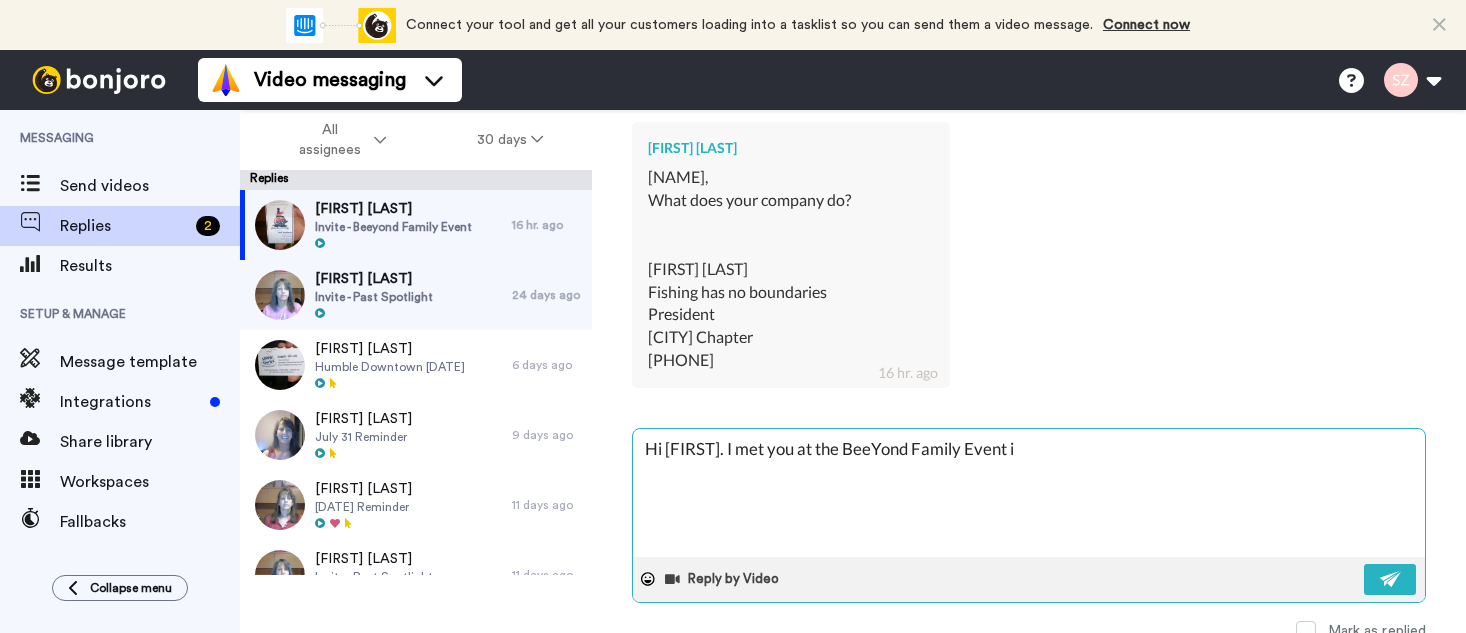 type on "x" 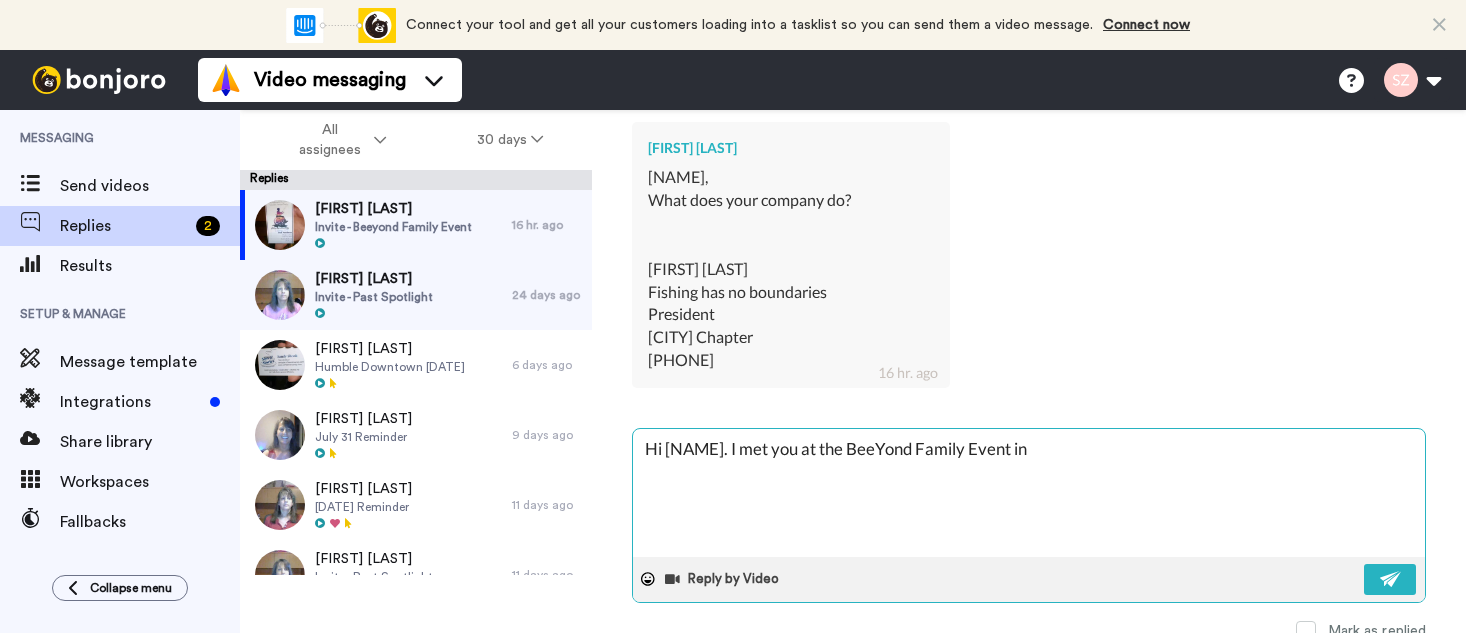 type on "Hi [NAME]. I met you at the BeeYond Family Event in" 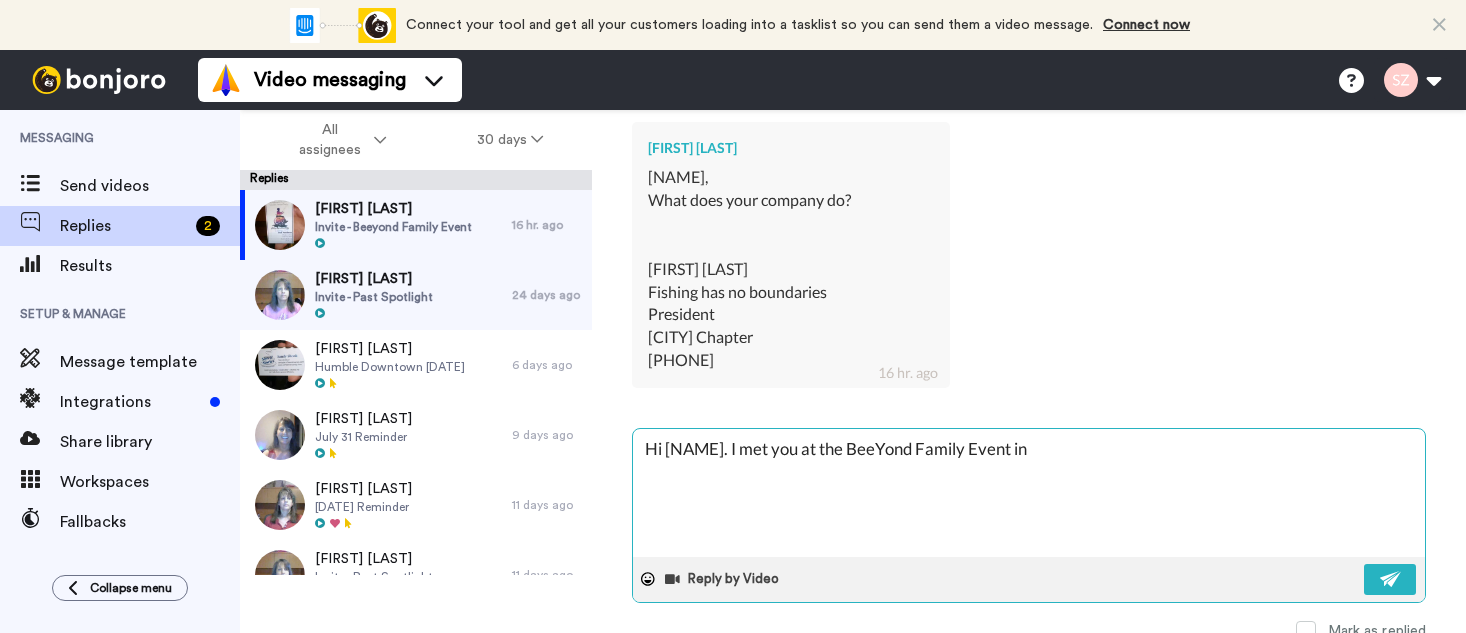 type on "x" 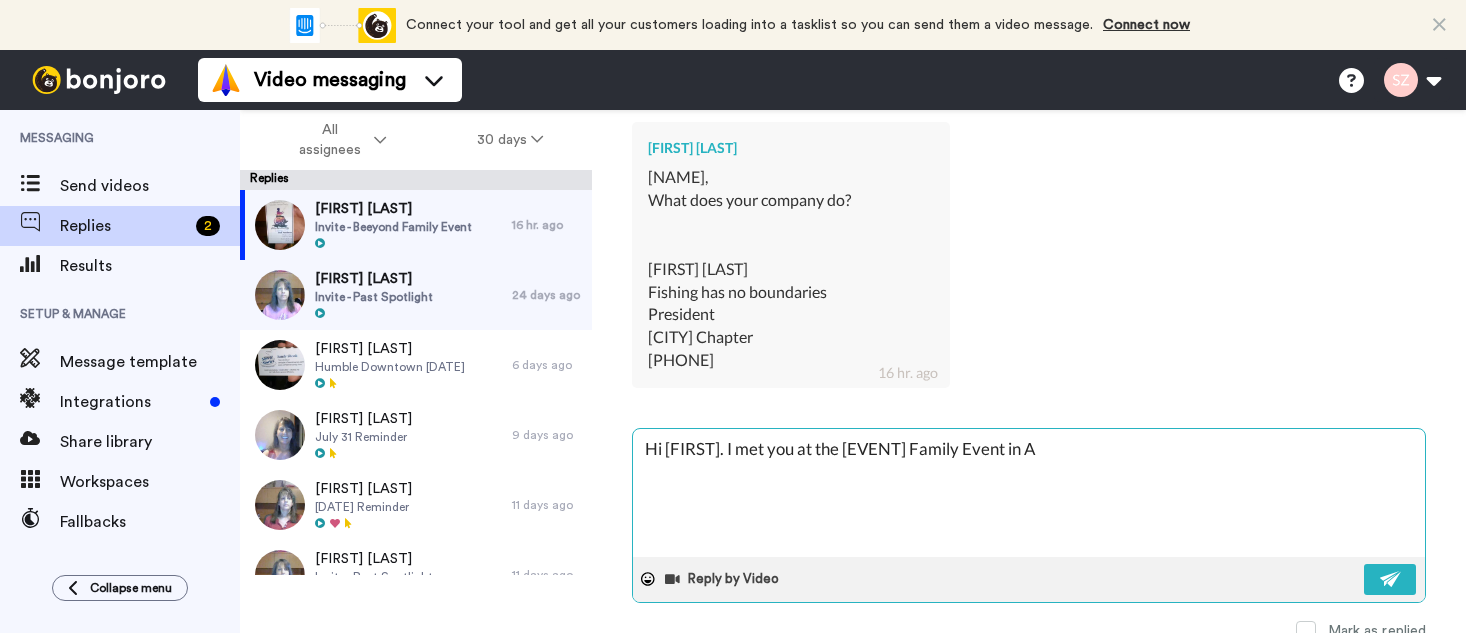 type on "x" 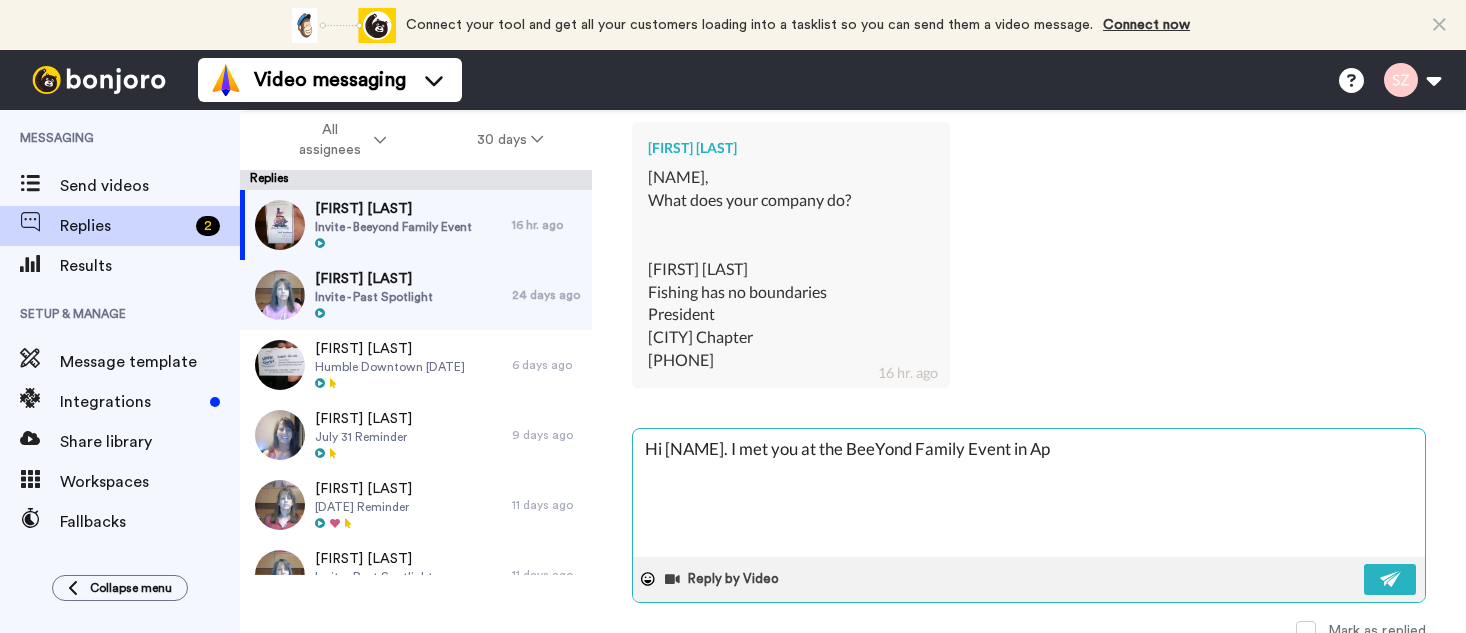 type on "x" 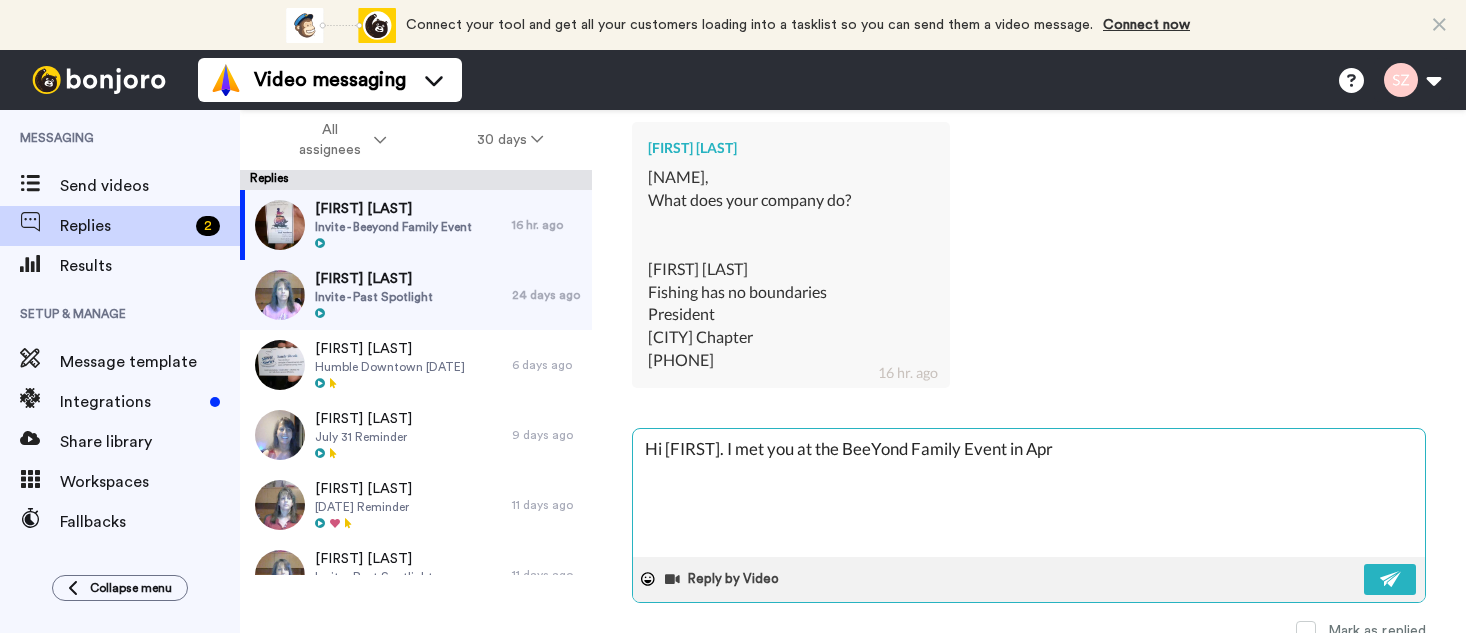 type on "x" 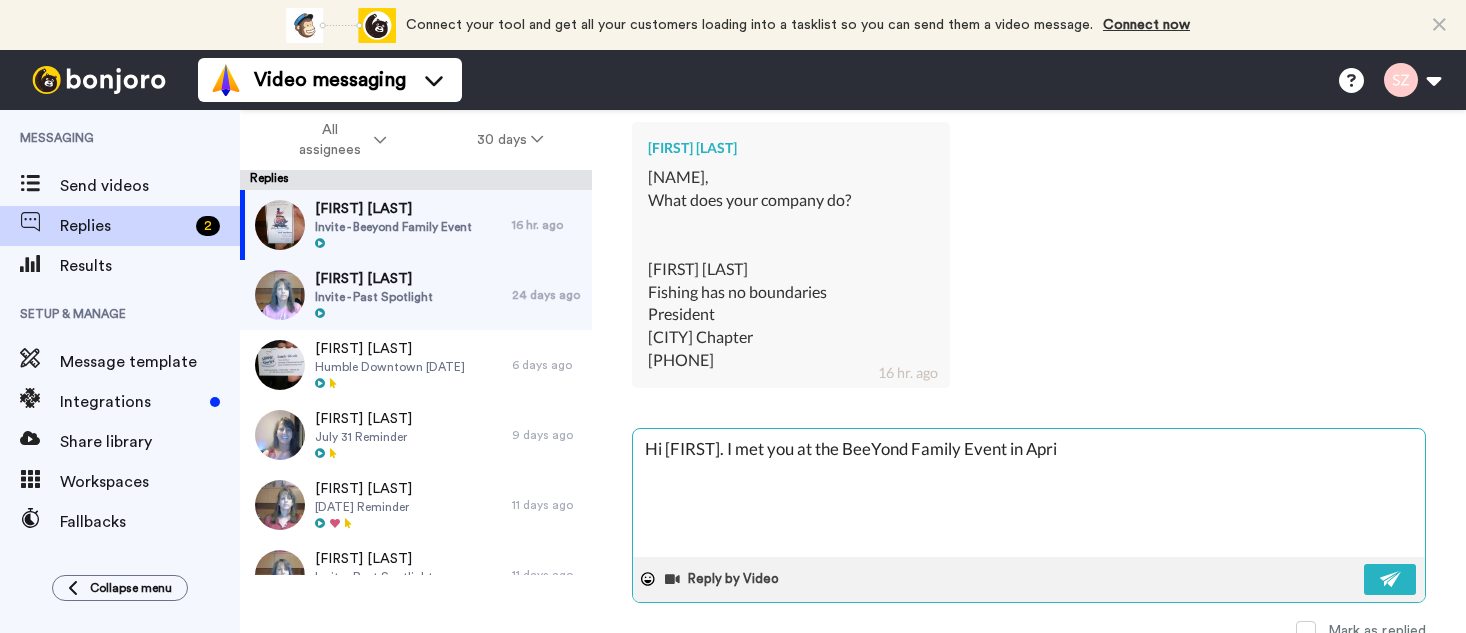 type on "x" 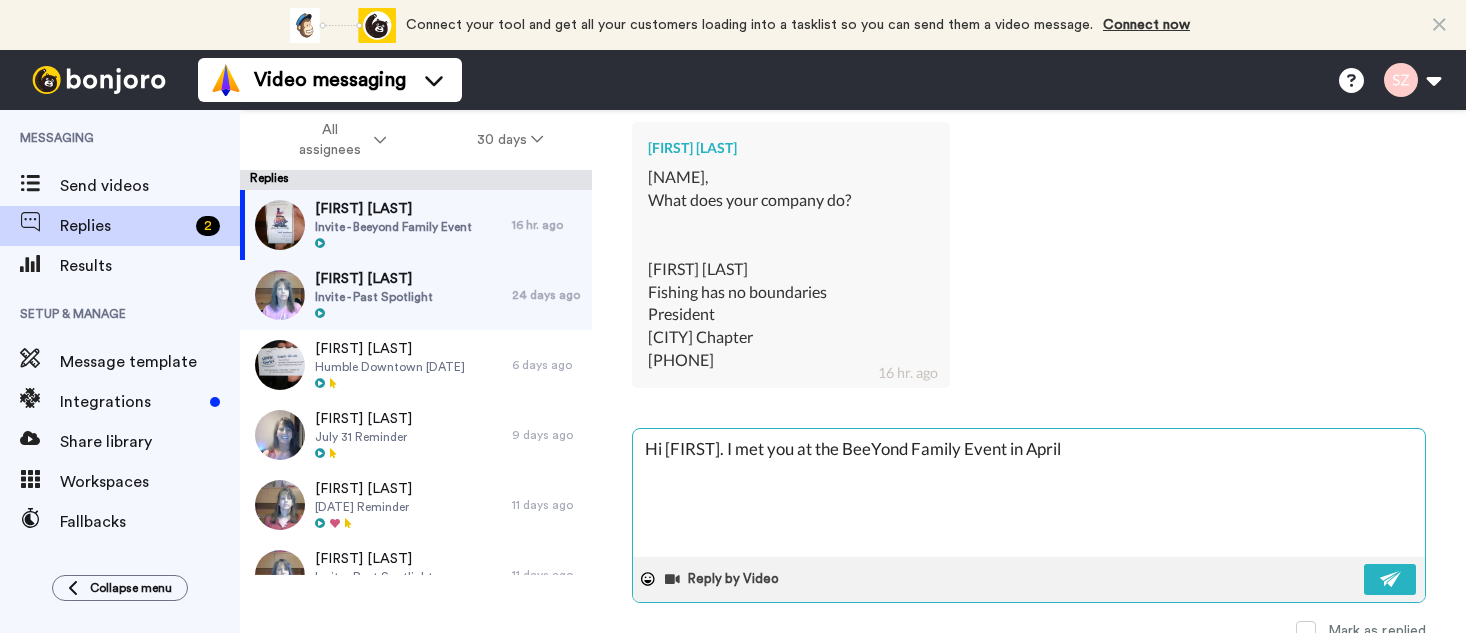 type on "x" 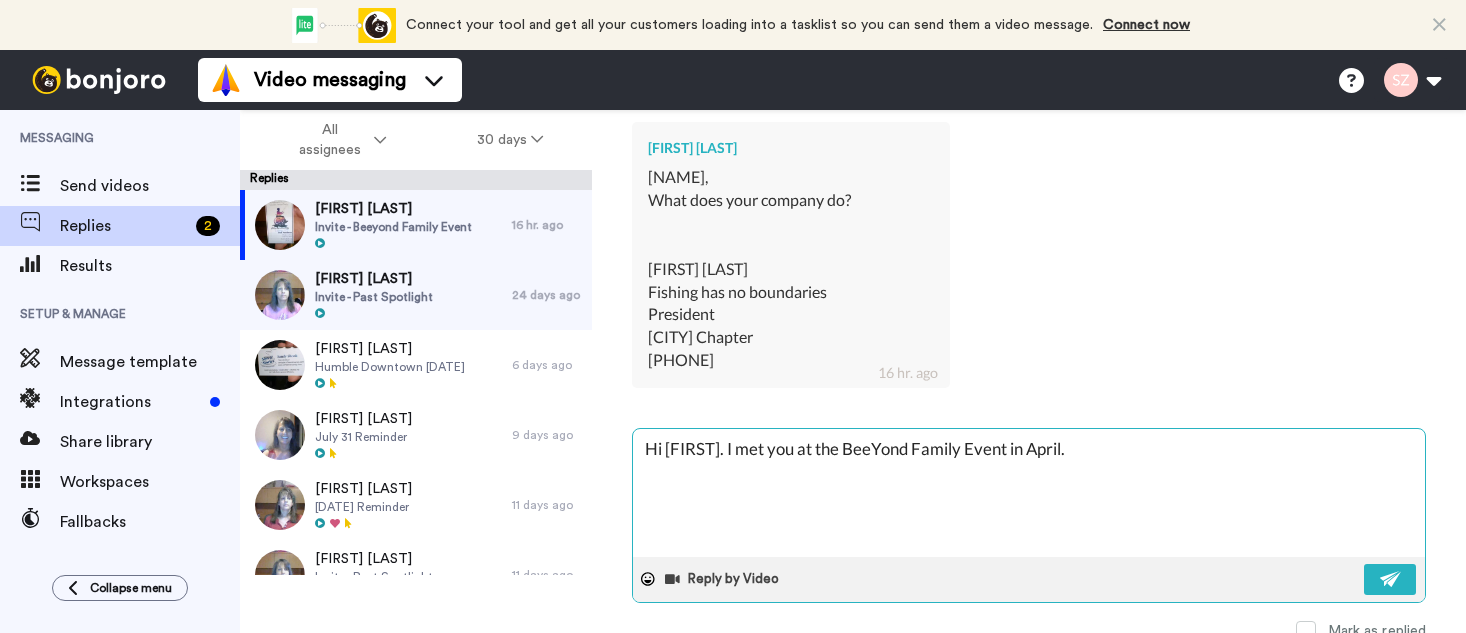type on "x" 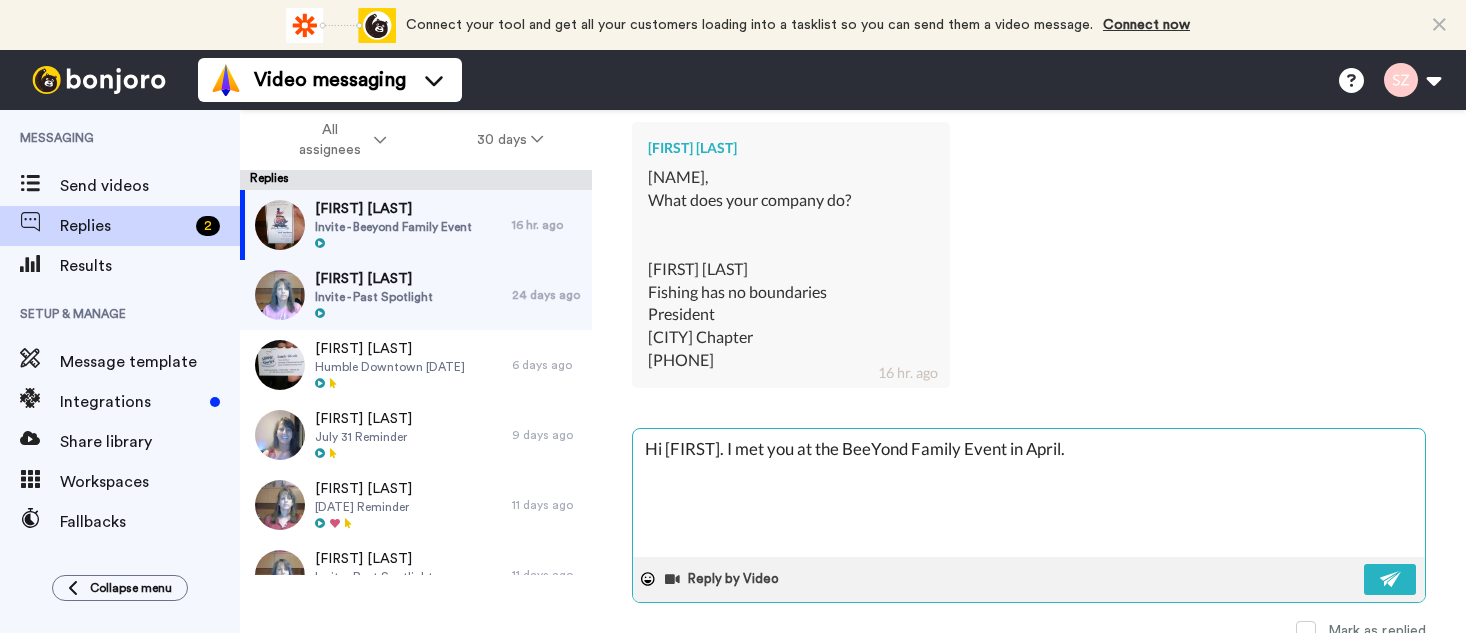 type on "x" 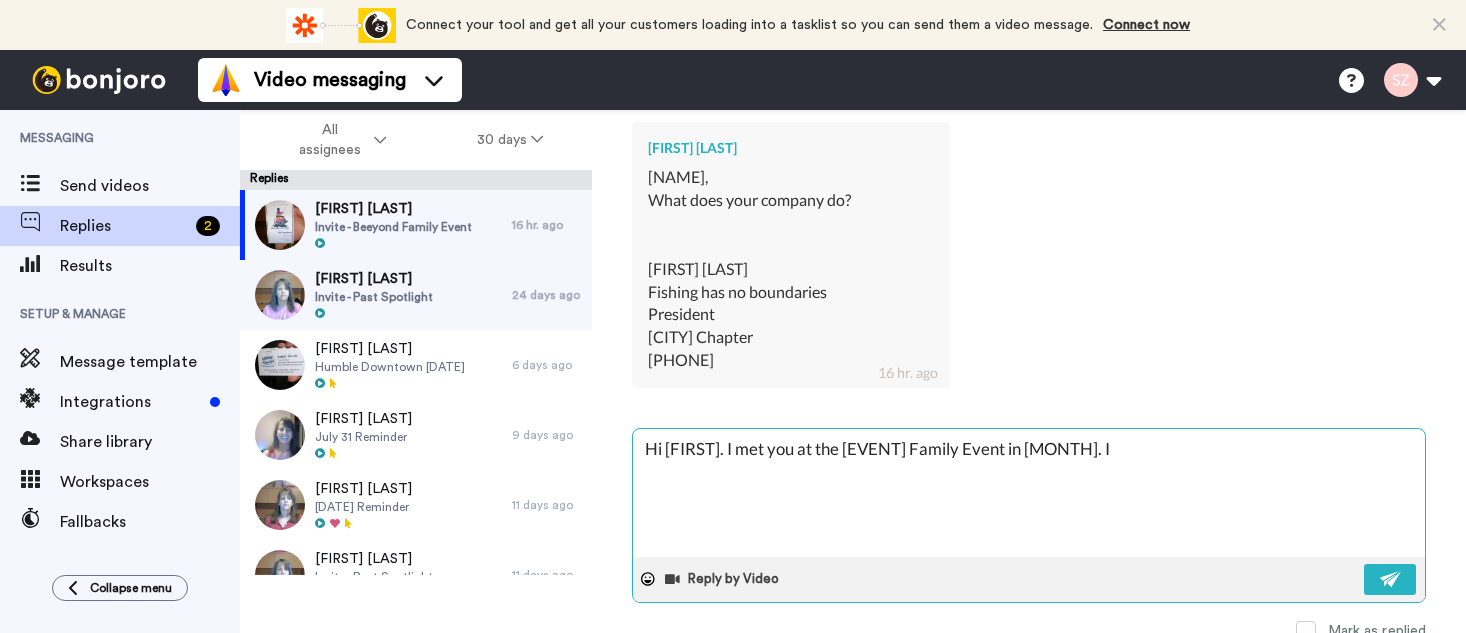 type on "x" 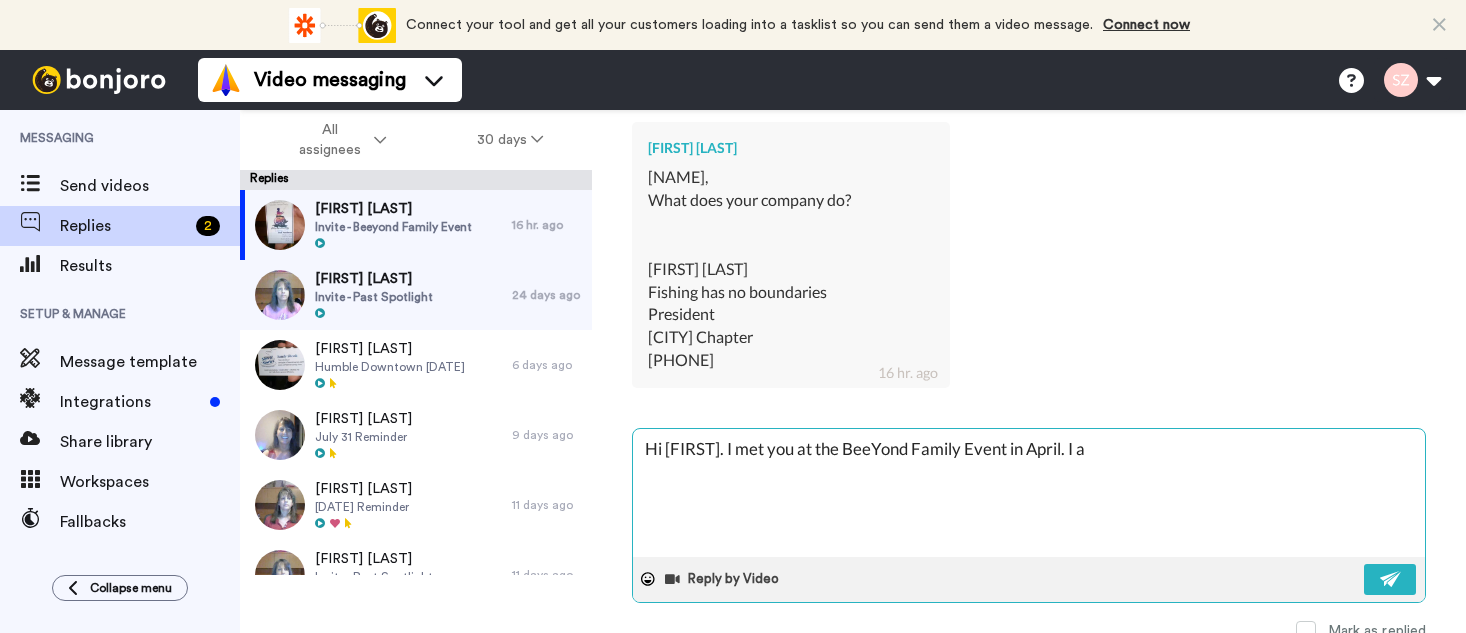 type on "x" 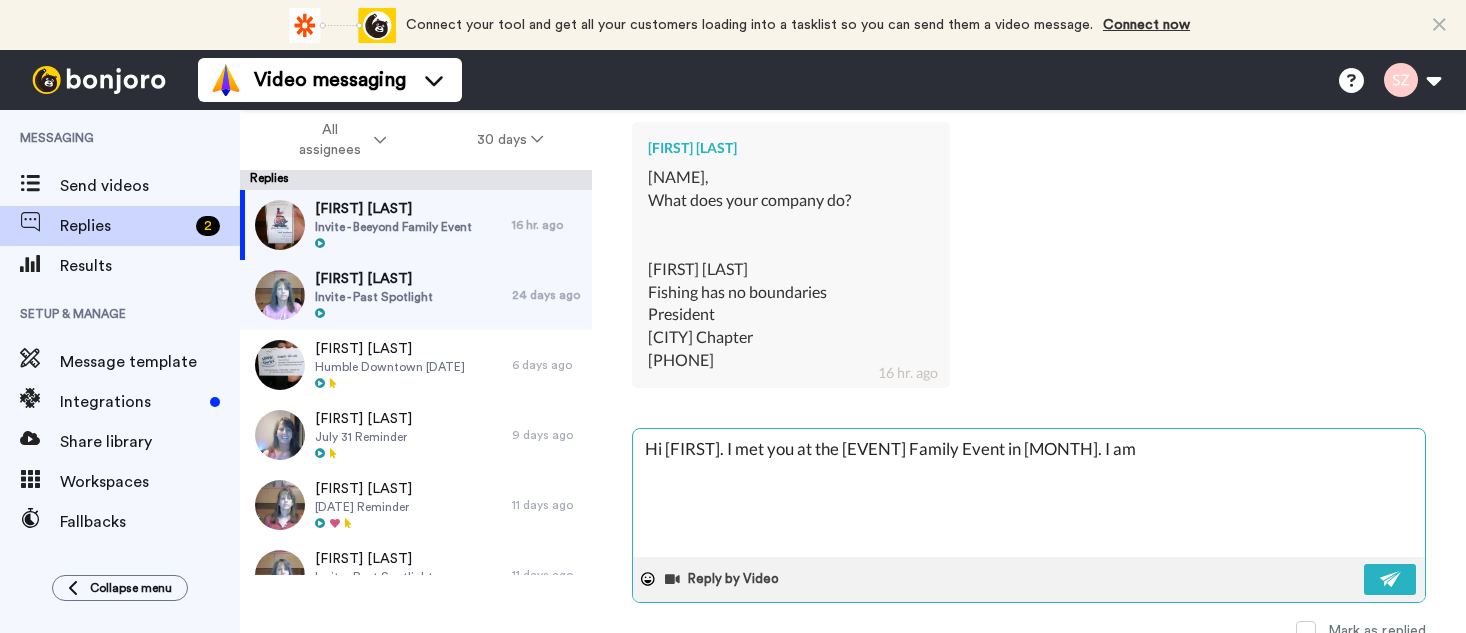 type on "x" 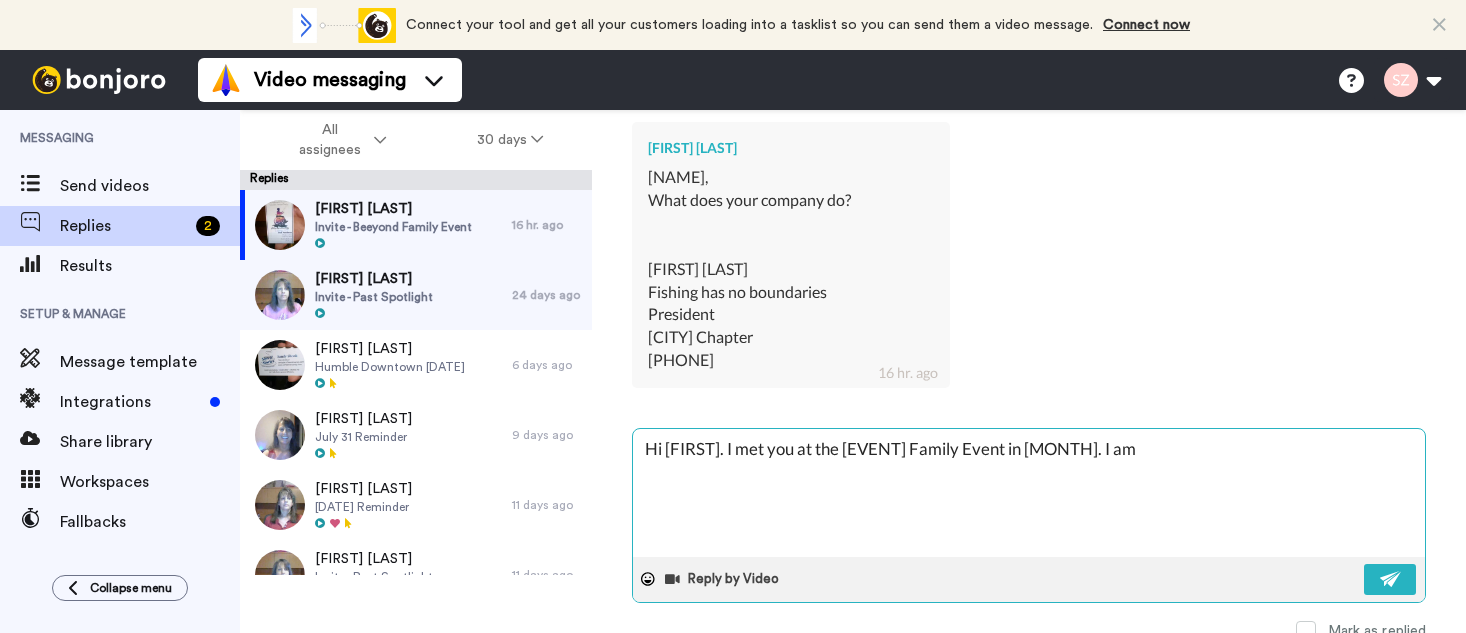 type on "x" 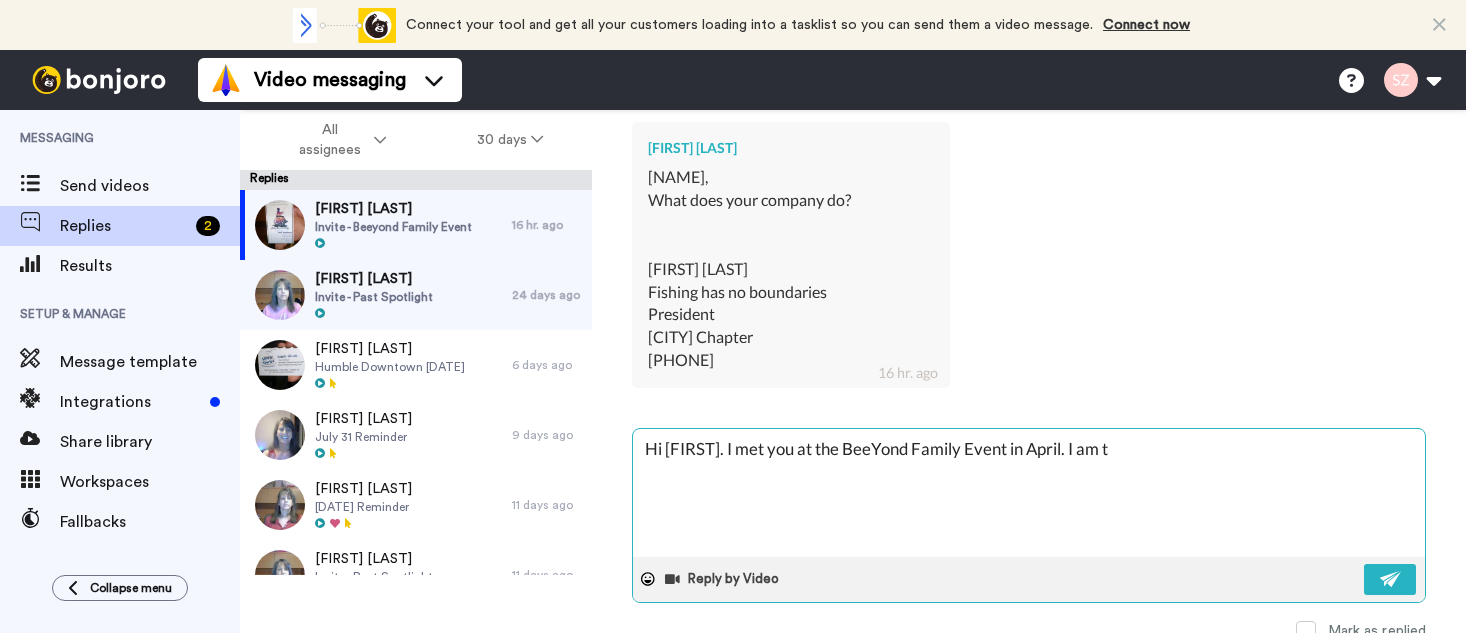 type on "Hi [FIRST]. I met you at the BeeYond Family Event in April. I am the fo" 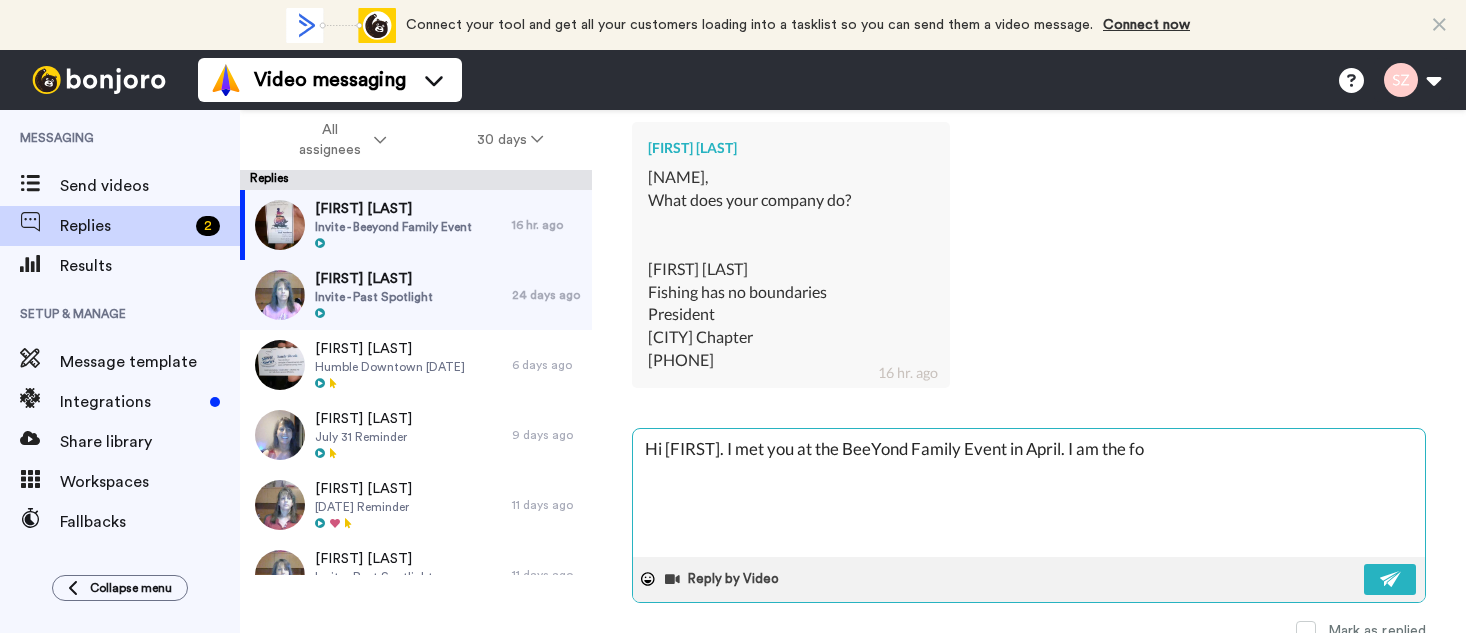 type on "x" 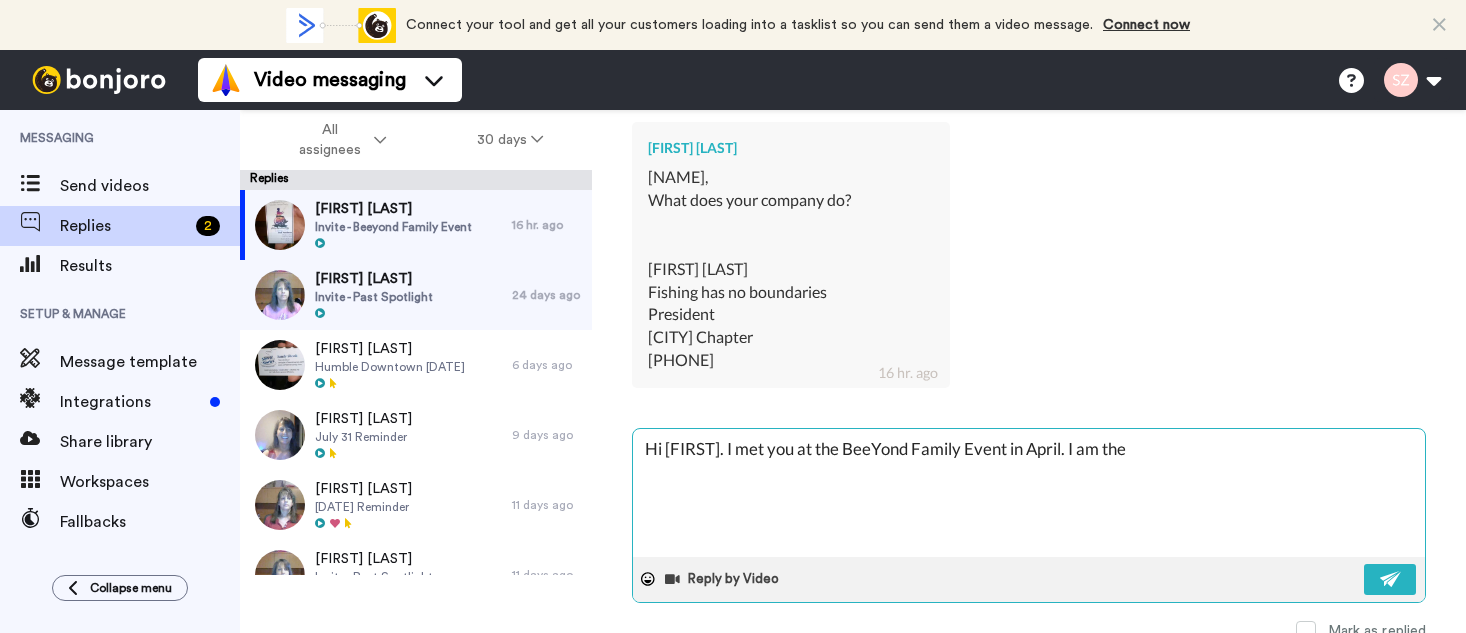 type on "x" 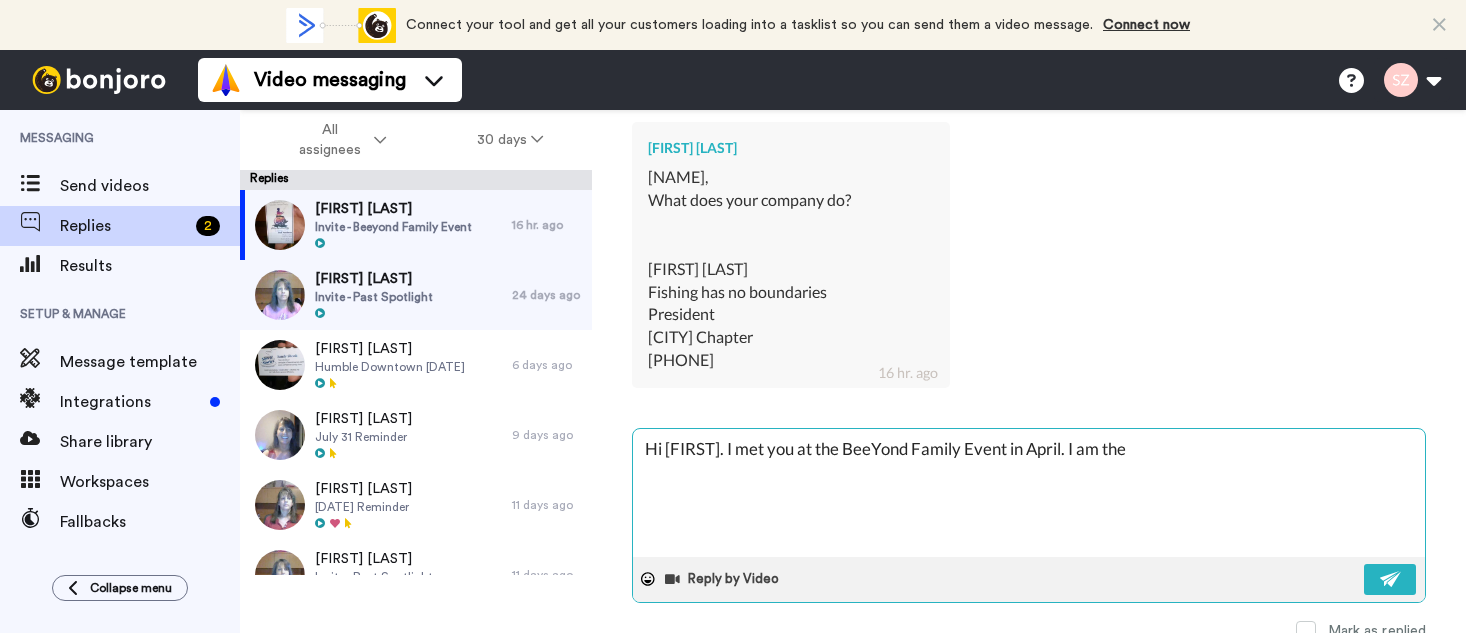 type on "x" 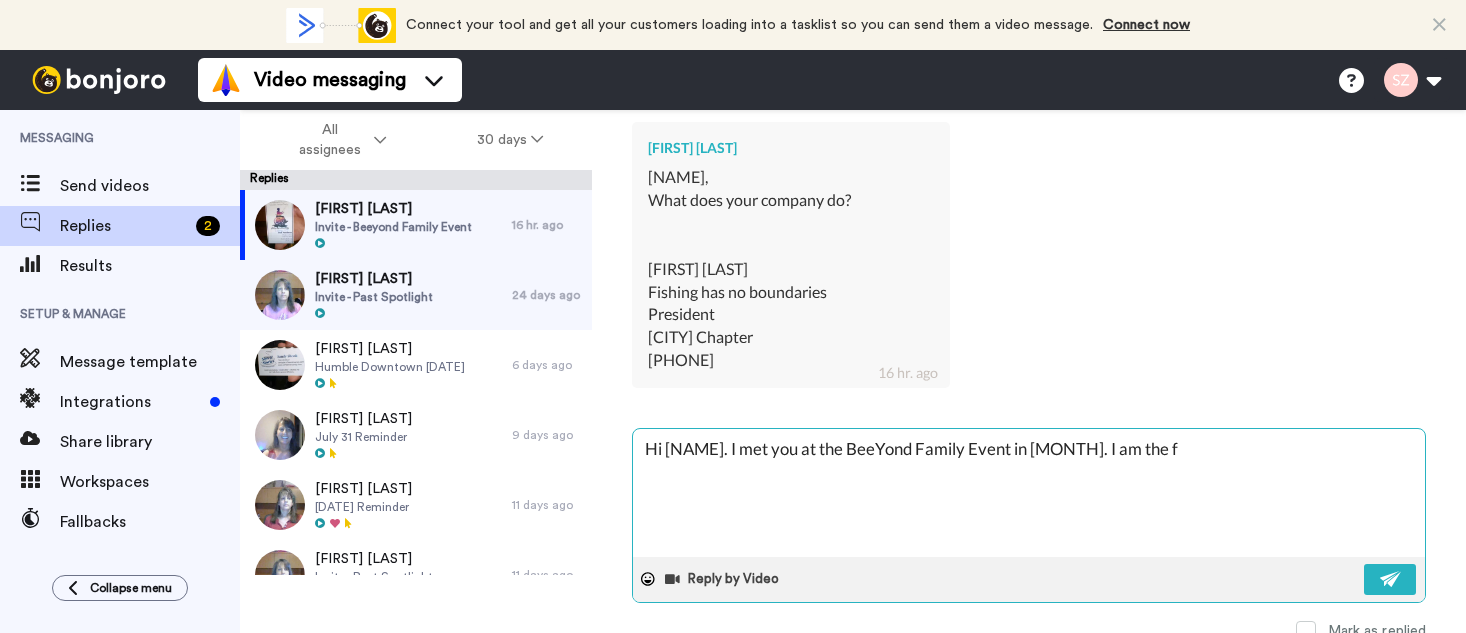 type on "x" 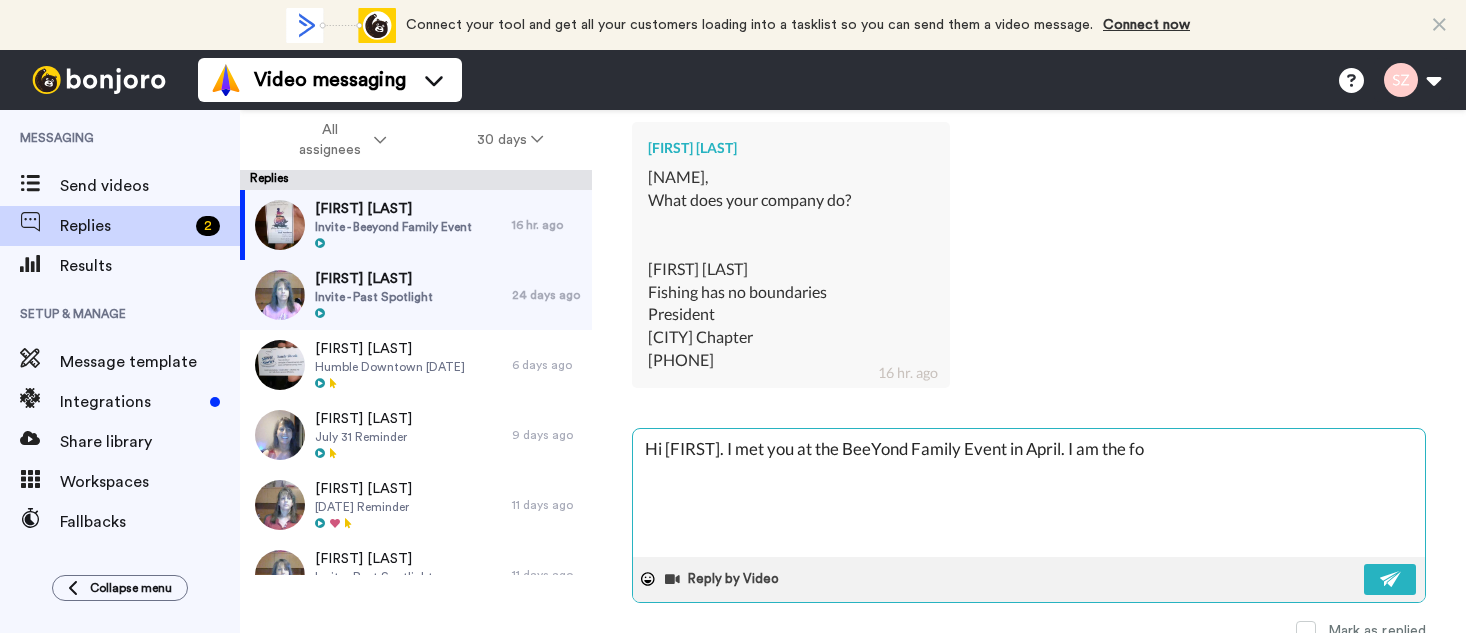 type on "x" 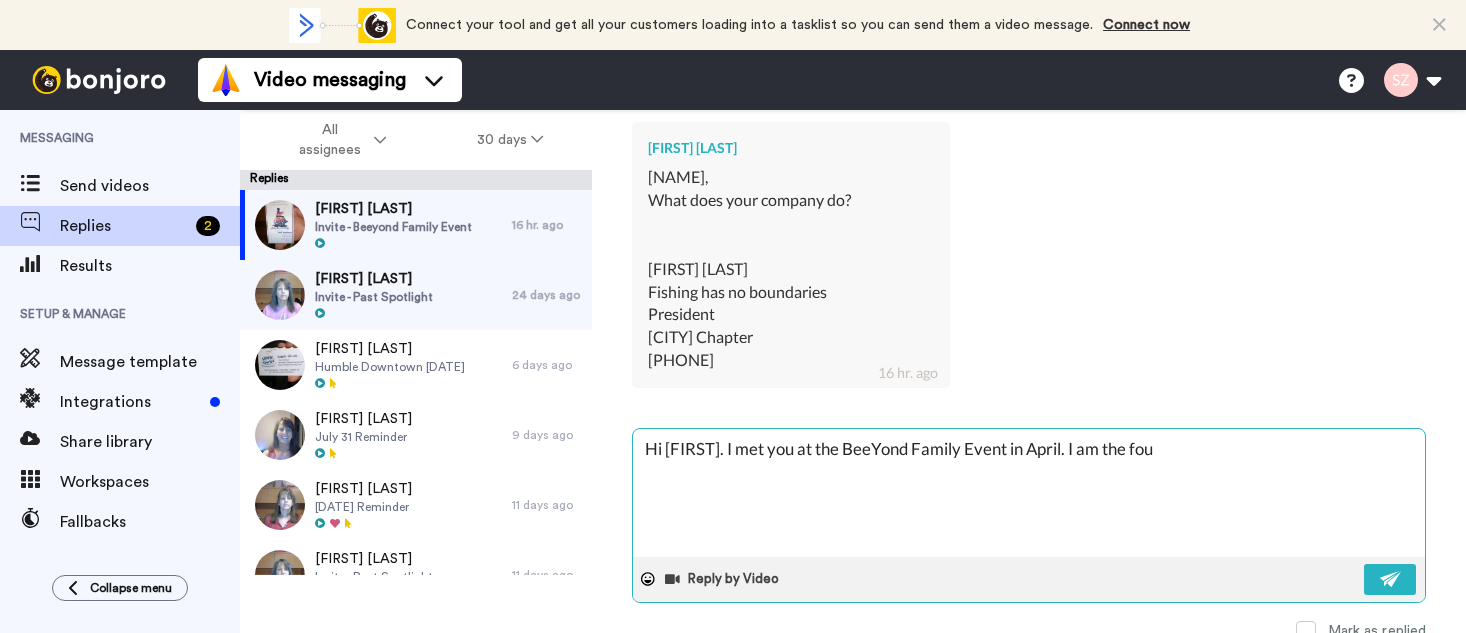 type on "x" 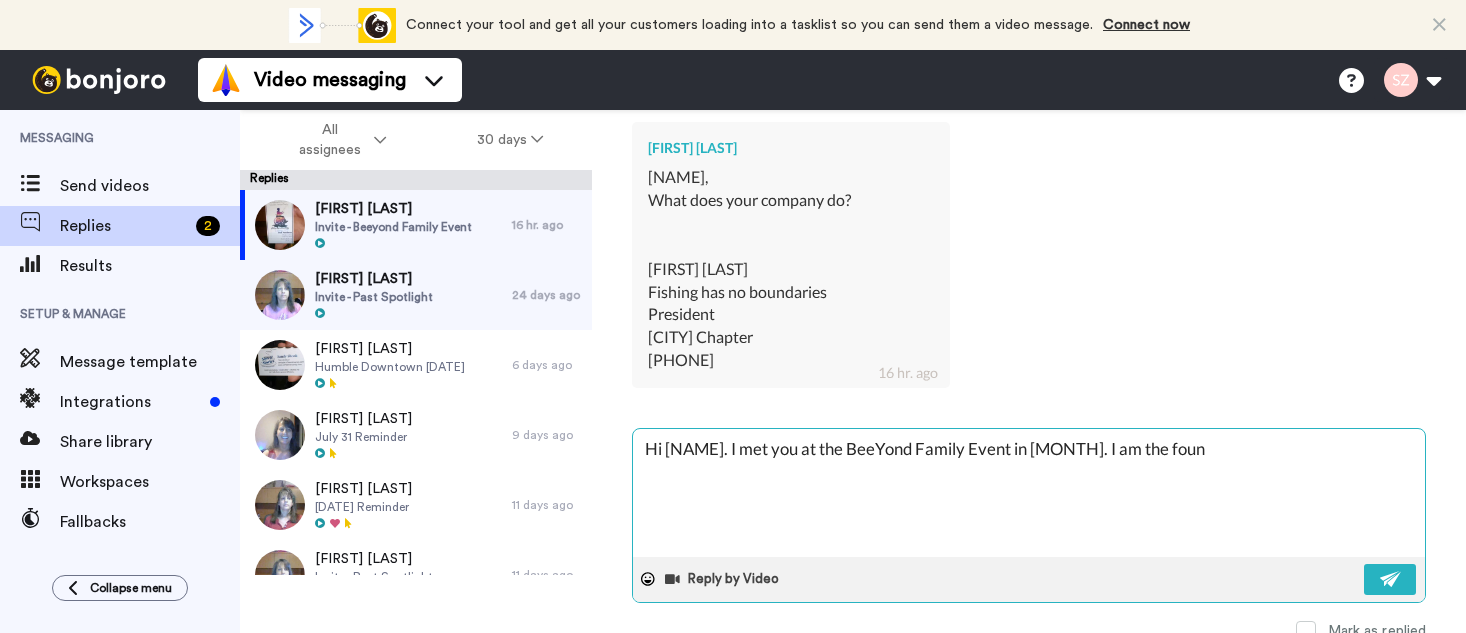 type on "x" 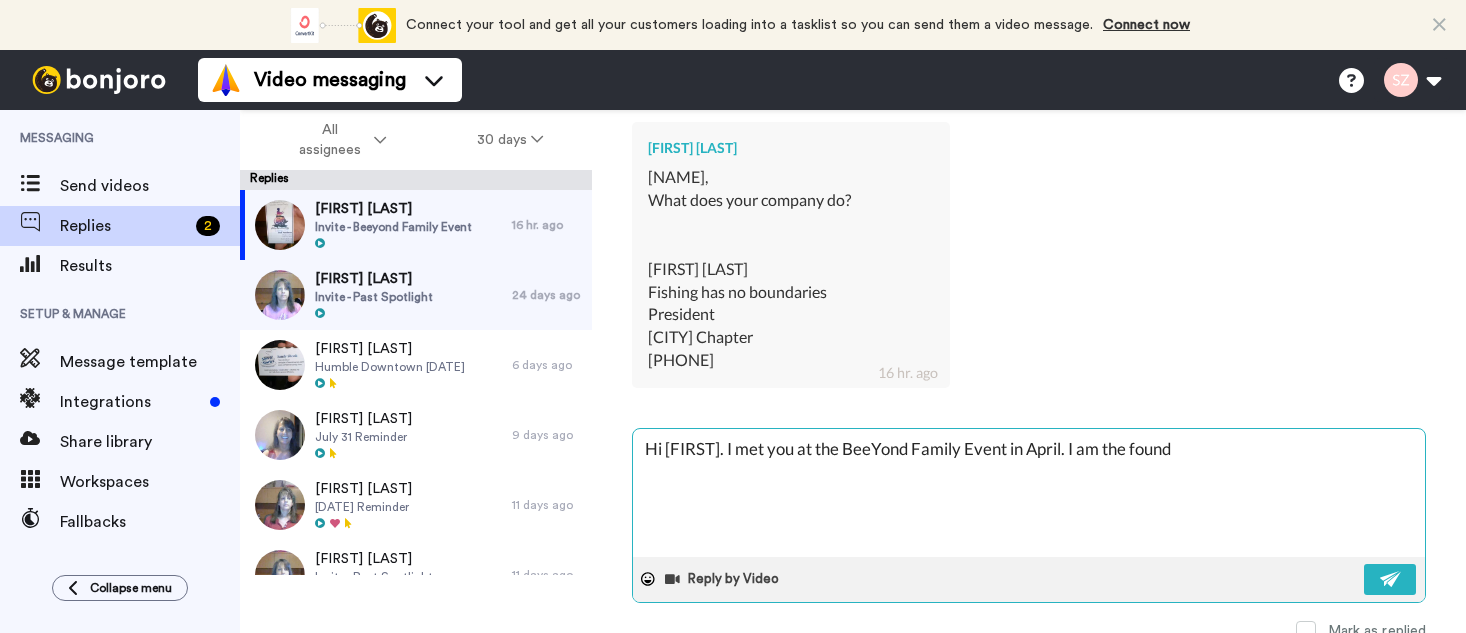 type on "x" 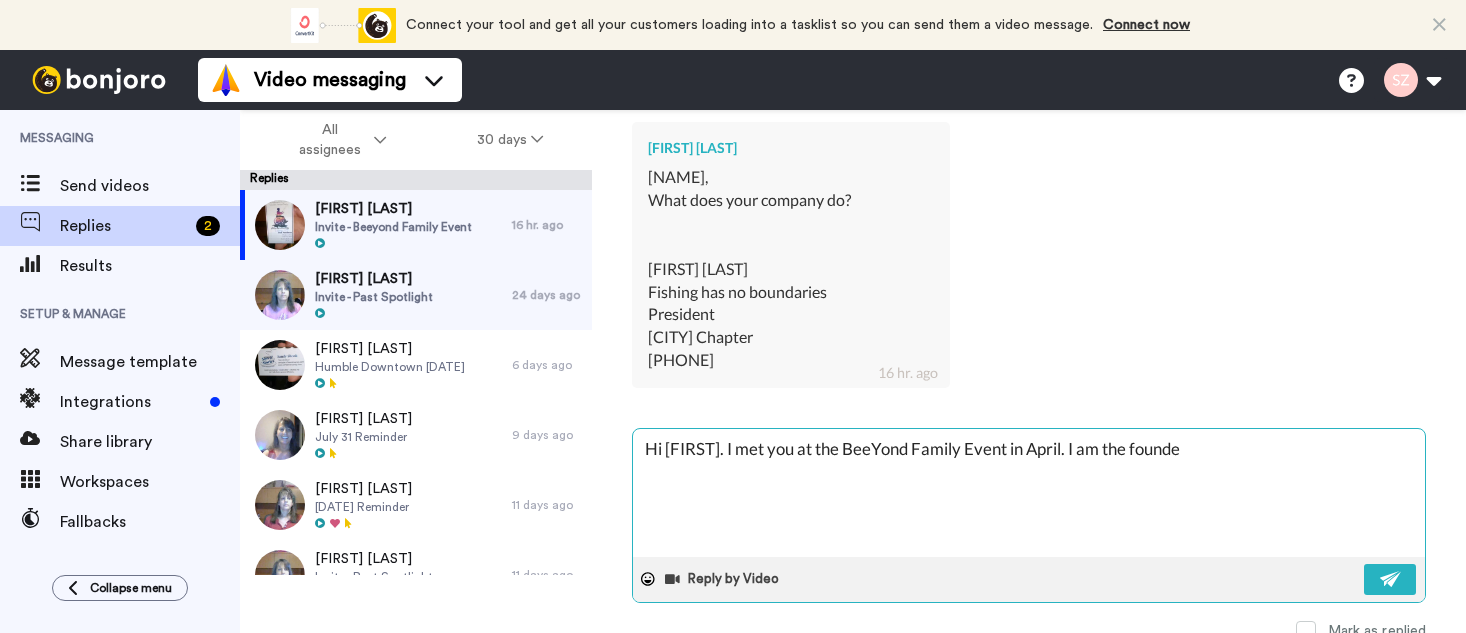 type on "x" 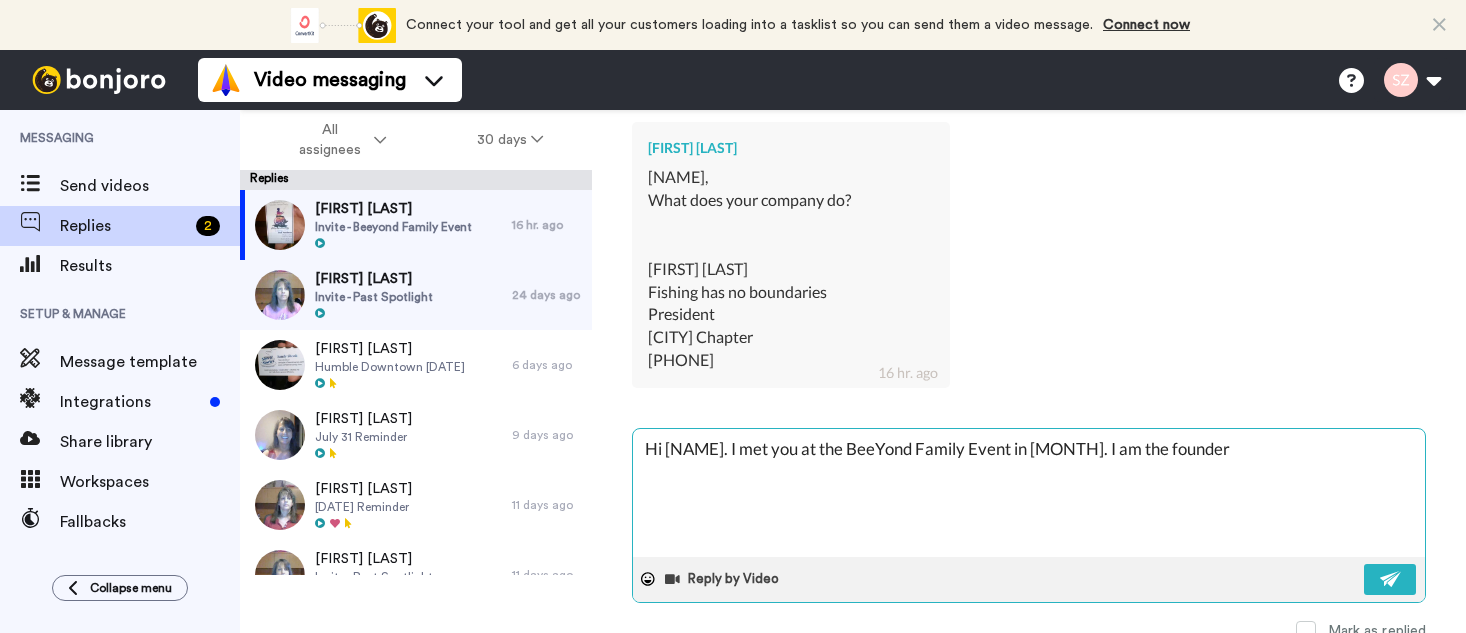 type on "x" 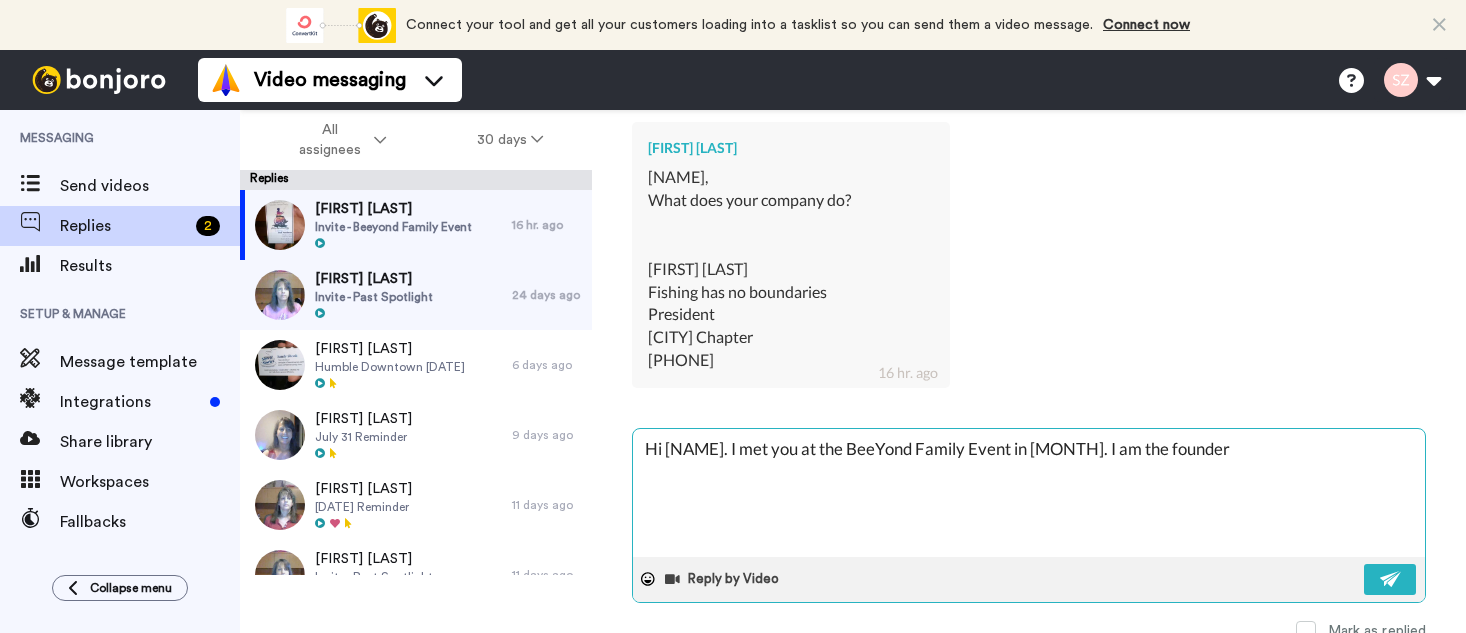 type on "x" 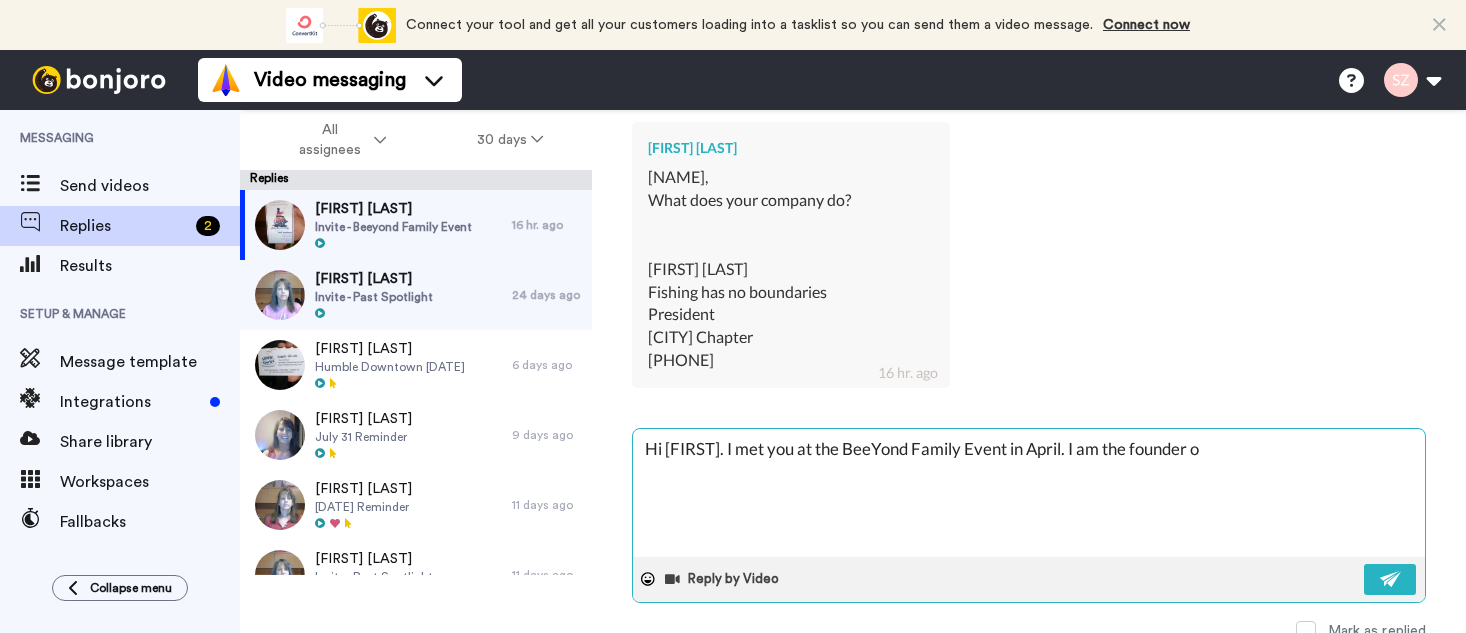 type on "x" 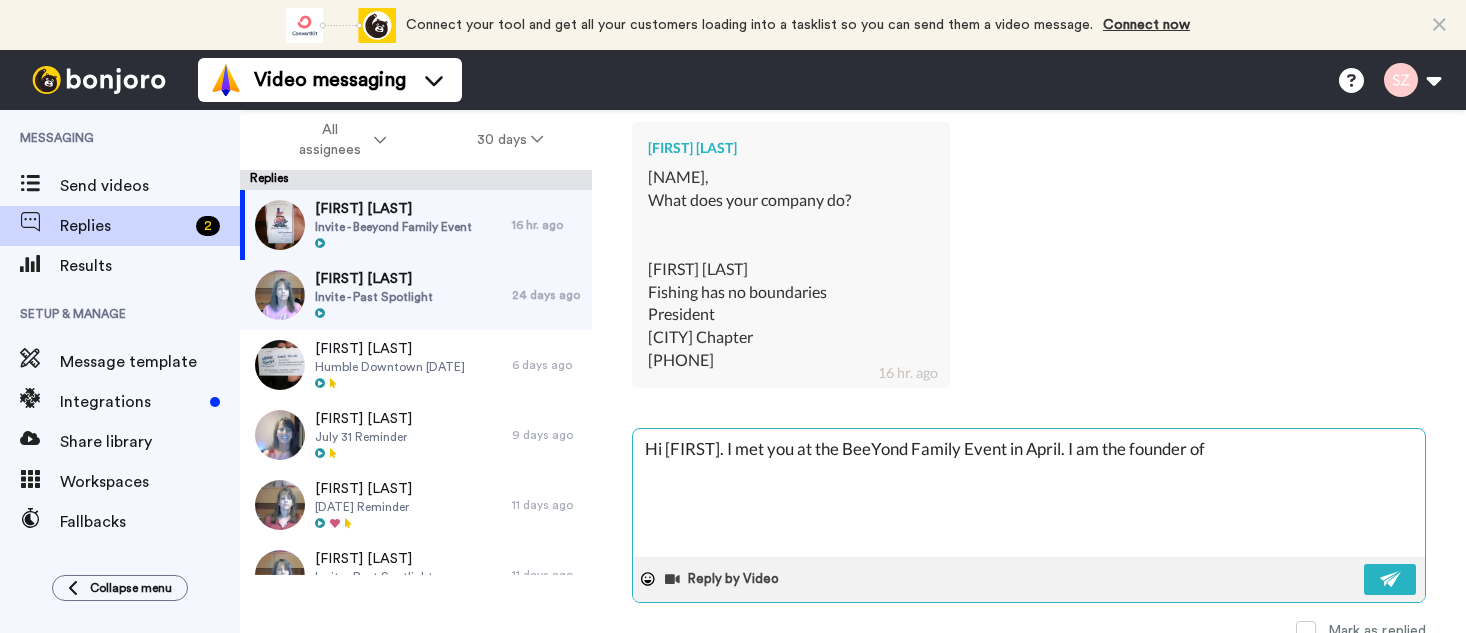 type on "x" 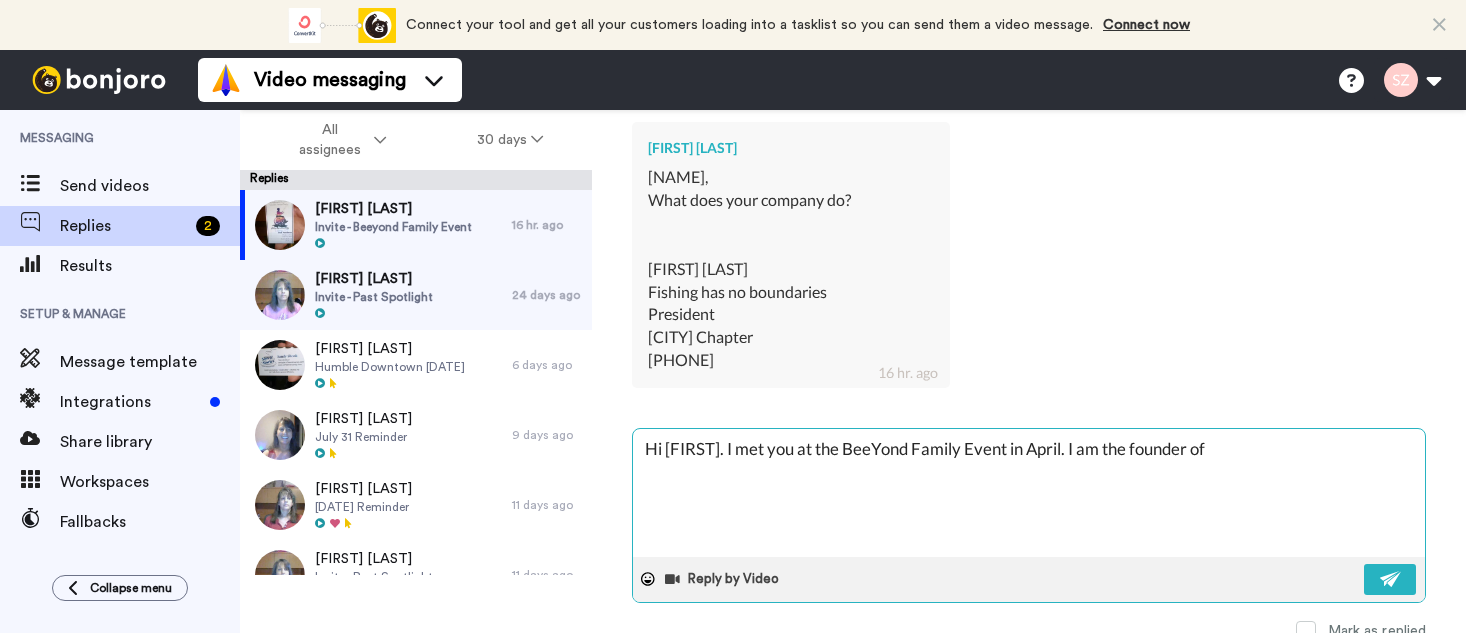 type on "x" 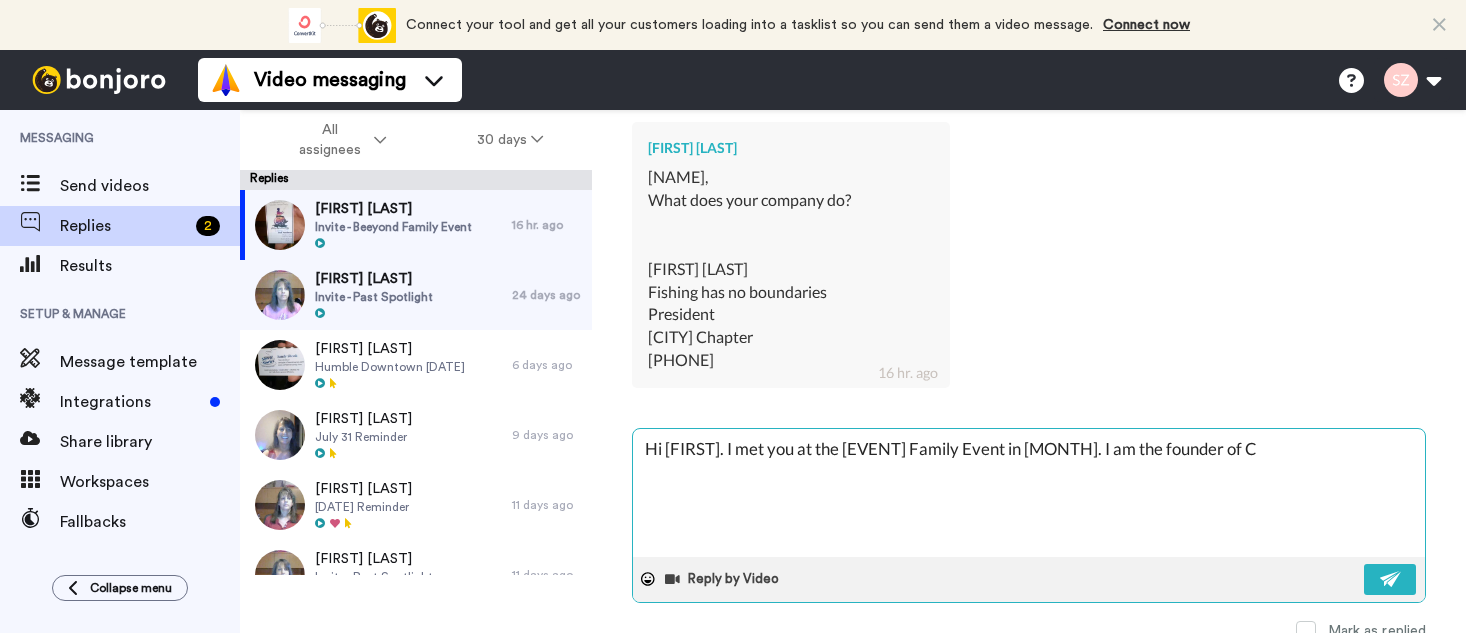 type on "x" 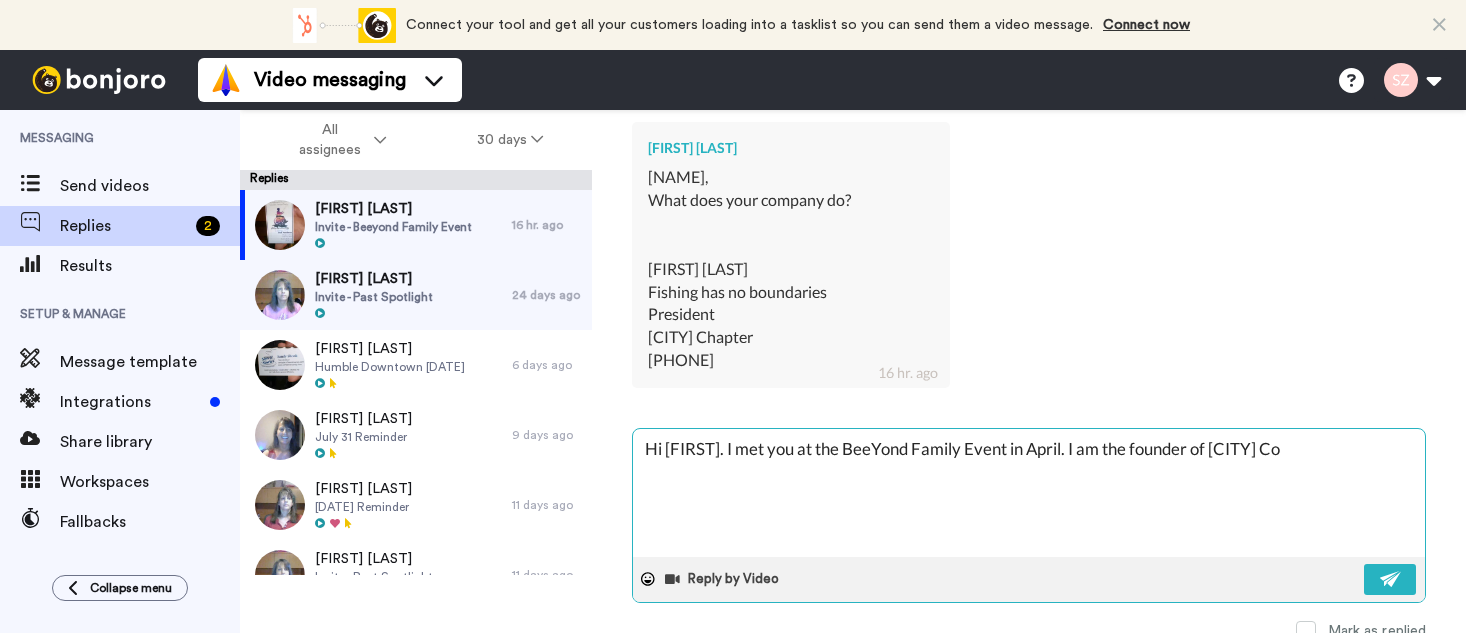 type on "x" 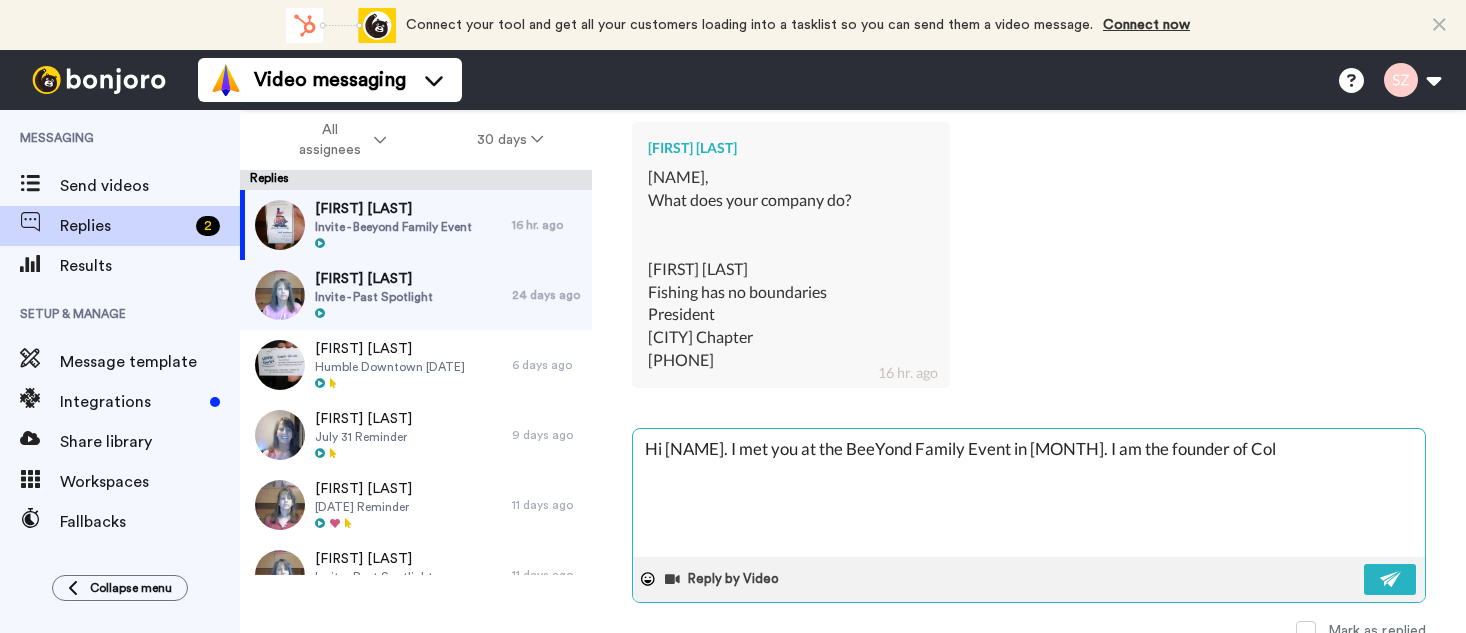 type on "x" 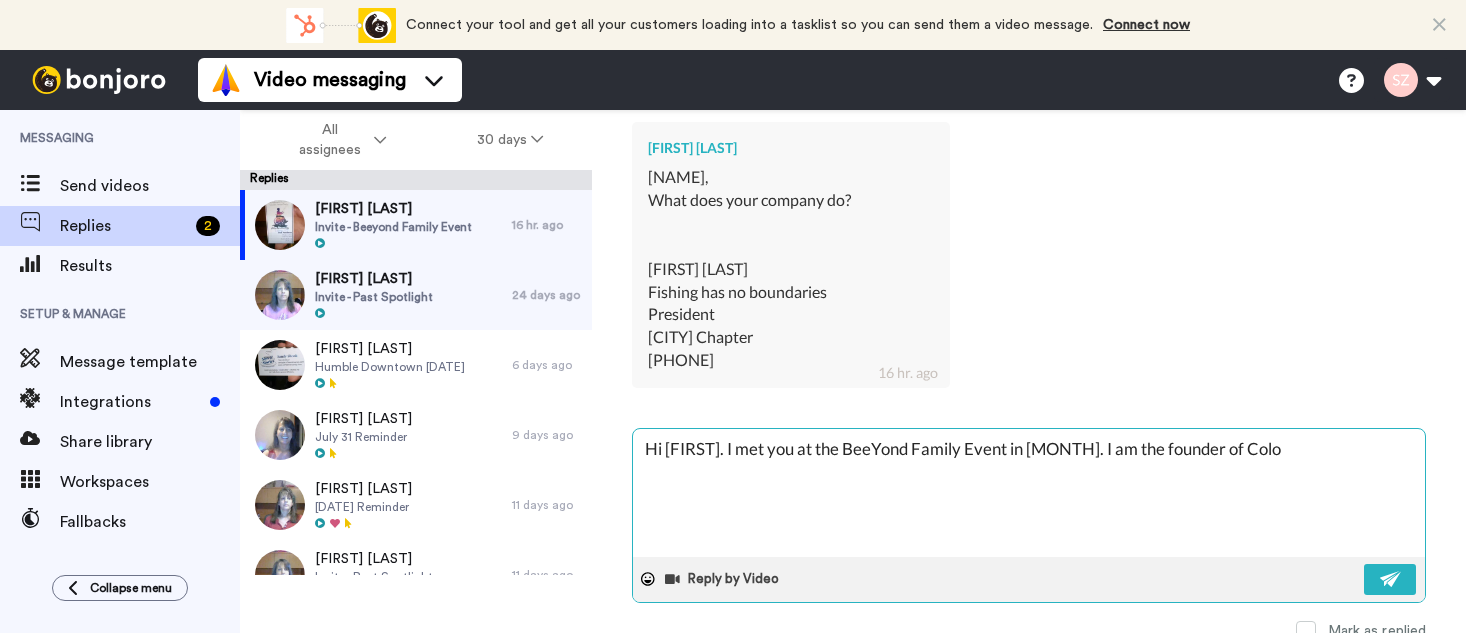 type on "x" 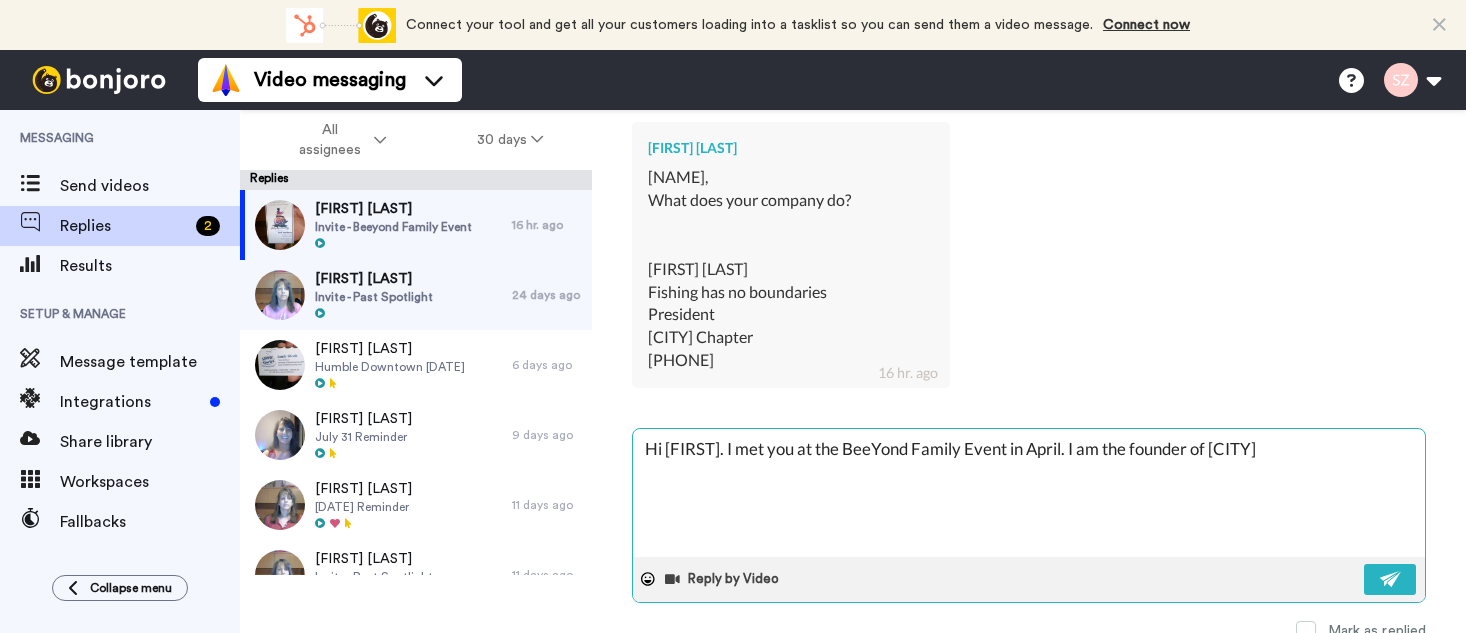 type on "x" 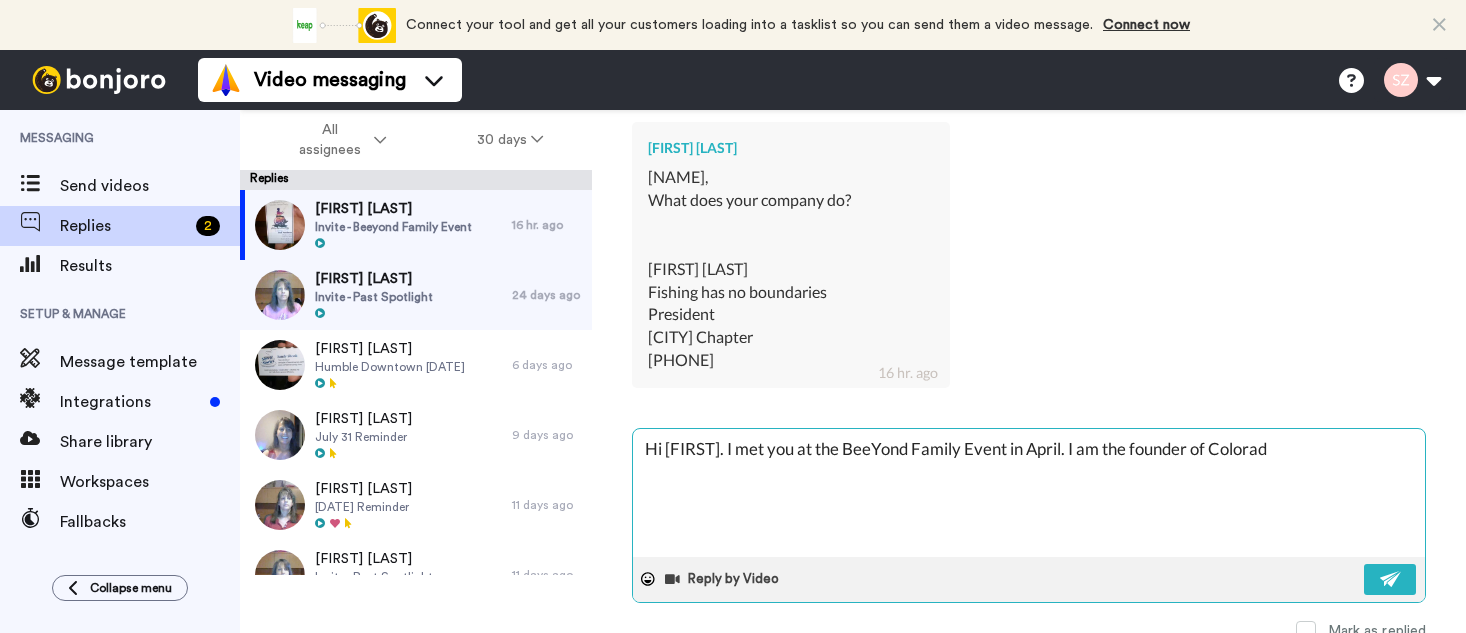 type on "x" 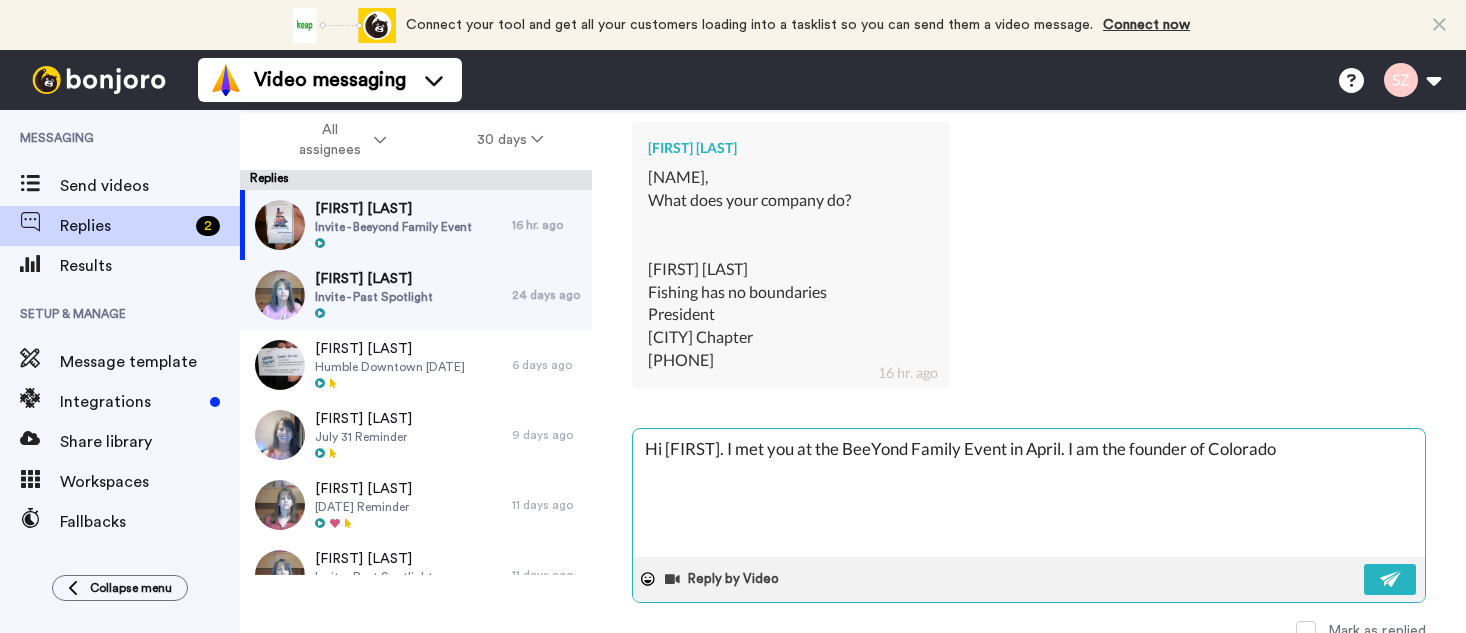 type on "x" 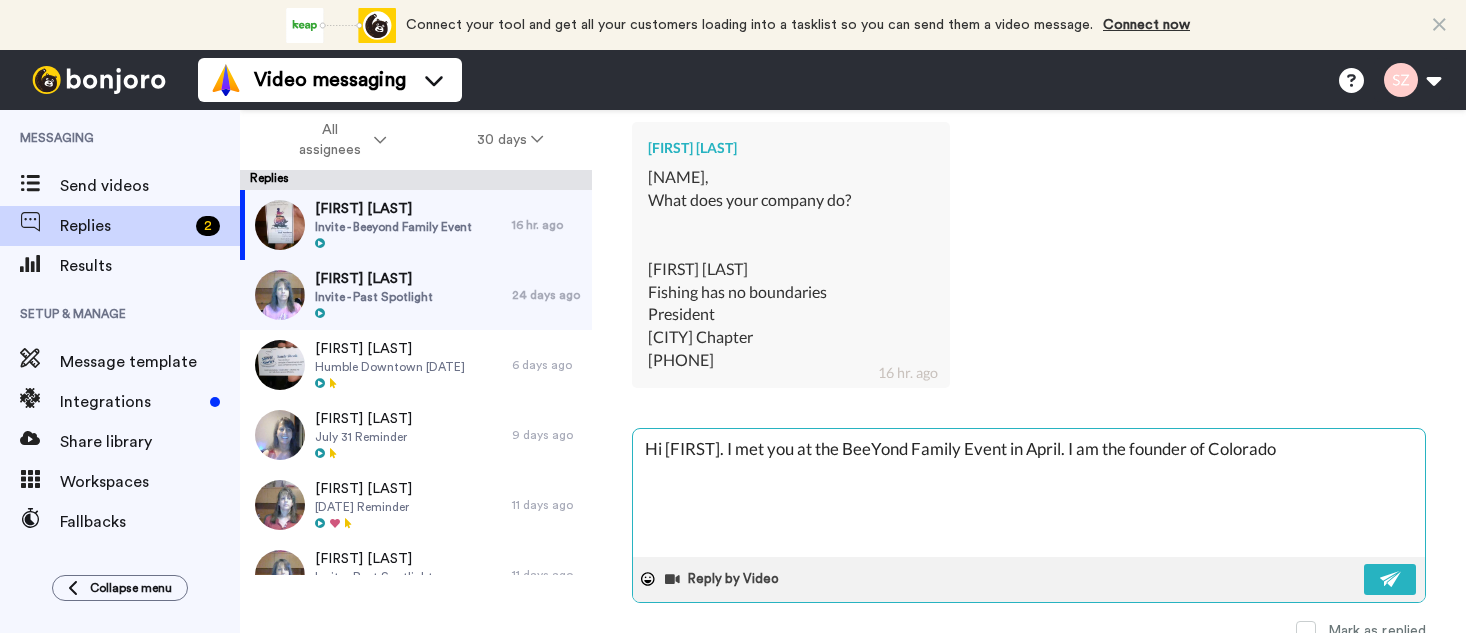 type on "x" 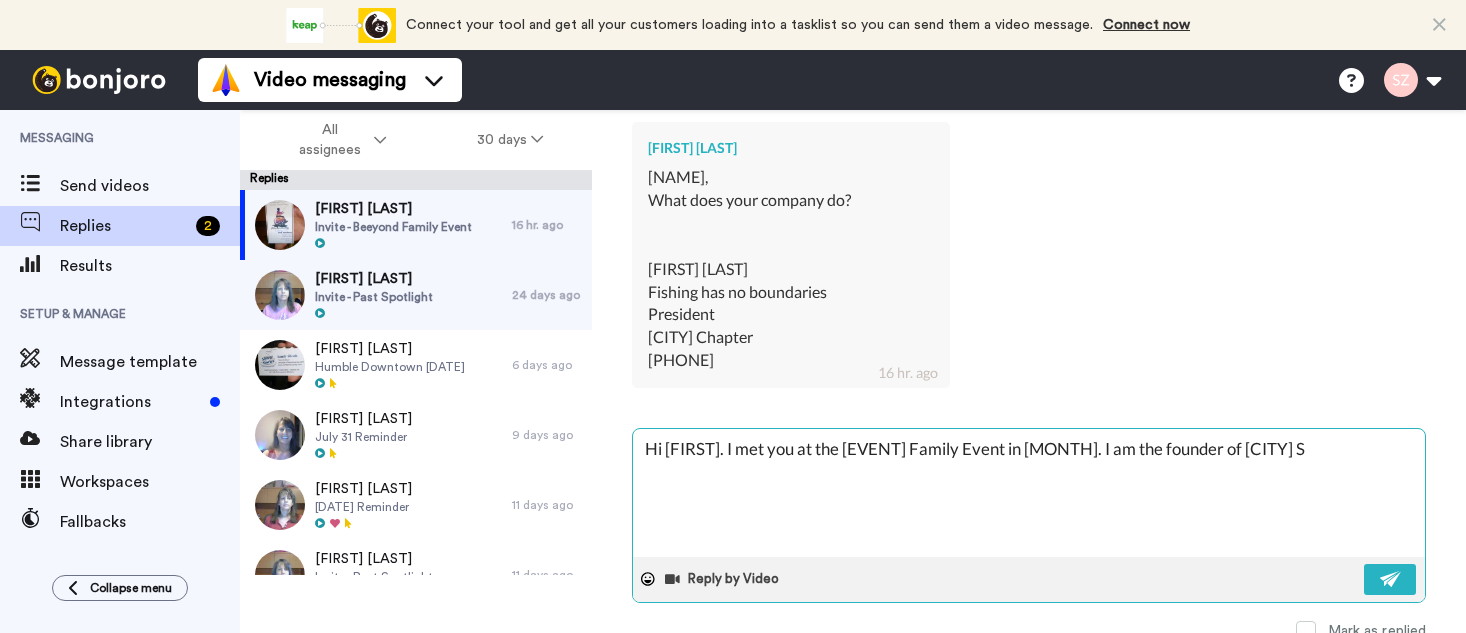 type on "x" 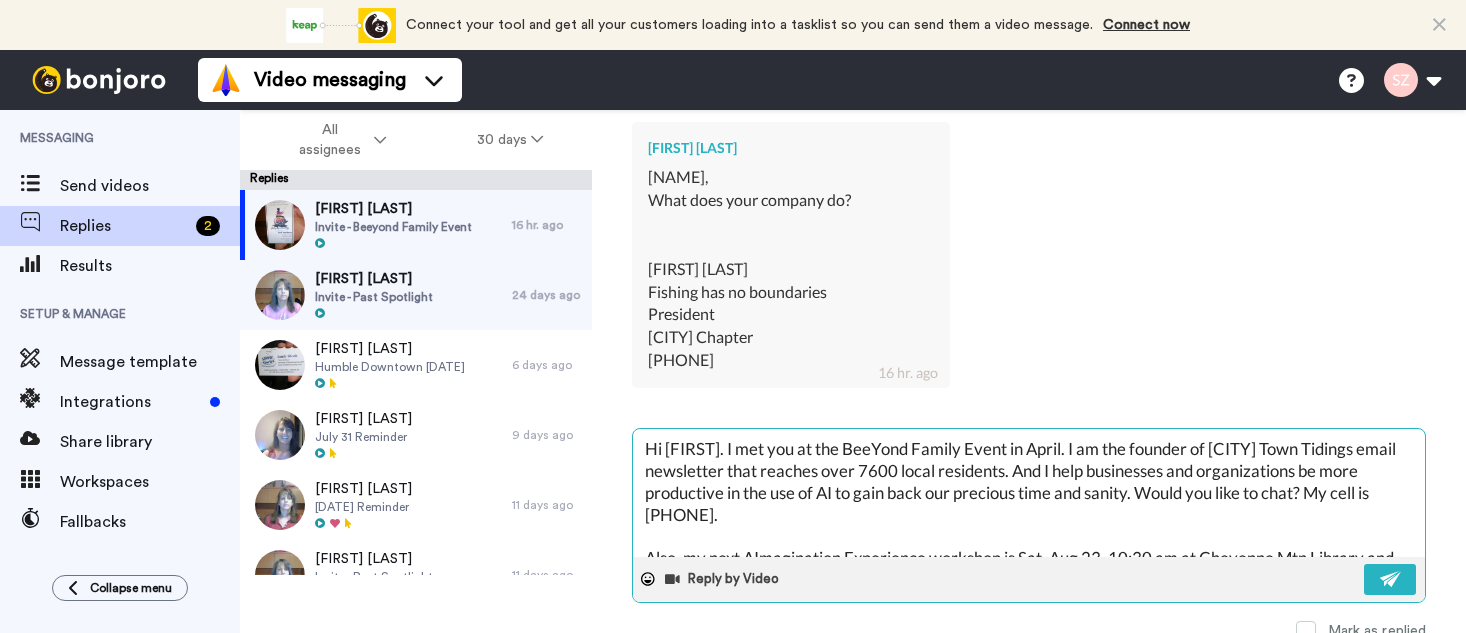 type on "Hi [FIRST]. I met you at the [EVENT] Family Event in [MONTH]. I am the founder of [CITY] Spr" 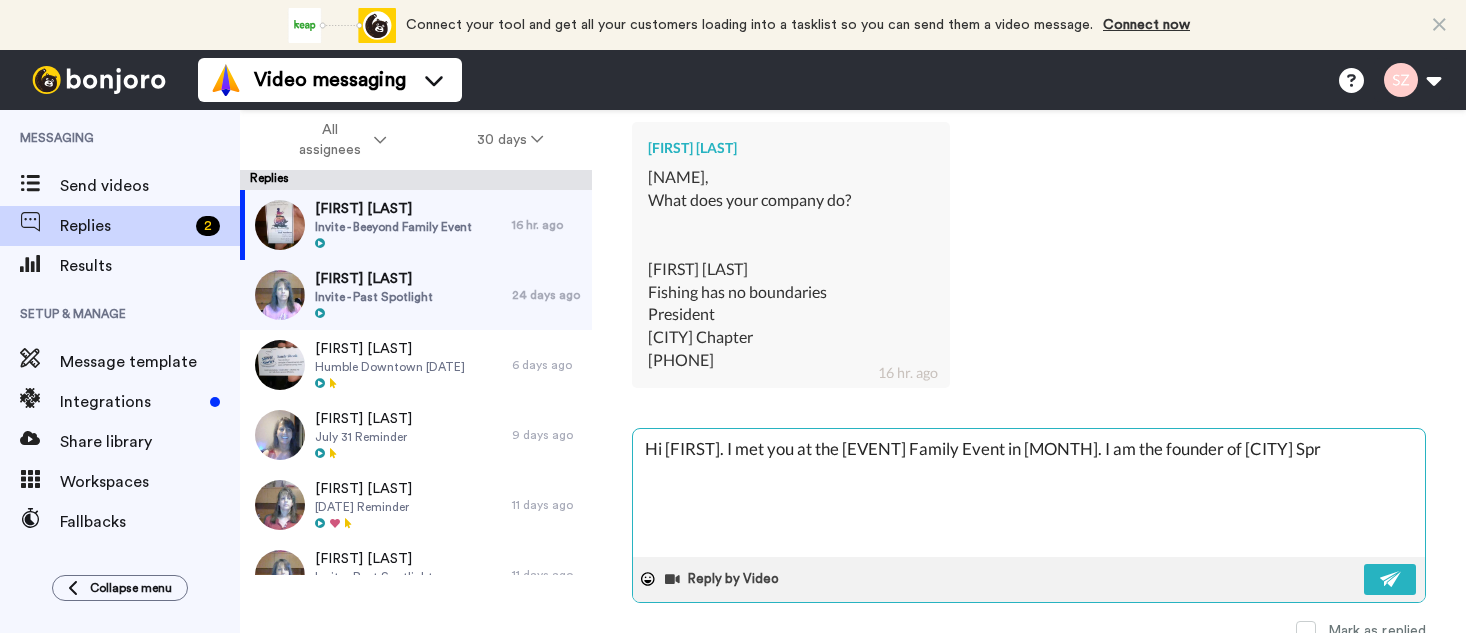 type on "x" 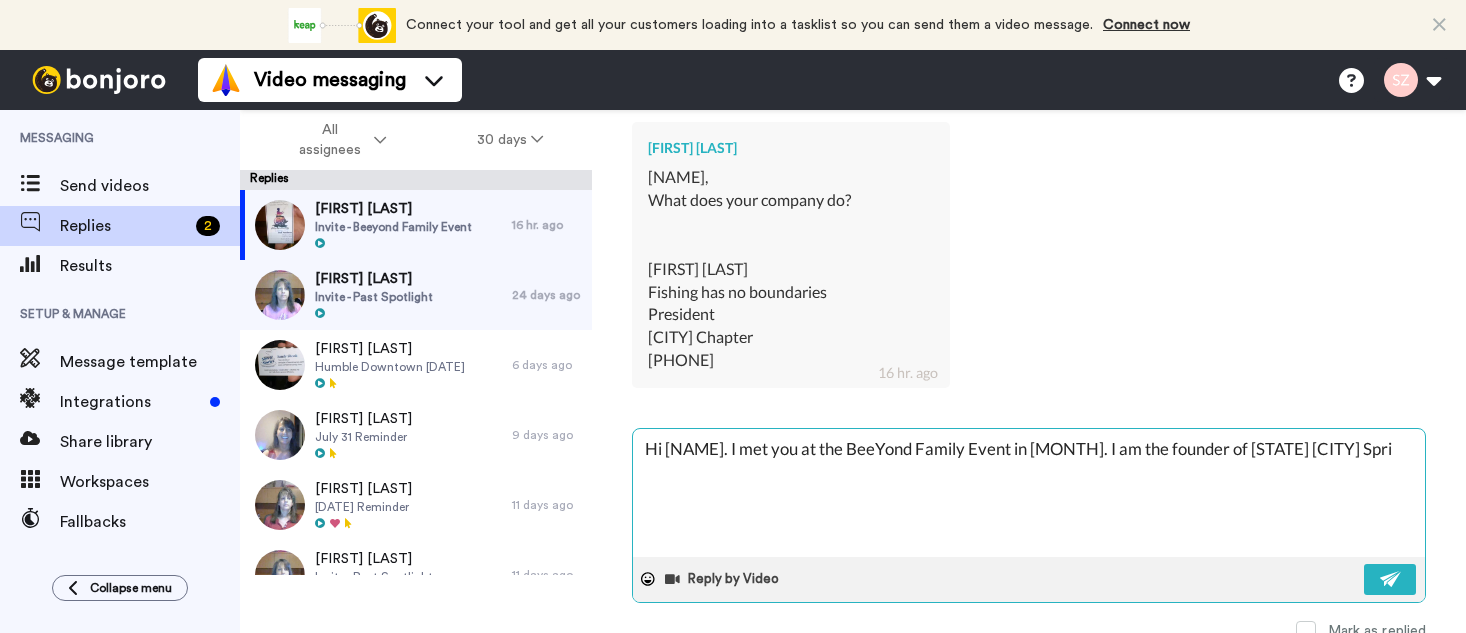 type on "x" 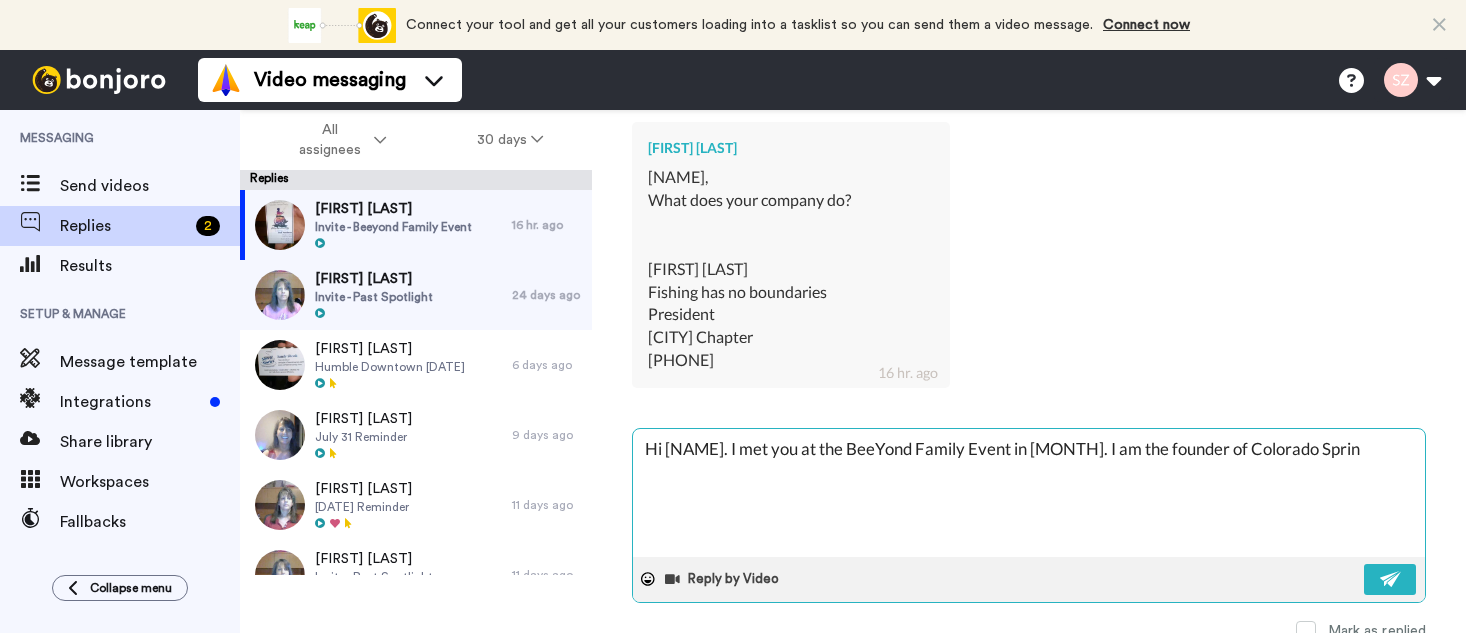 type on "x" 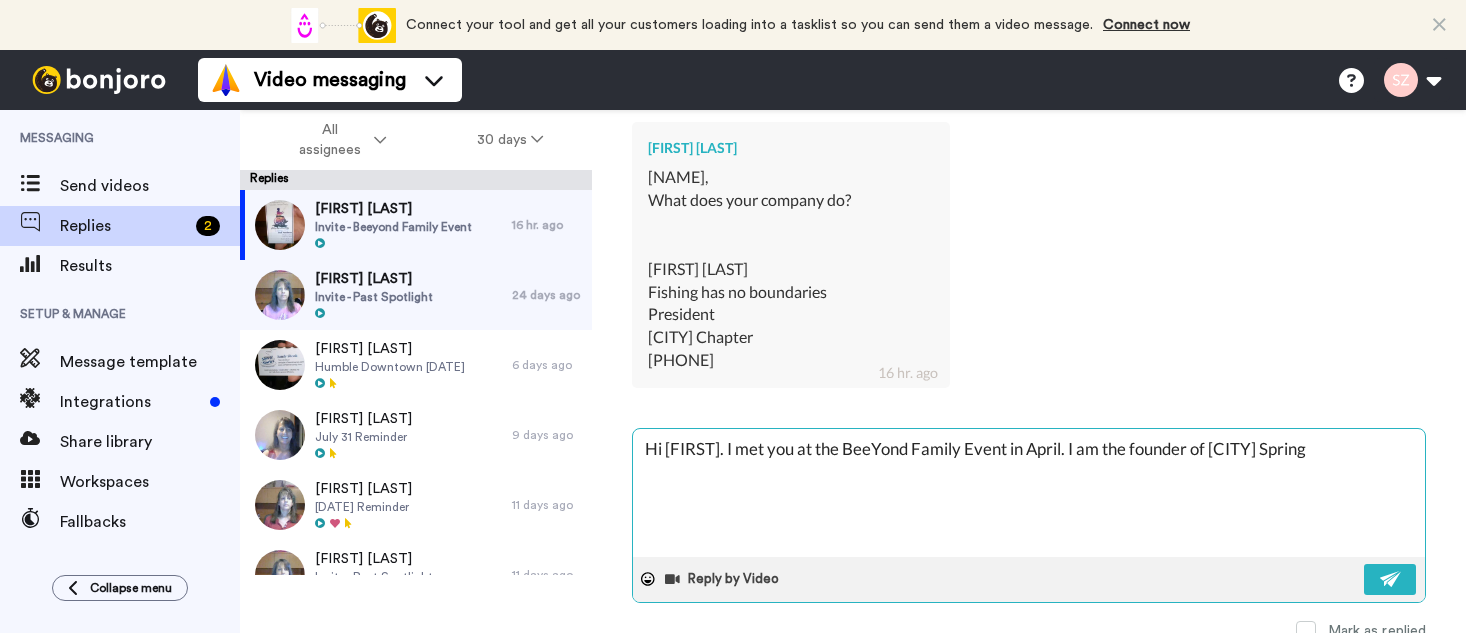type on "x" 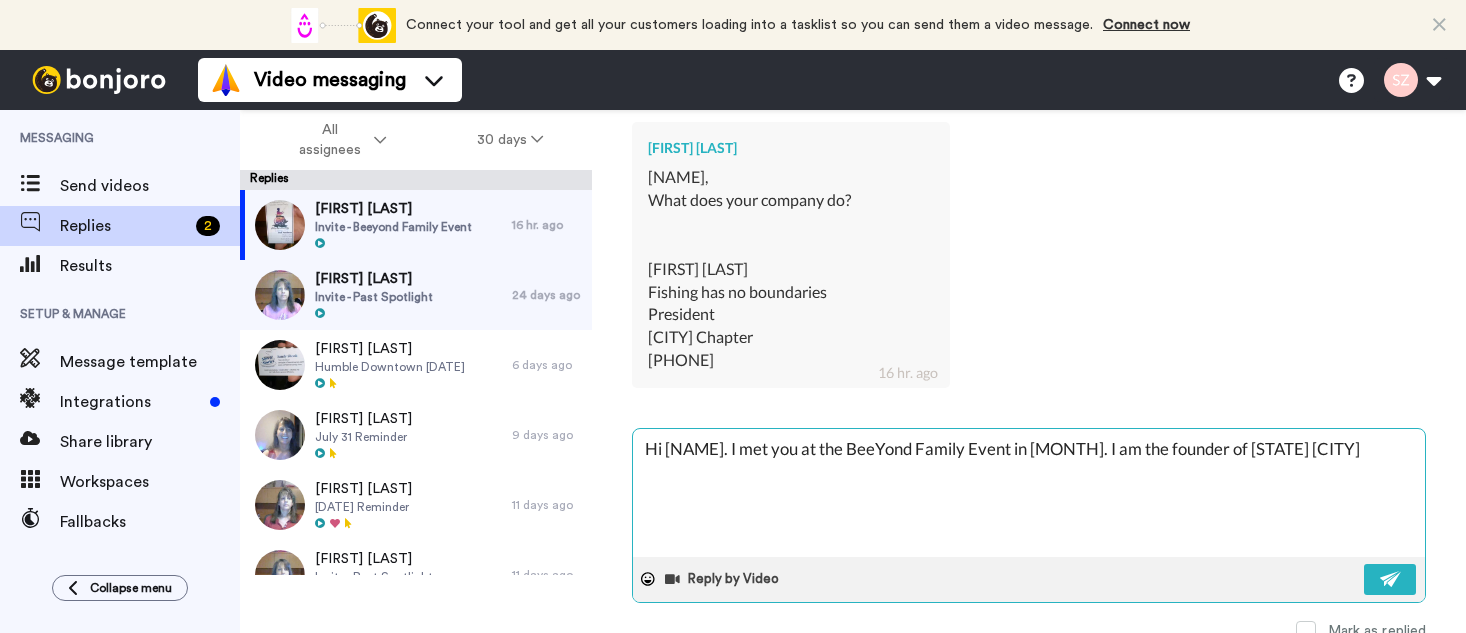 type on "x" 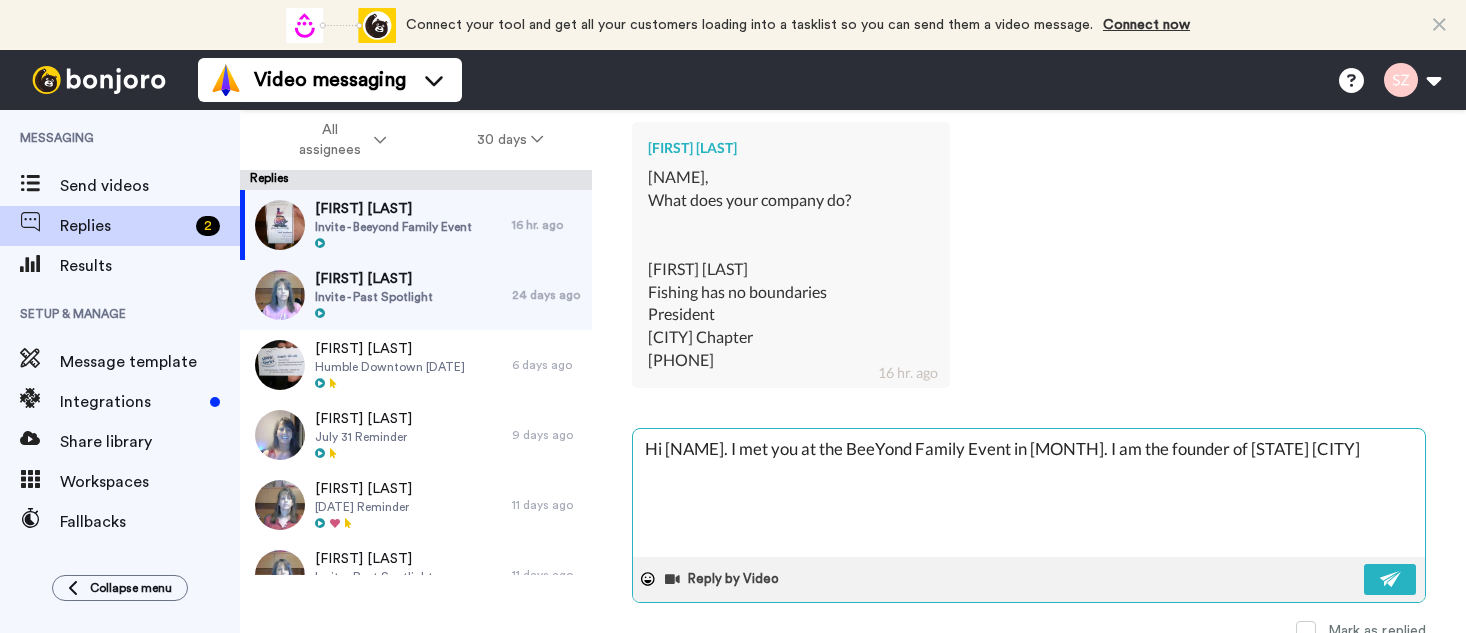 type on "x" 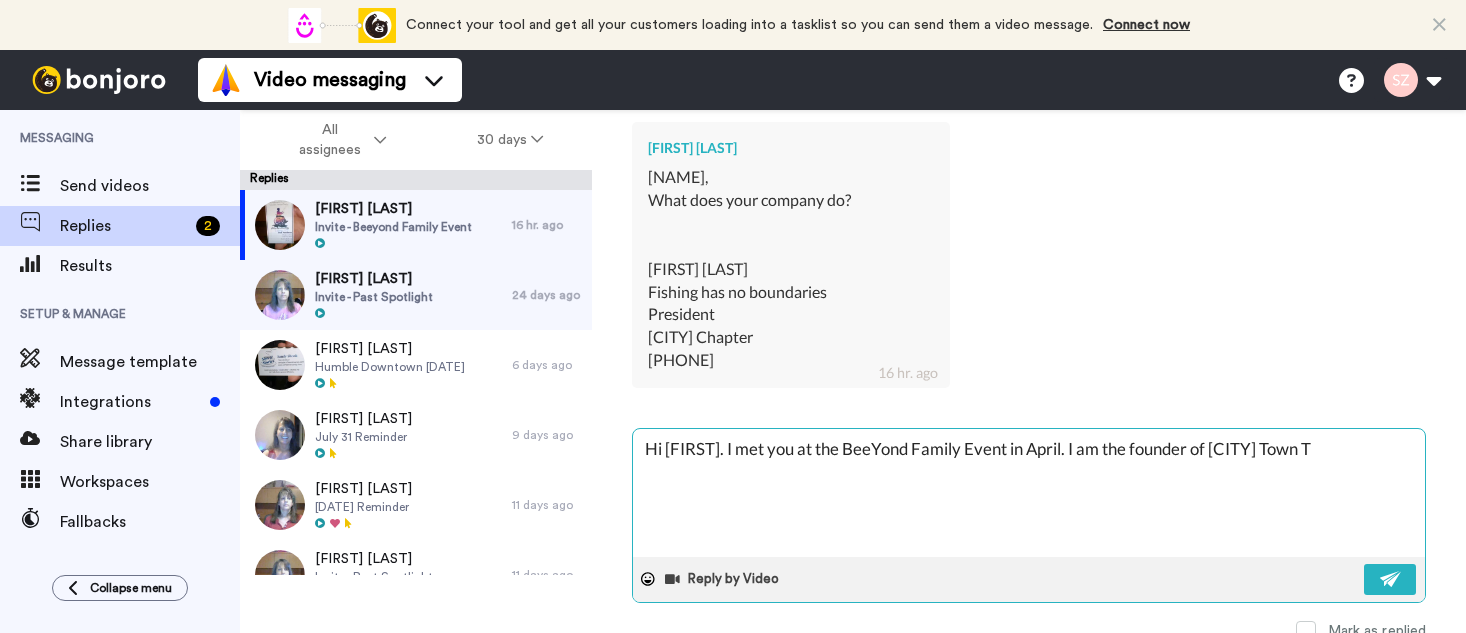 type on "x" 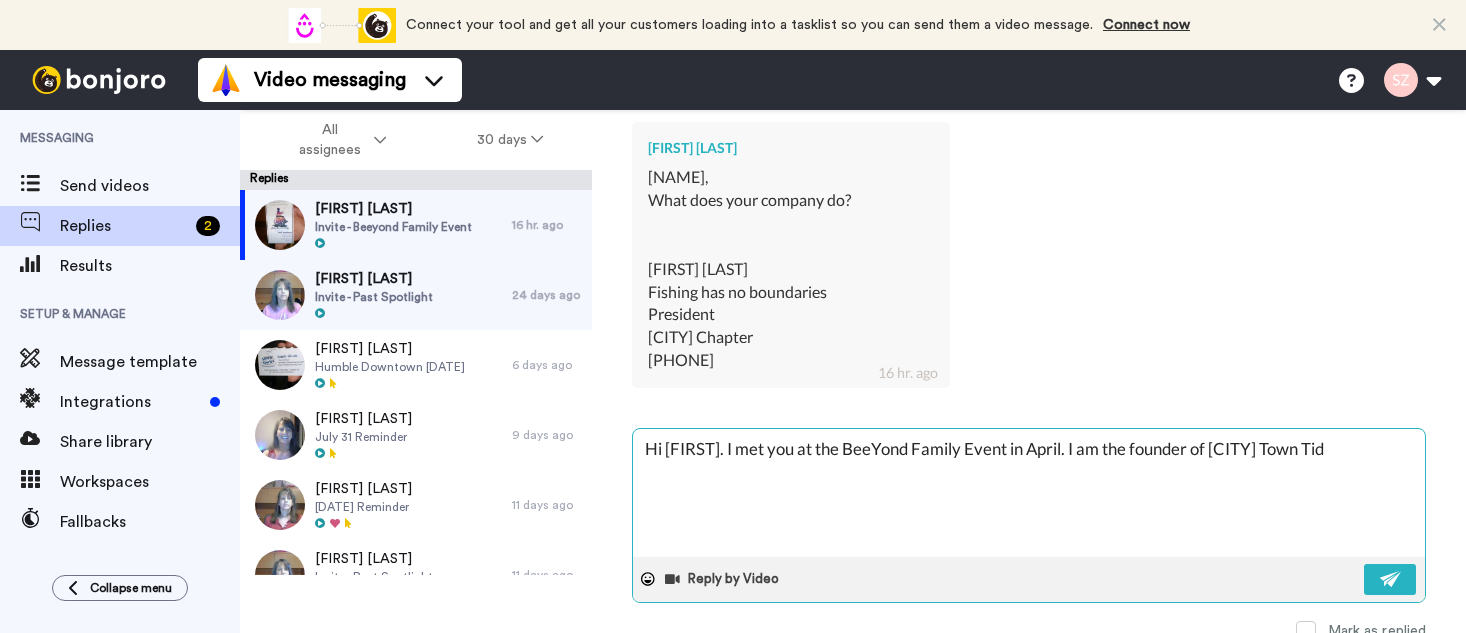 type on "x" 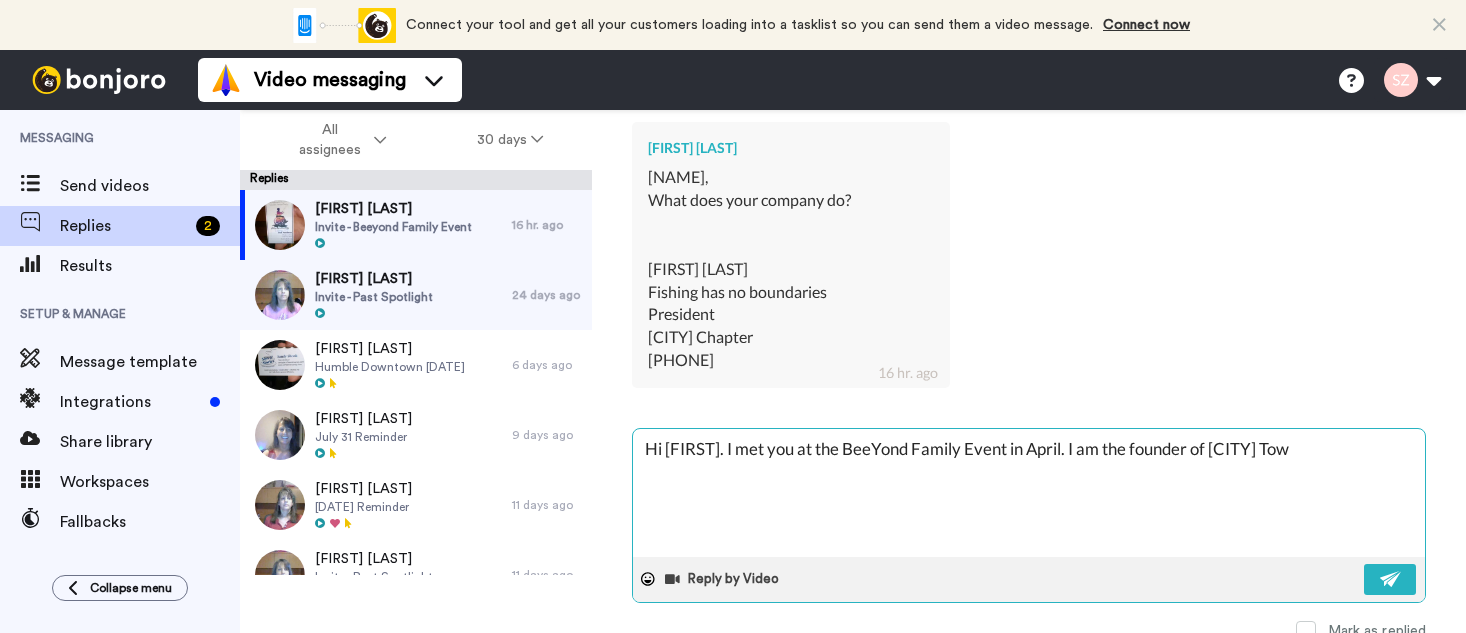 type on "x" 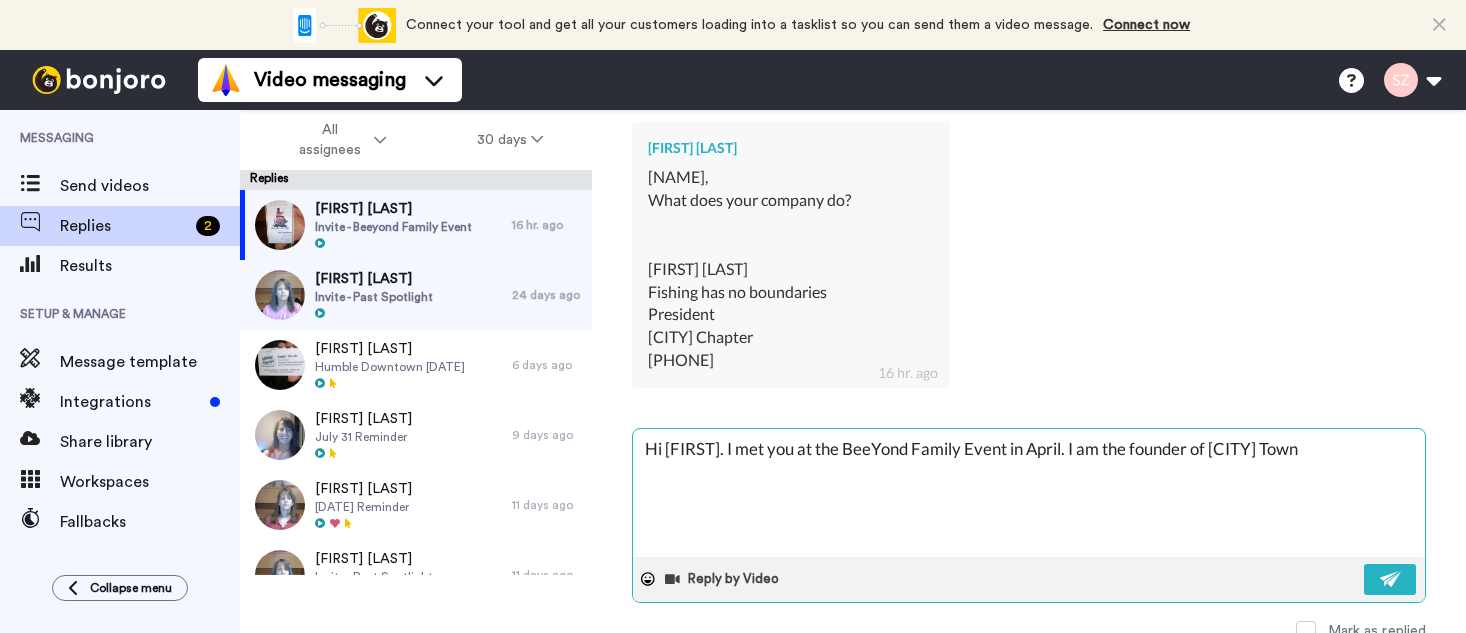 type on "x" 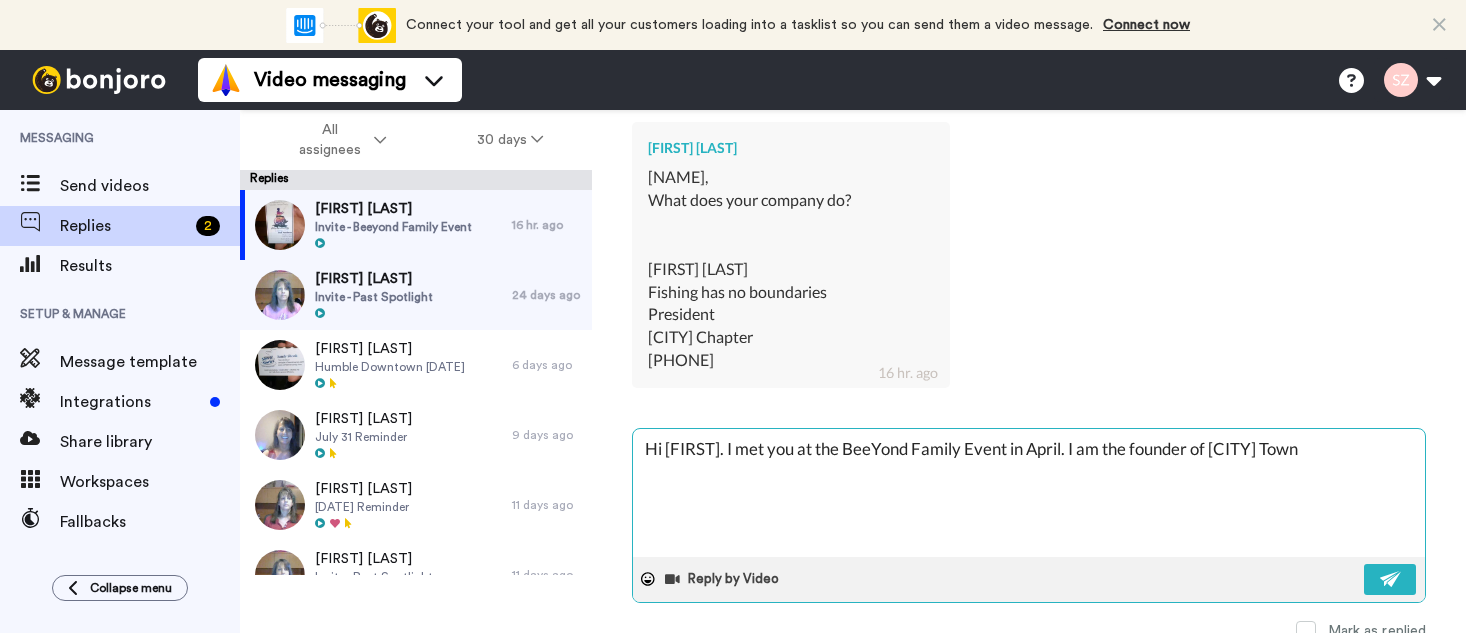 type on "x" 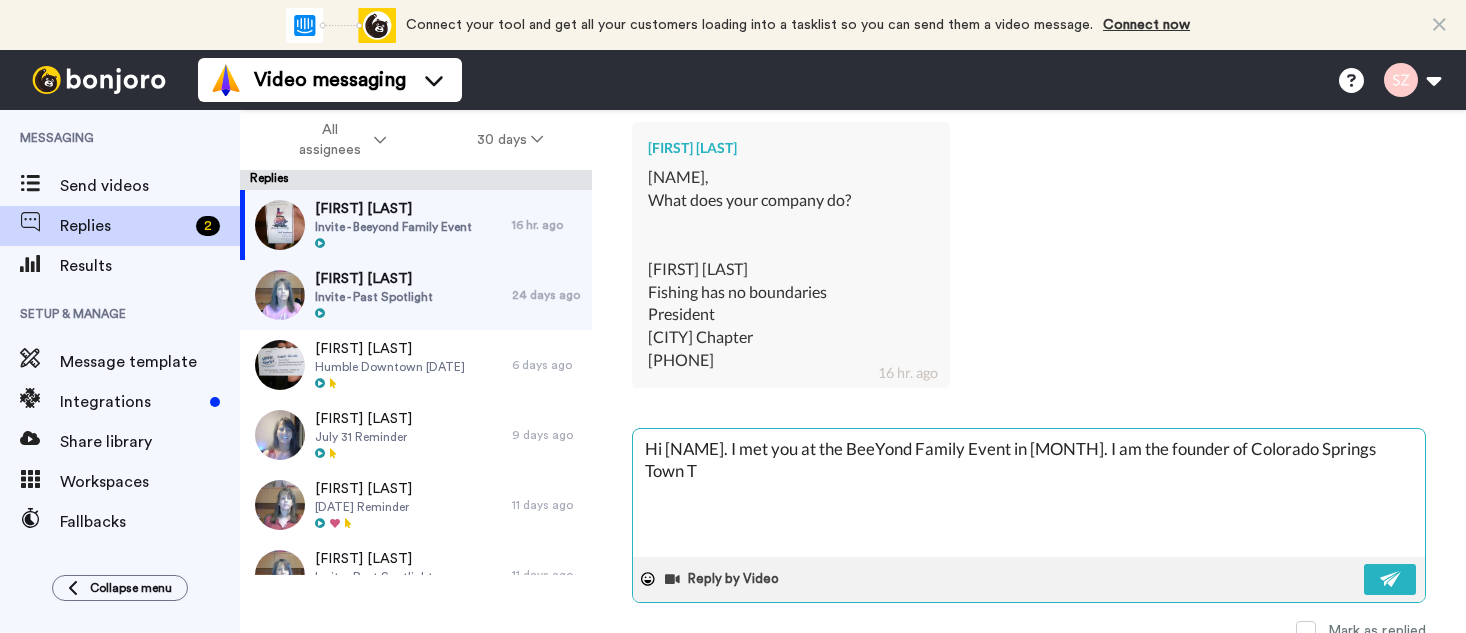 type on "x" 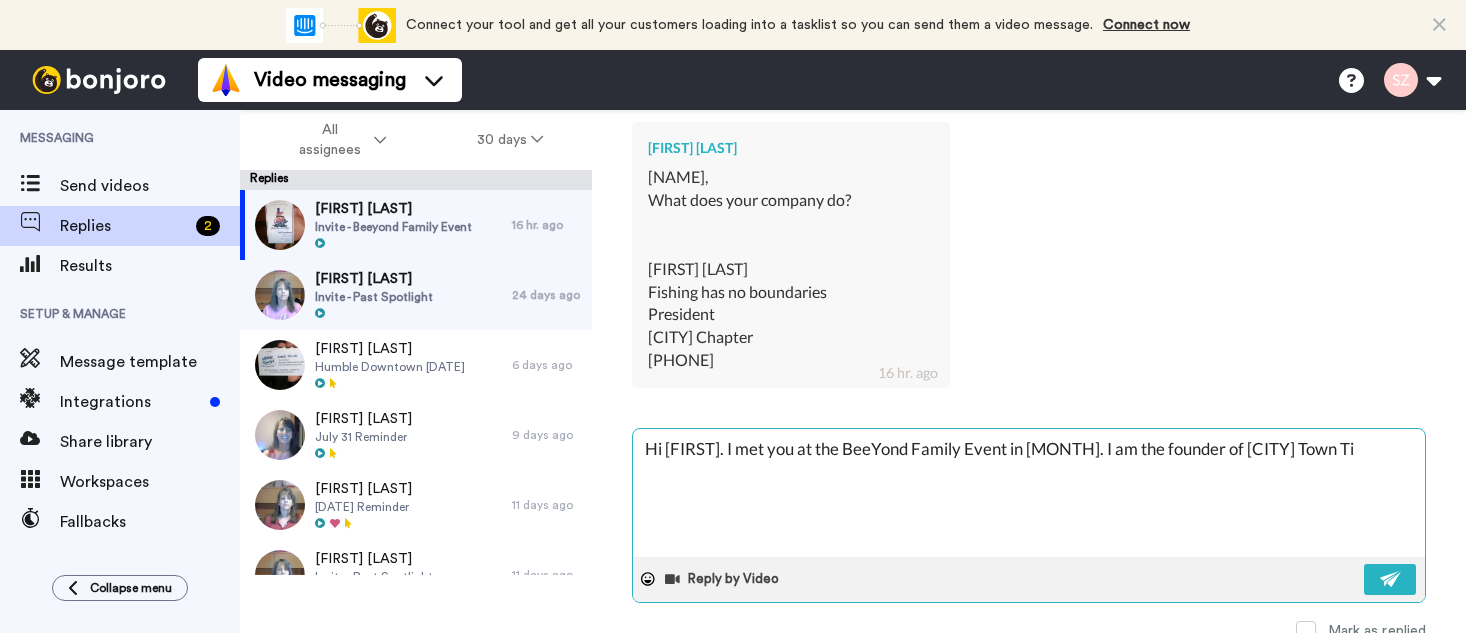 type on "x" 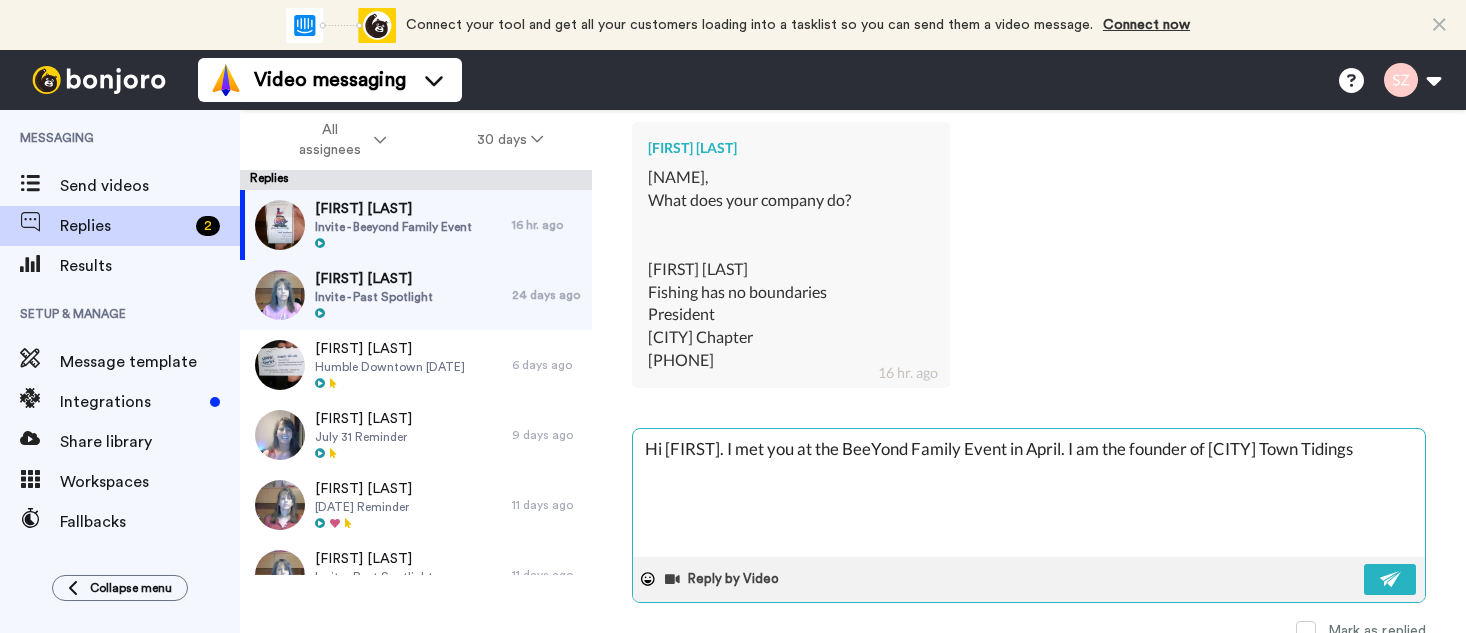 type on "x" 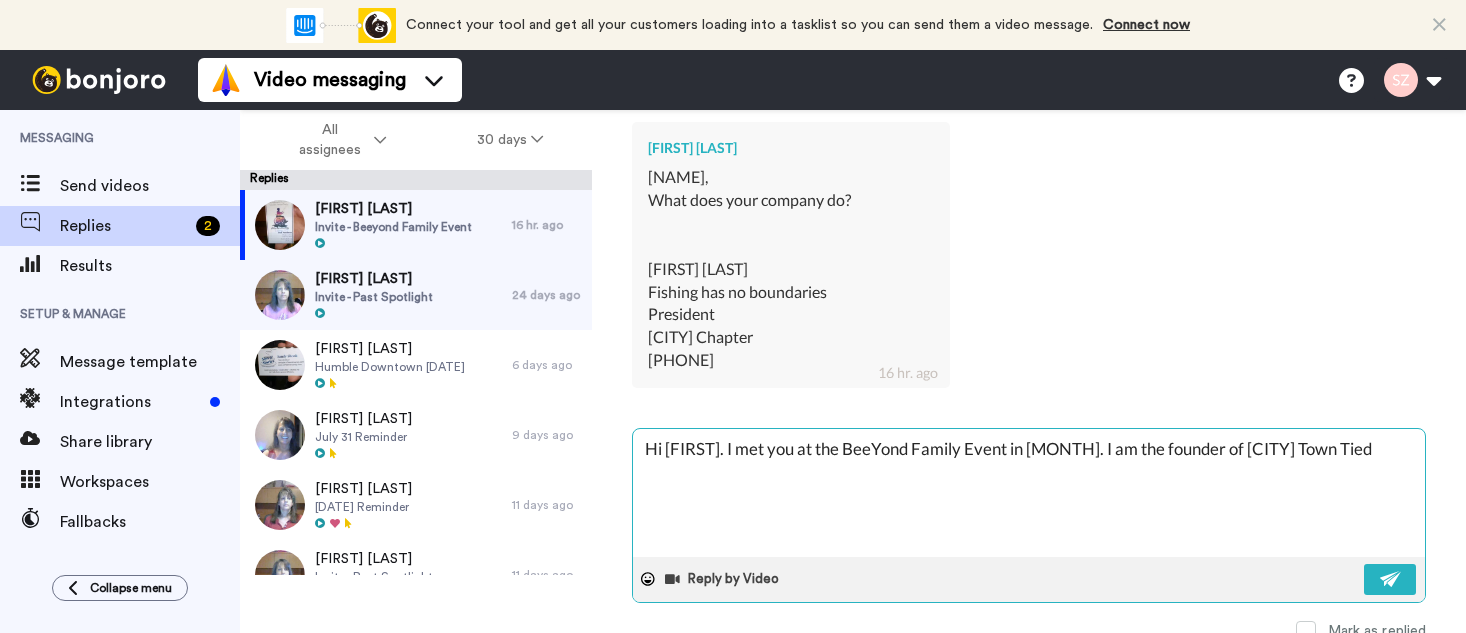type on "x" 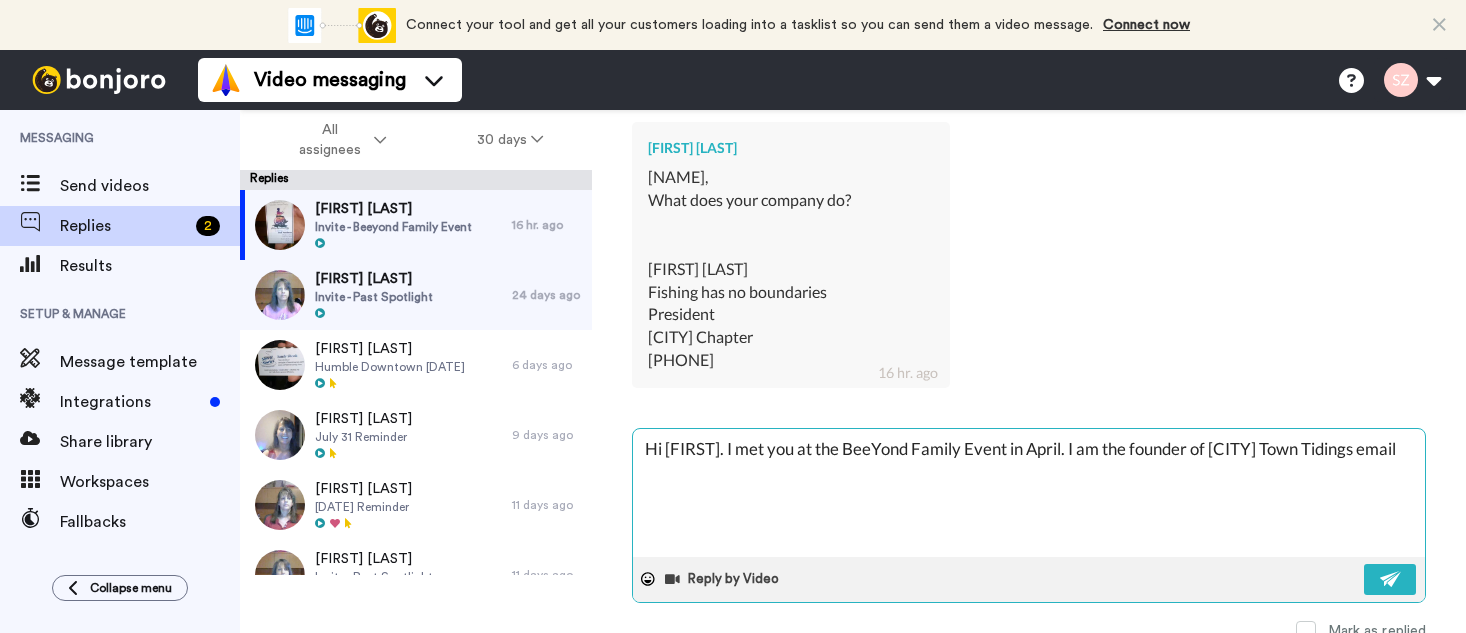 type on "x" 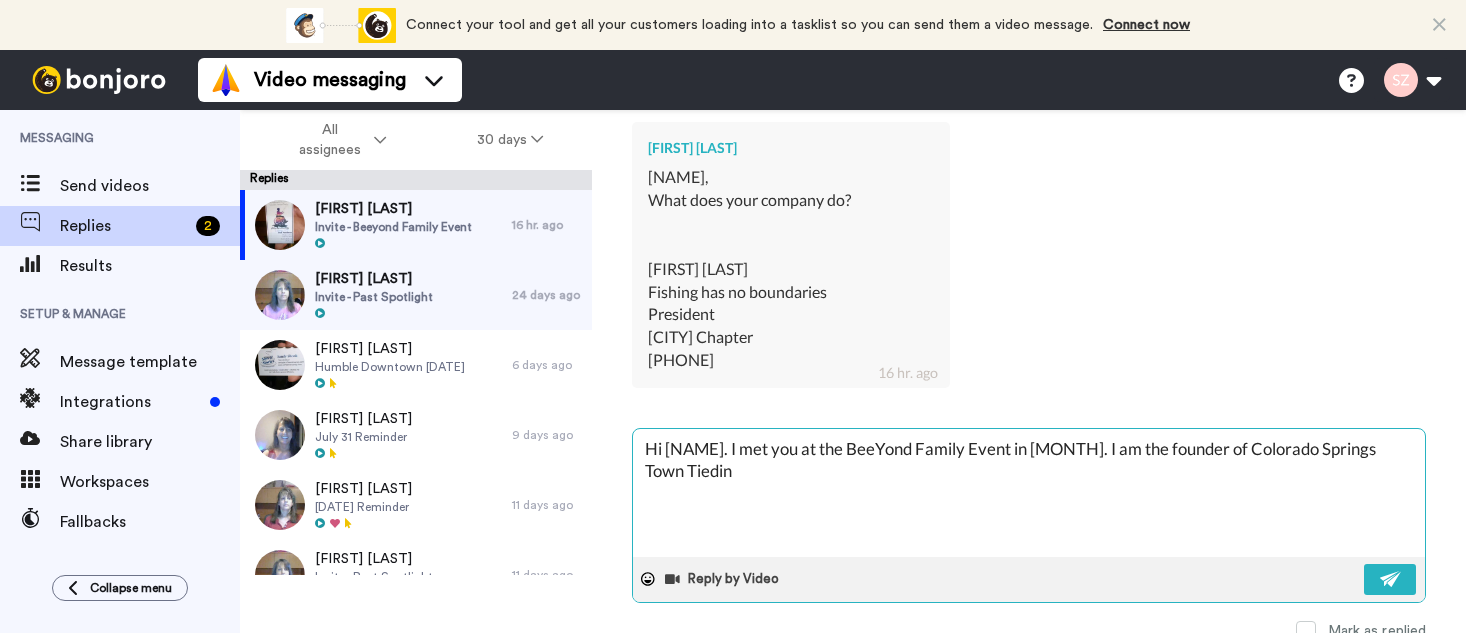 type 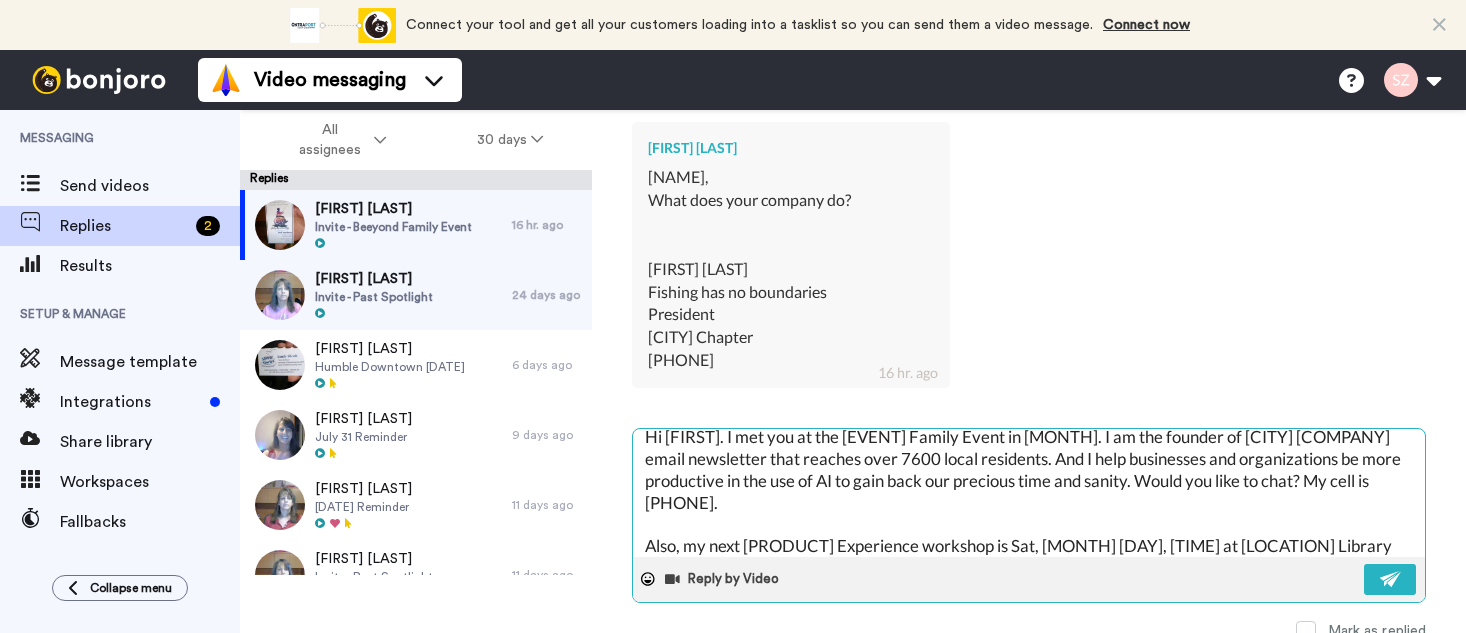 scroll, scrollTop: 34, scrollLeft: 0, axis: vertical 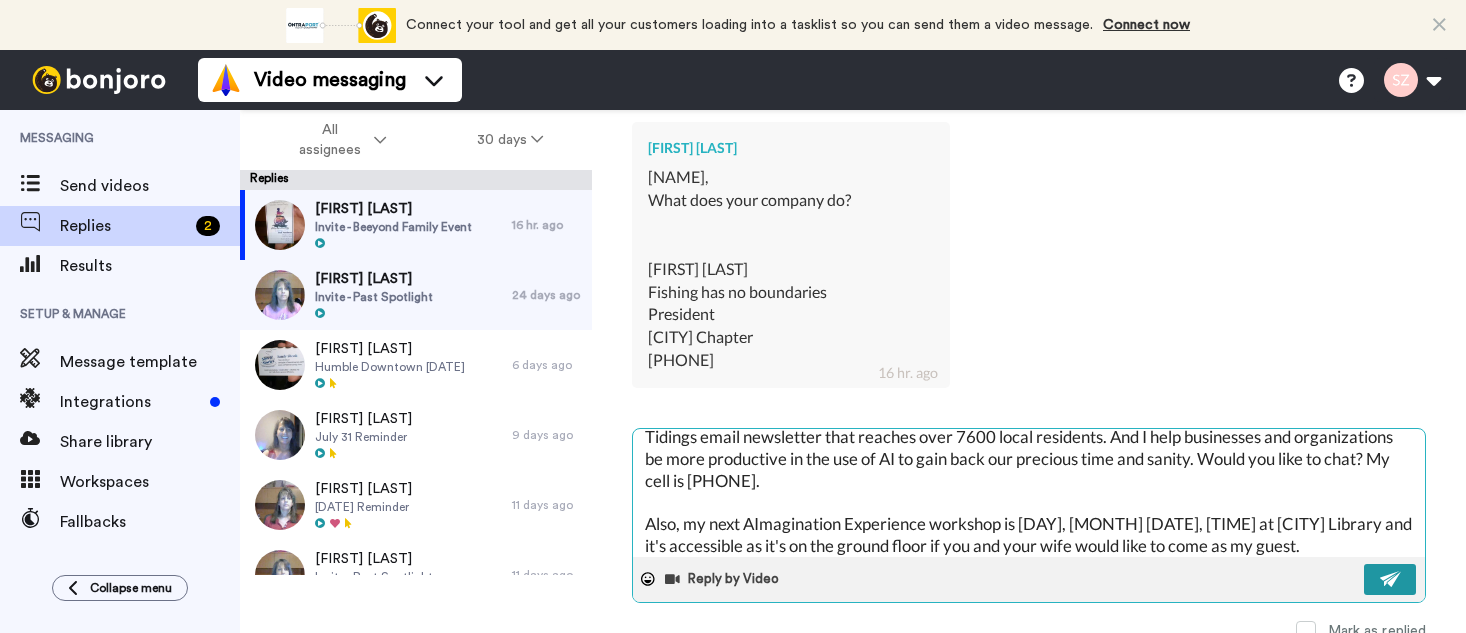 click at bounding box center (1391, 579) 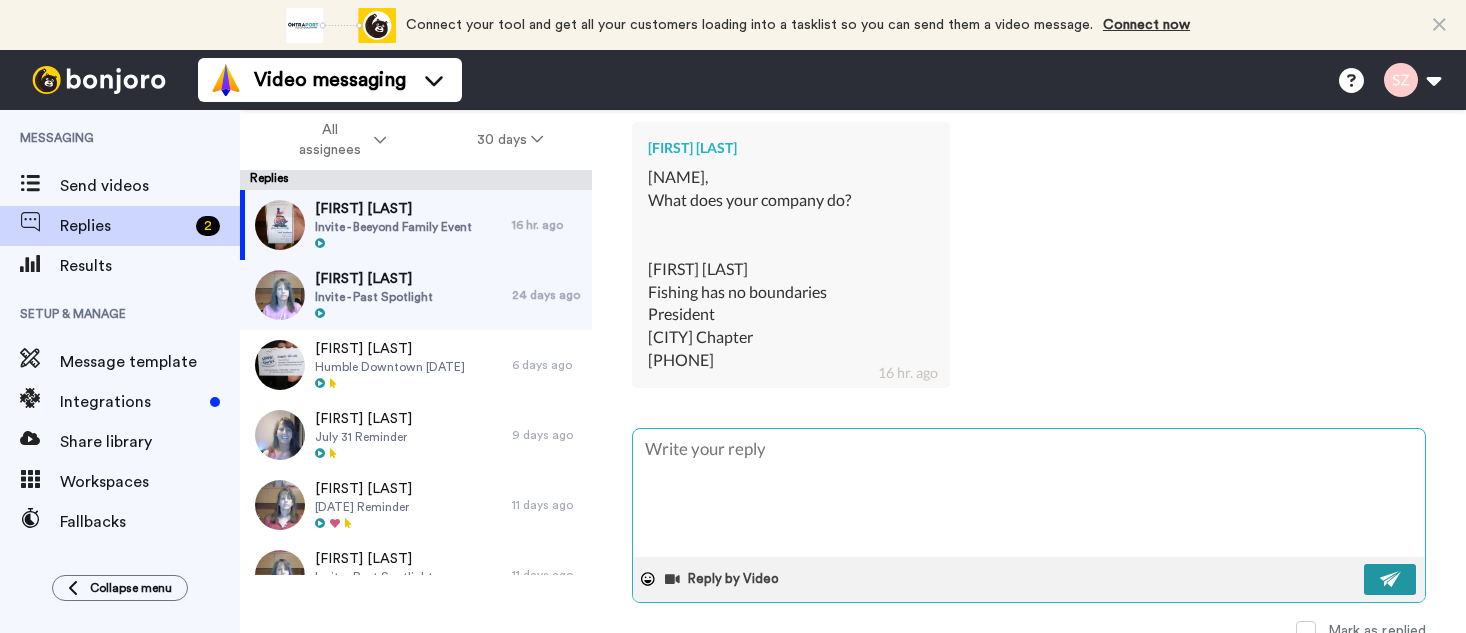 scroll, scrollTop: 0, scrollLeft: 0, axis: both 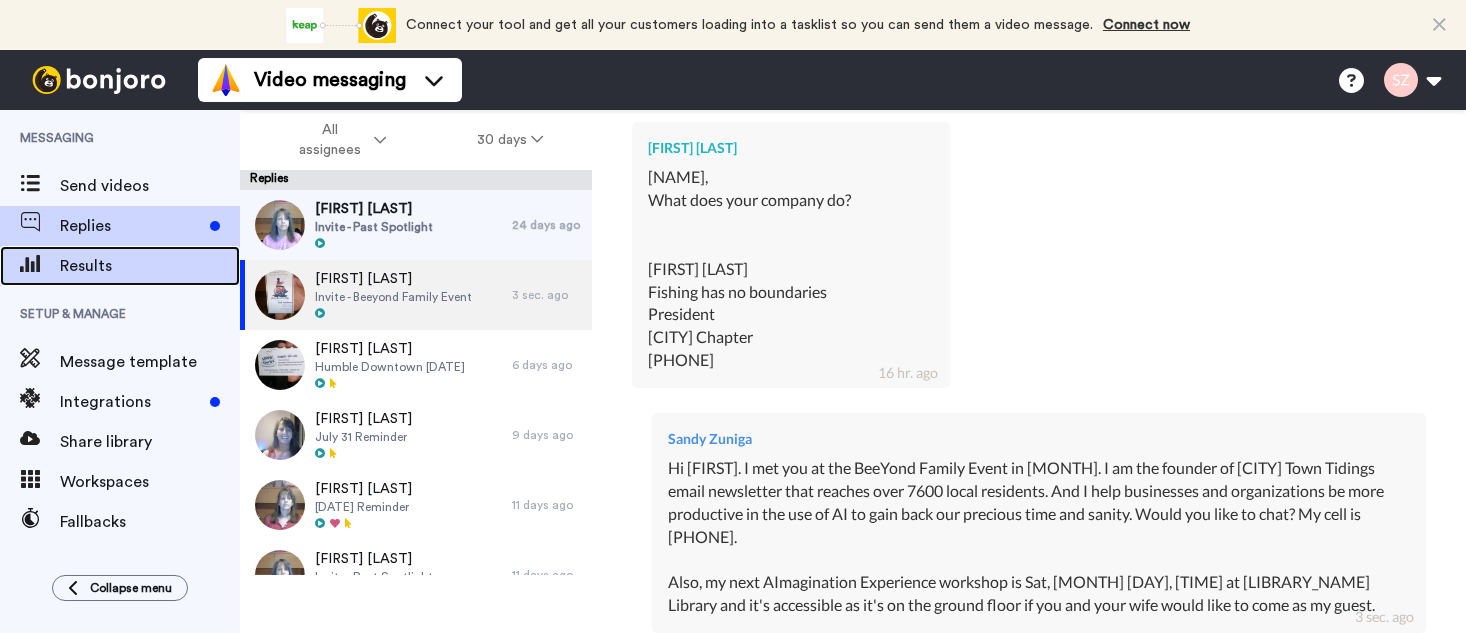 click on "Results" at bounding box center (150, 266) 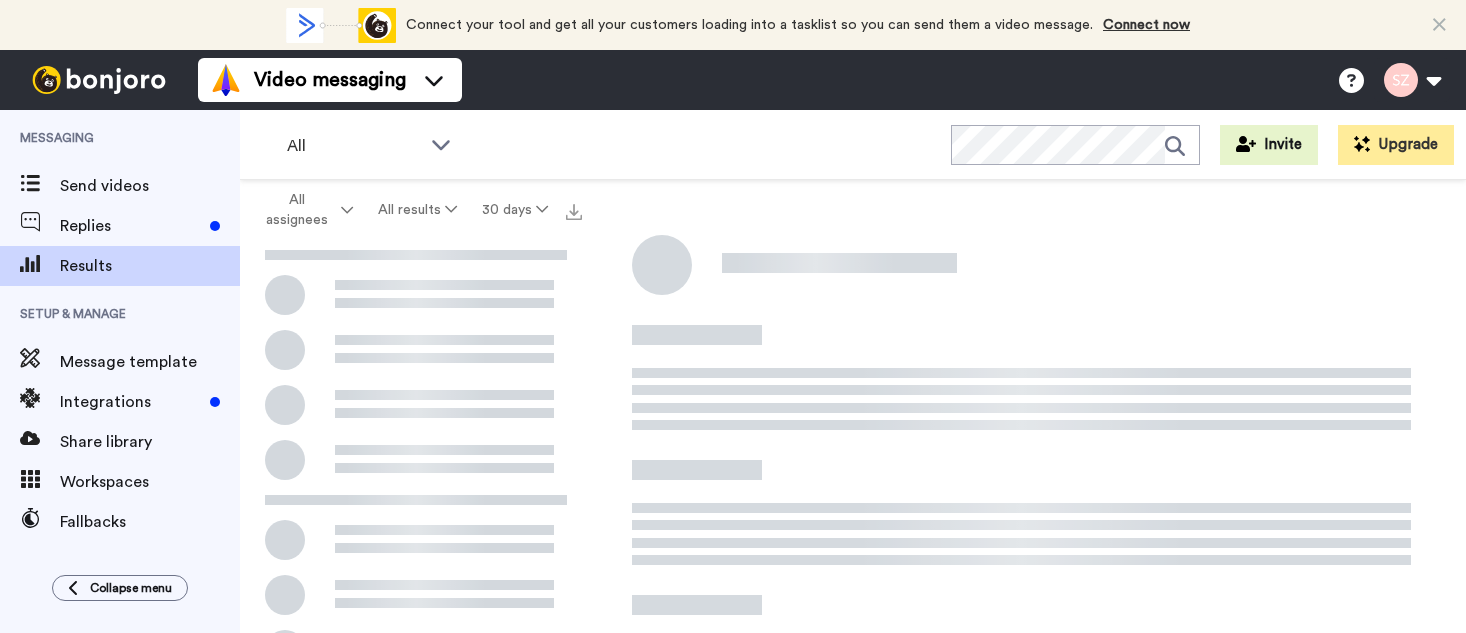 scroll, scrollTop: 0, scrollLeft: 0, axis: both 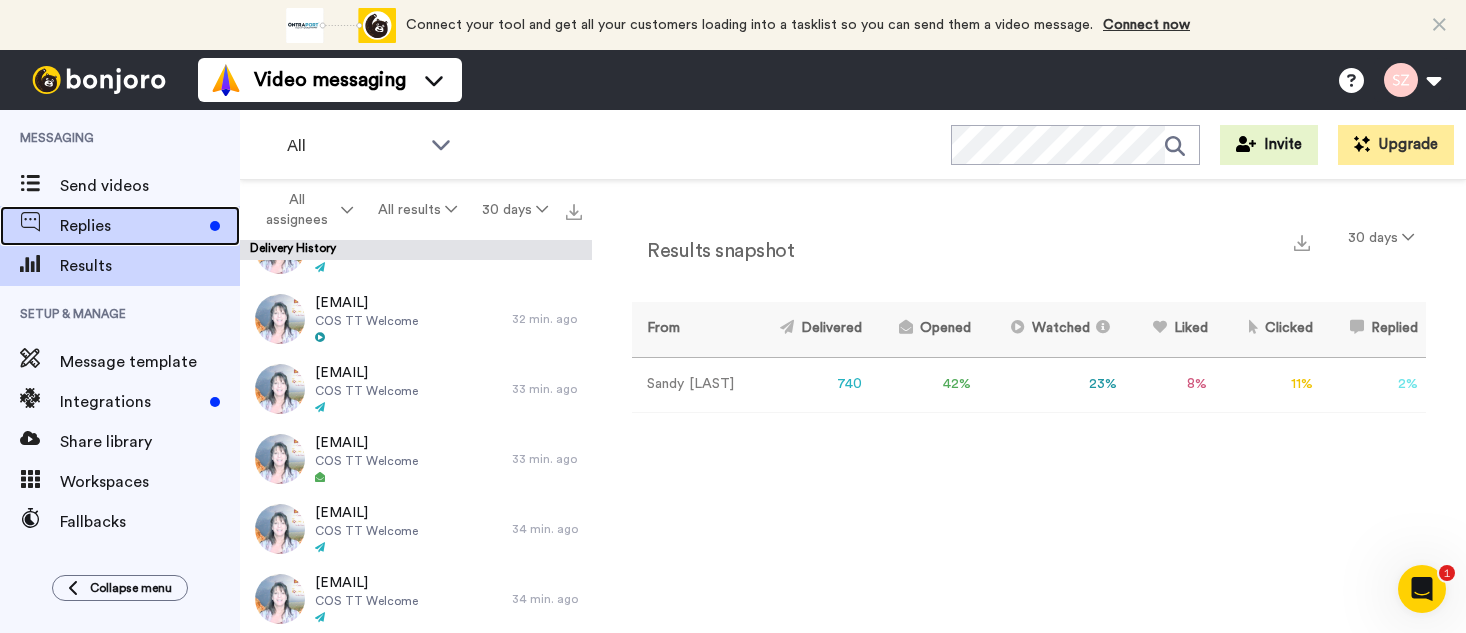 click on "Replies" at bounding box center [131, 226] 